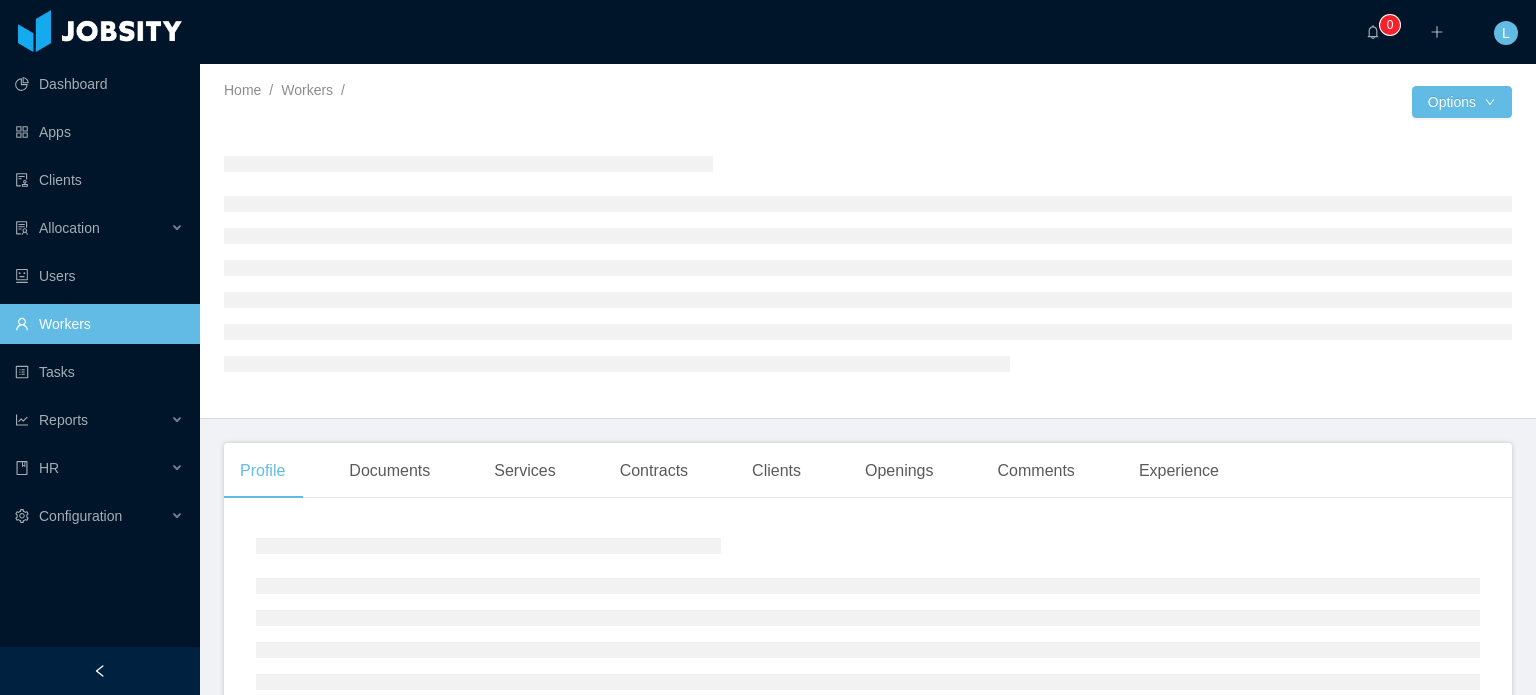 scroll, scrollTop: 0, scrollLeft: 0, axis: both 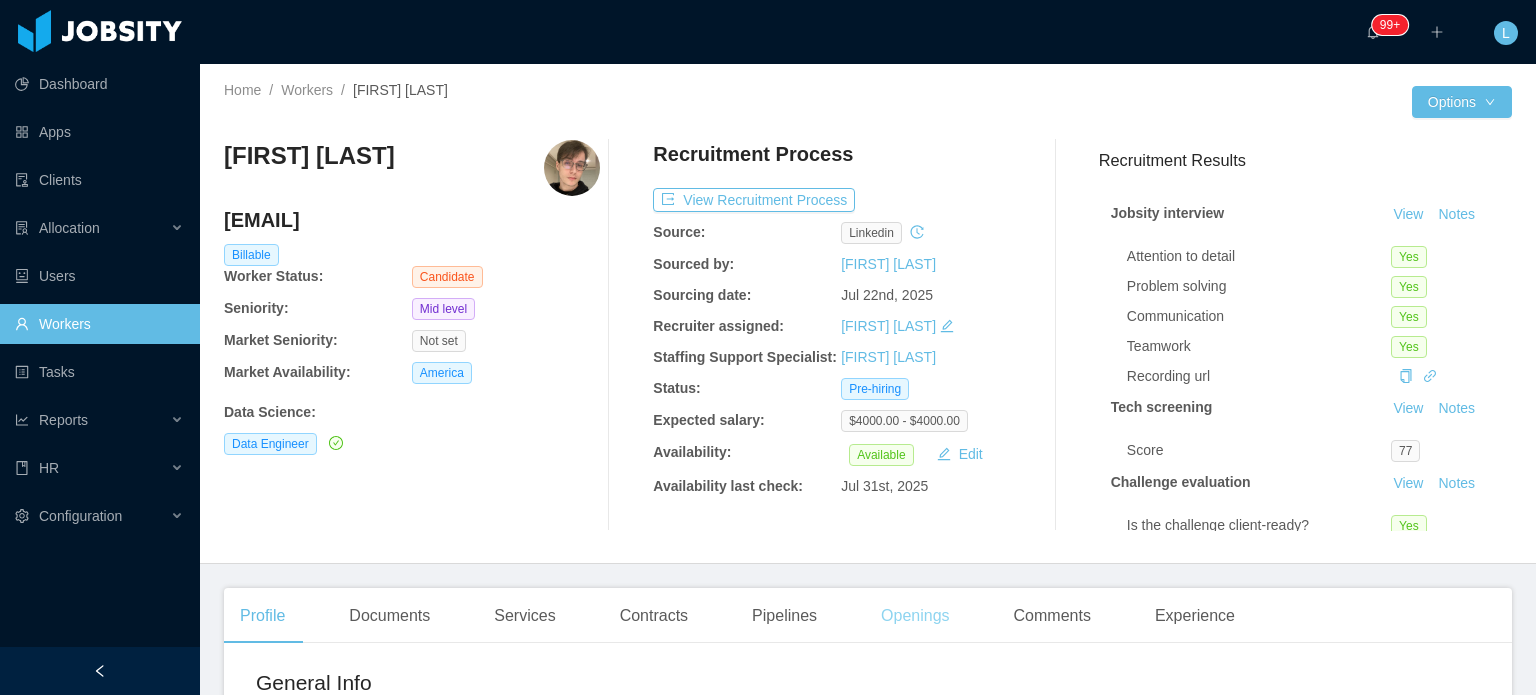 click on "Openings" at bounding box center (915, 616) 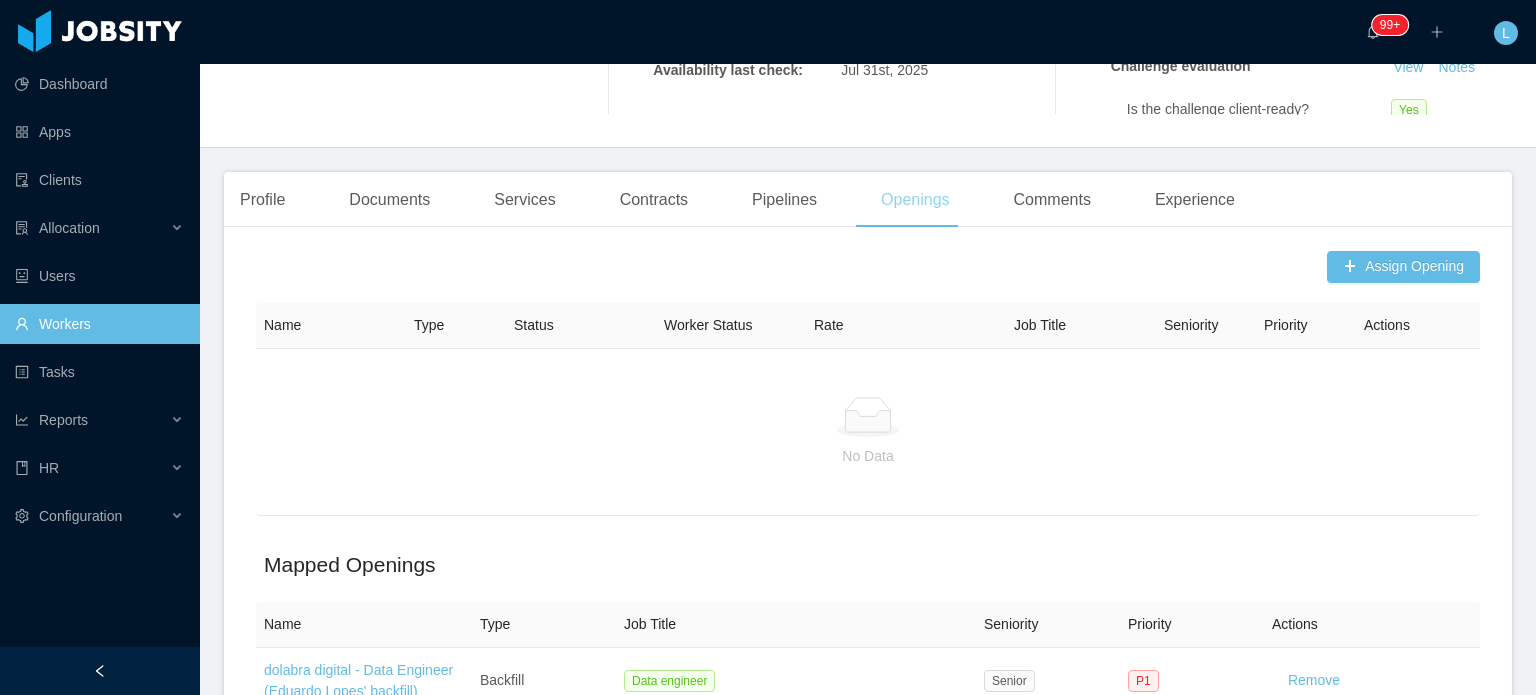 scroll, scrollTop: 131, scrollLeft: 0, axis: vertical 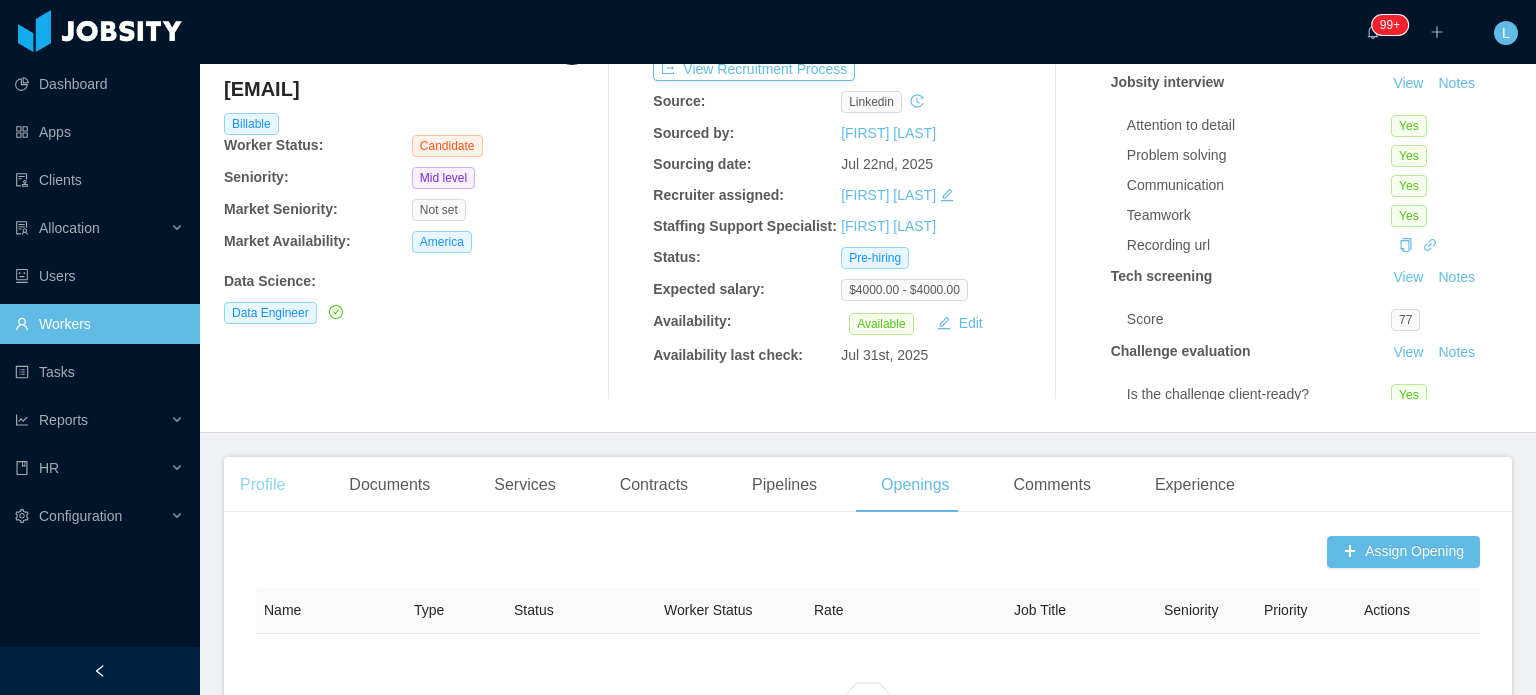 click on "Profile" at bounding box center [262, 485] 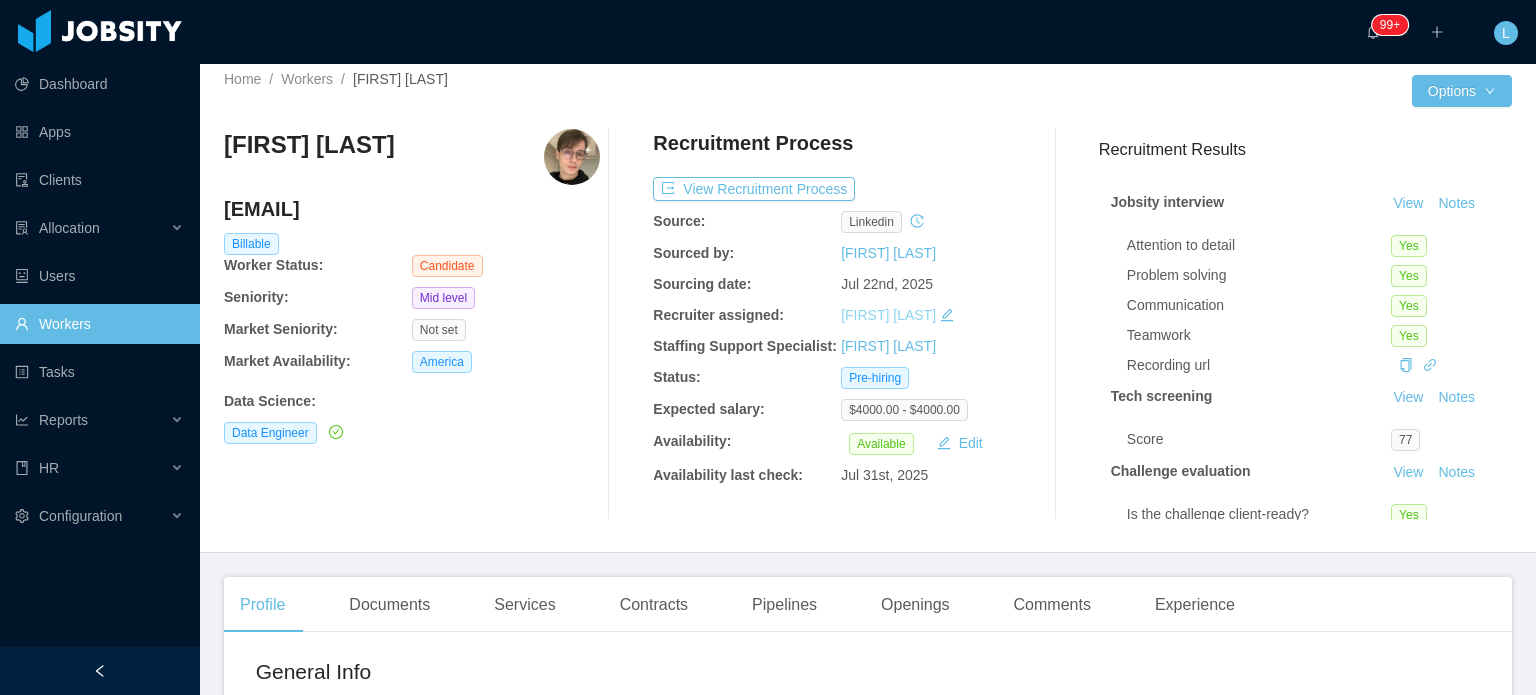 scroll, scrollTop: 0, scrollLeft: 0, axis: both 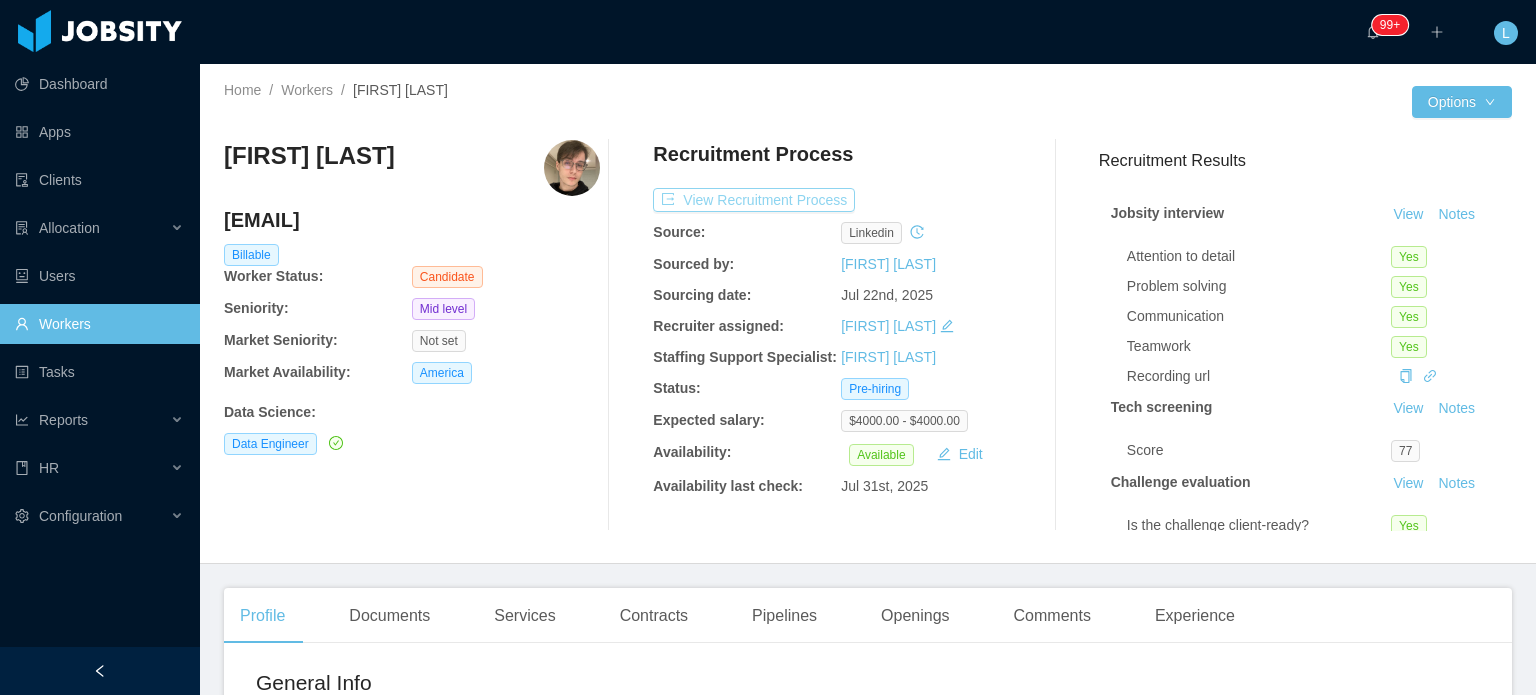 click on "View Recruitment Process" at bounding box center [754, 200] 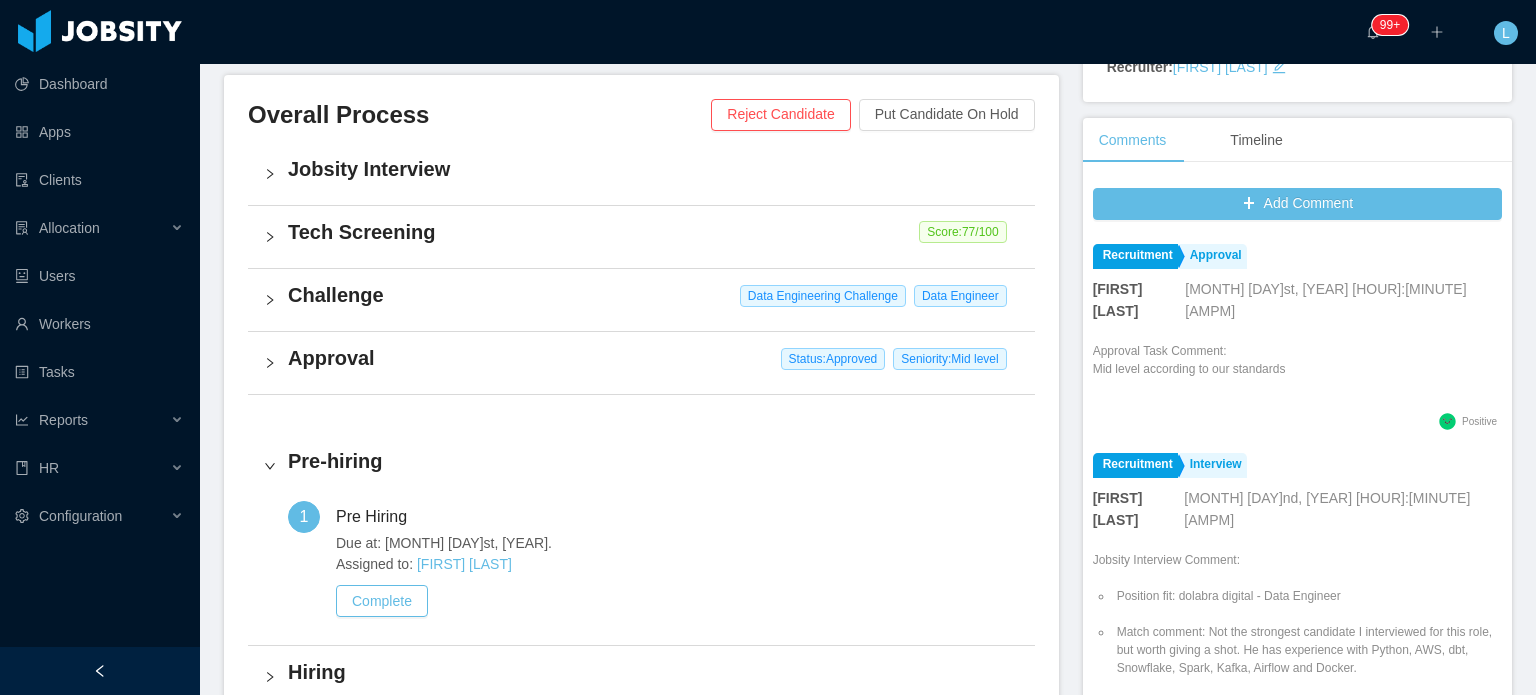 scroll, scrollTop: 400, scrollLeft: 0, axis: vertical 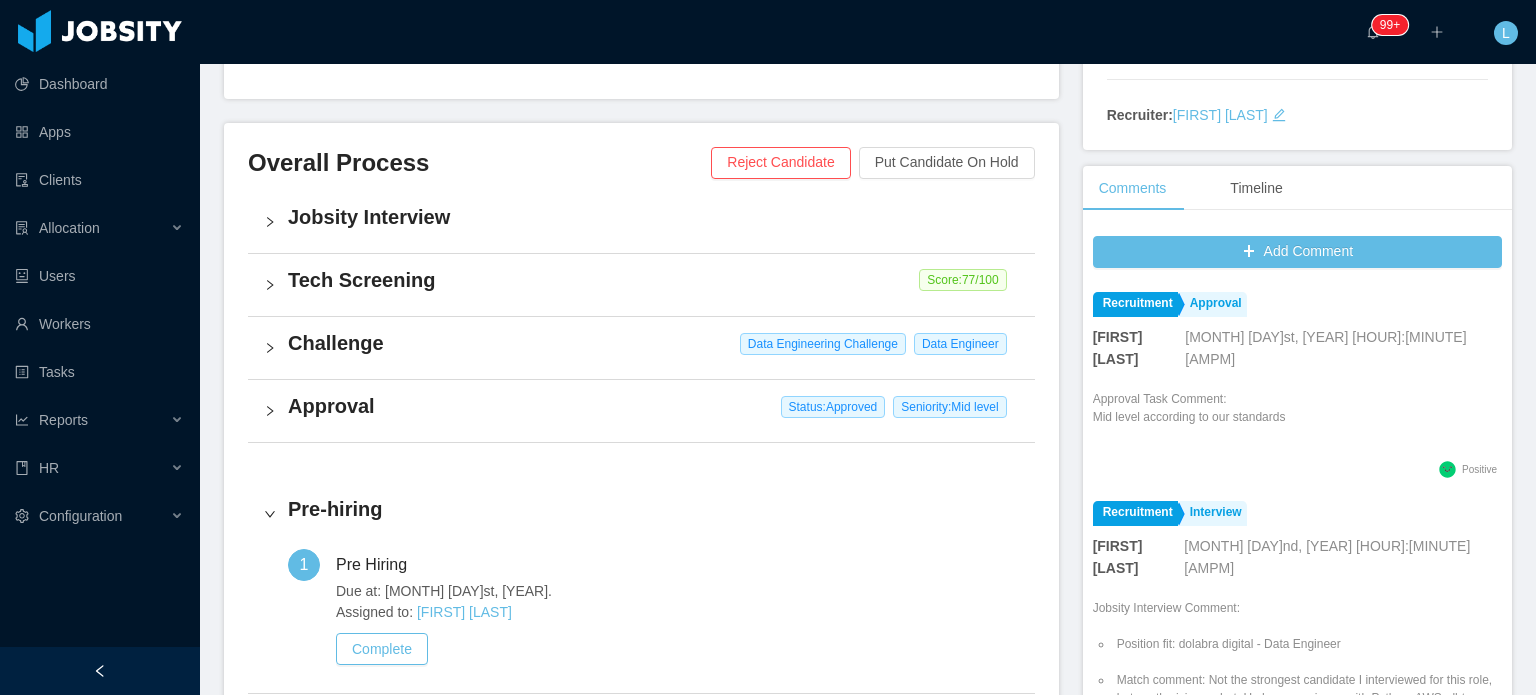 click on "Jobsity Interview" at bounding box center (653, 217) 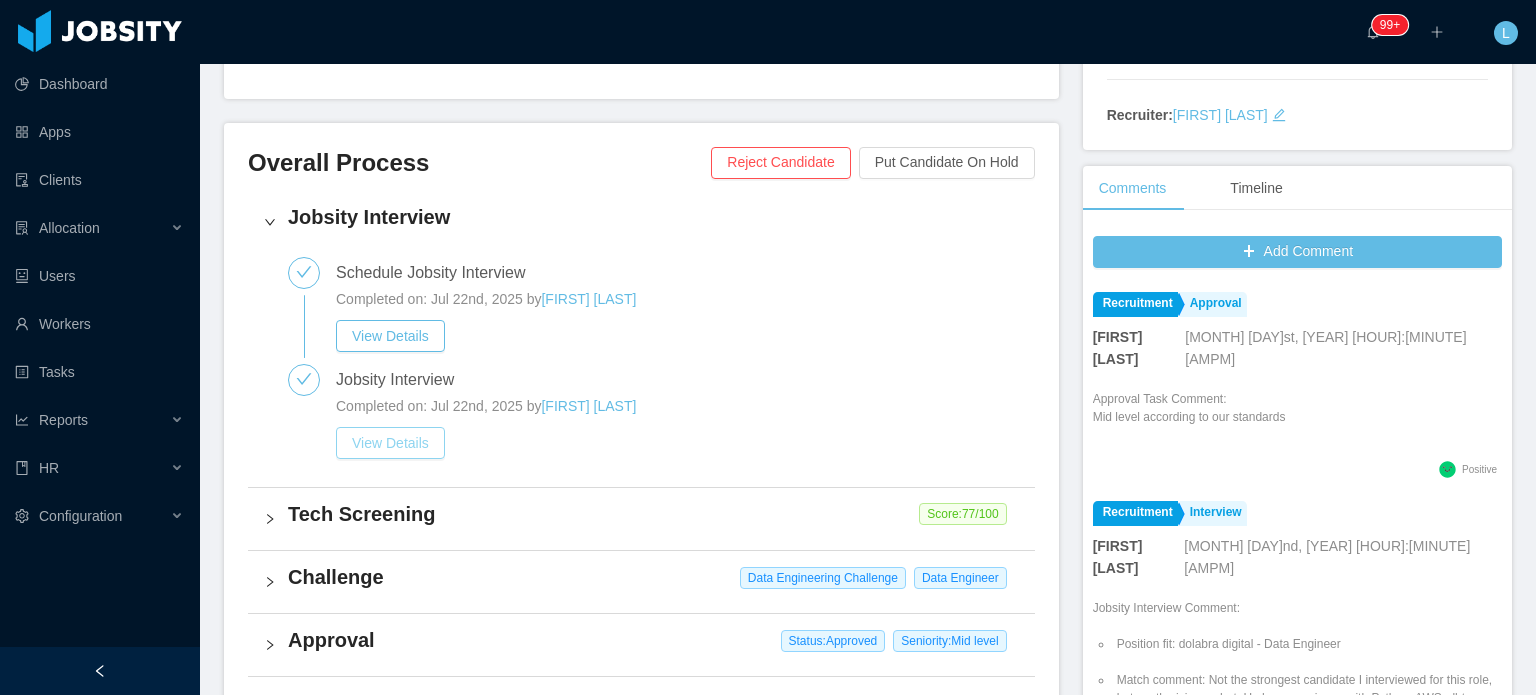 click on "View Details" at bounding box center (390, 443) 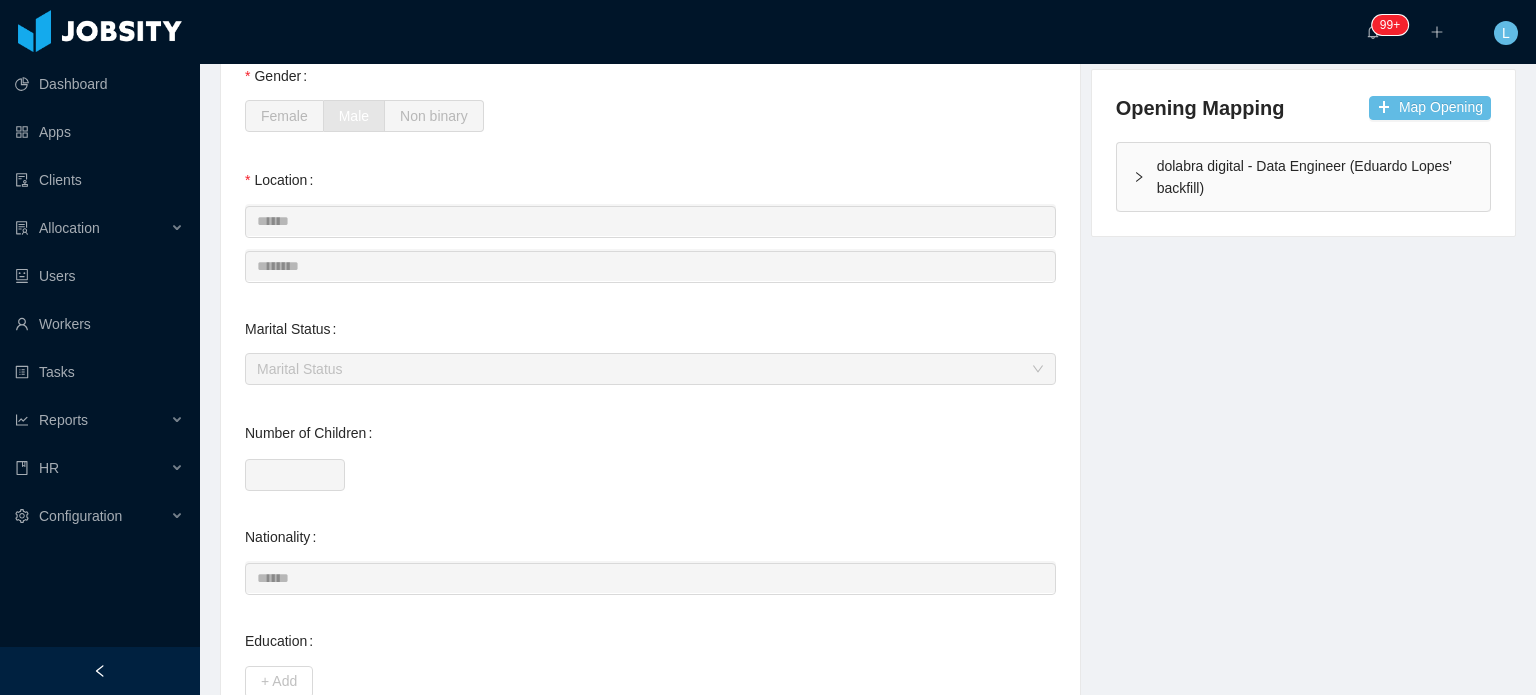 scroll, scrollTop: 0, scrollLeft: 0, axis: both 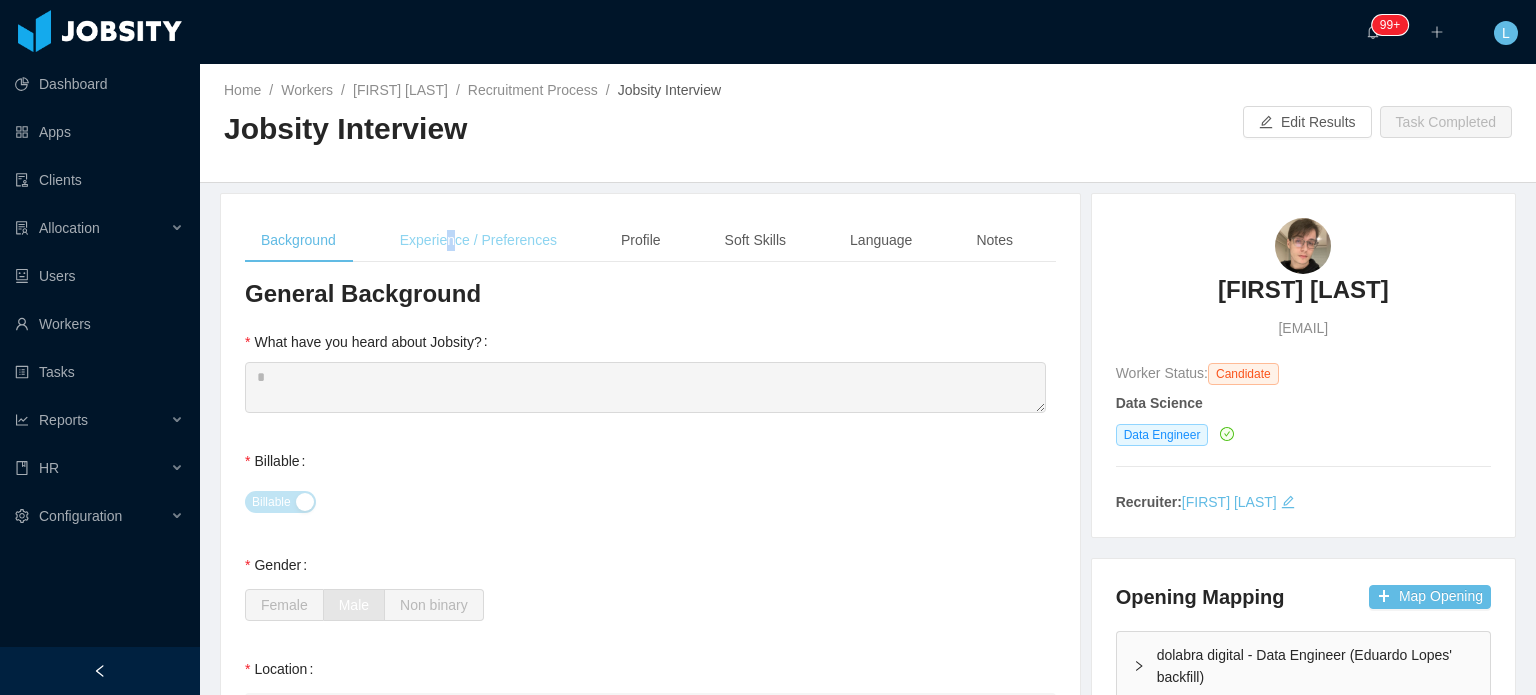 click on "Experience / Preferences" at bounding box center [478, 240] 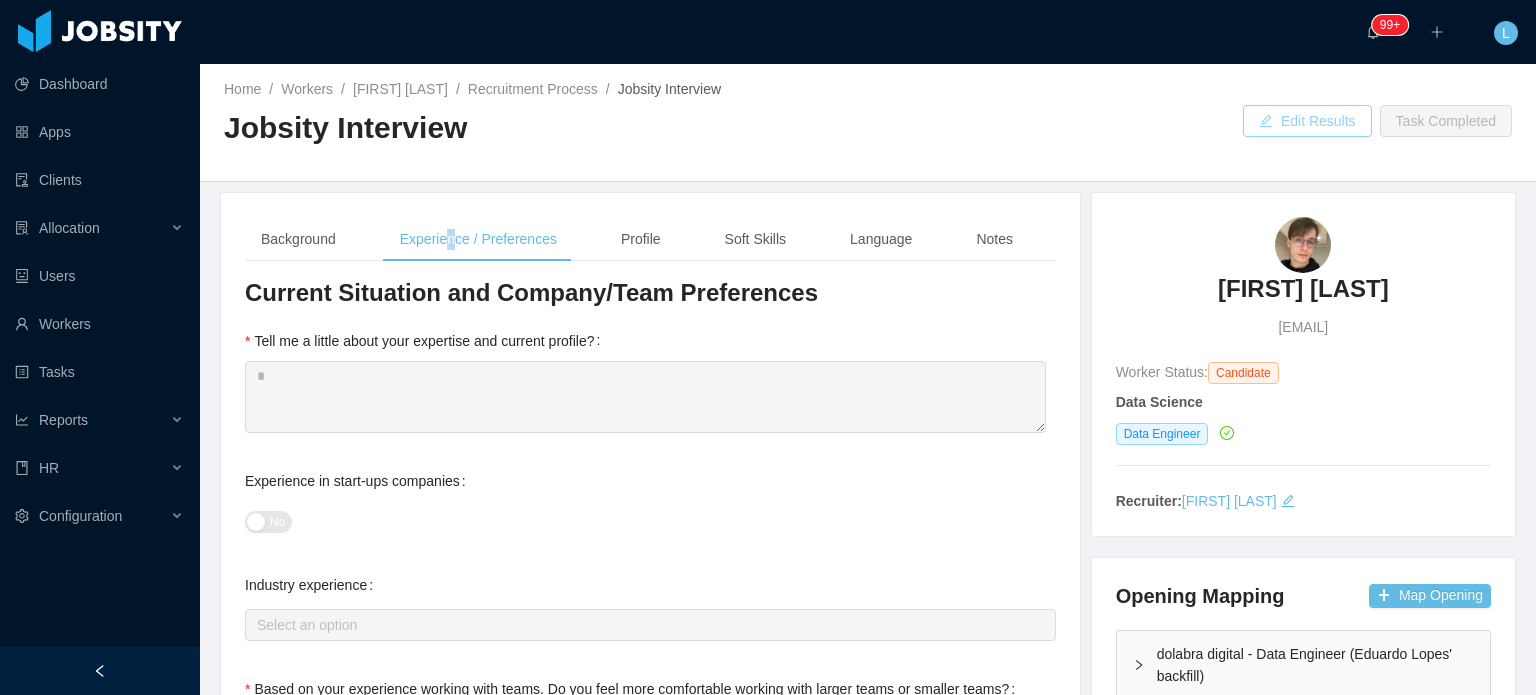 scroll, scrollTop: 0, scrollLeft: 0, axis: both 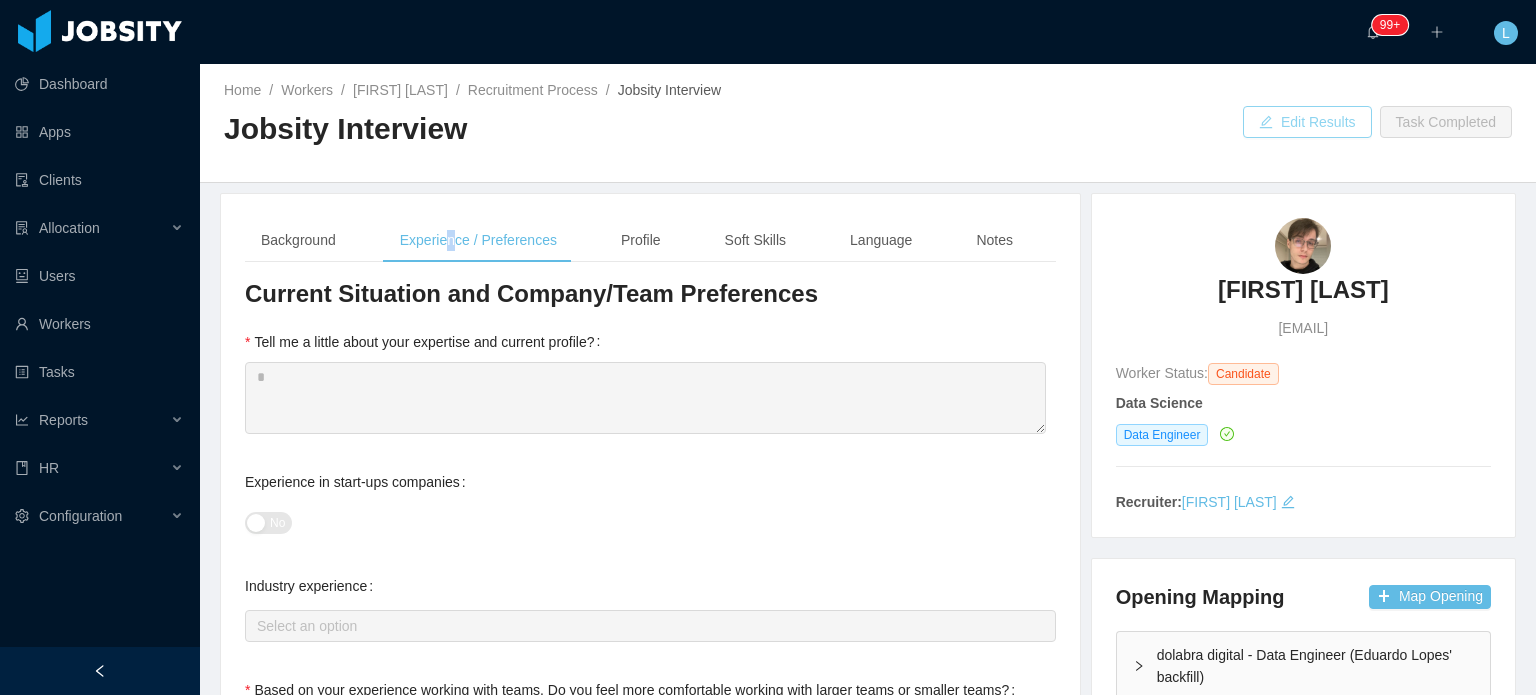 click on "Edit Results" at bounding box center (1307, 122) 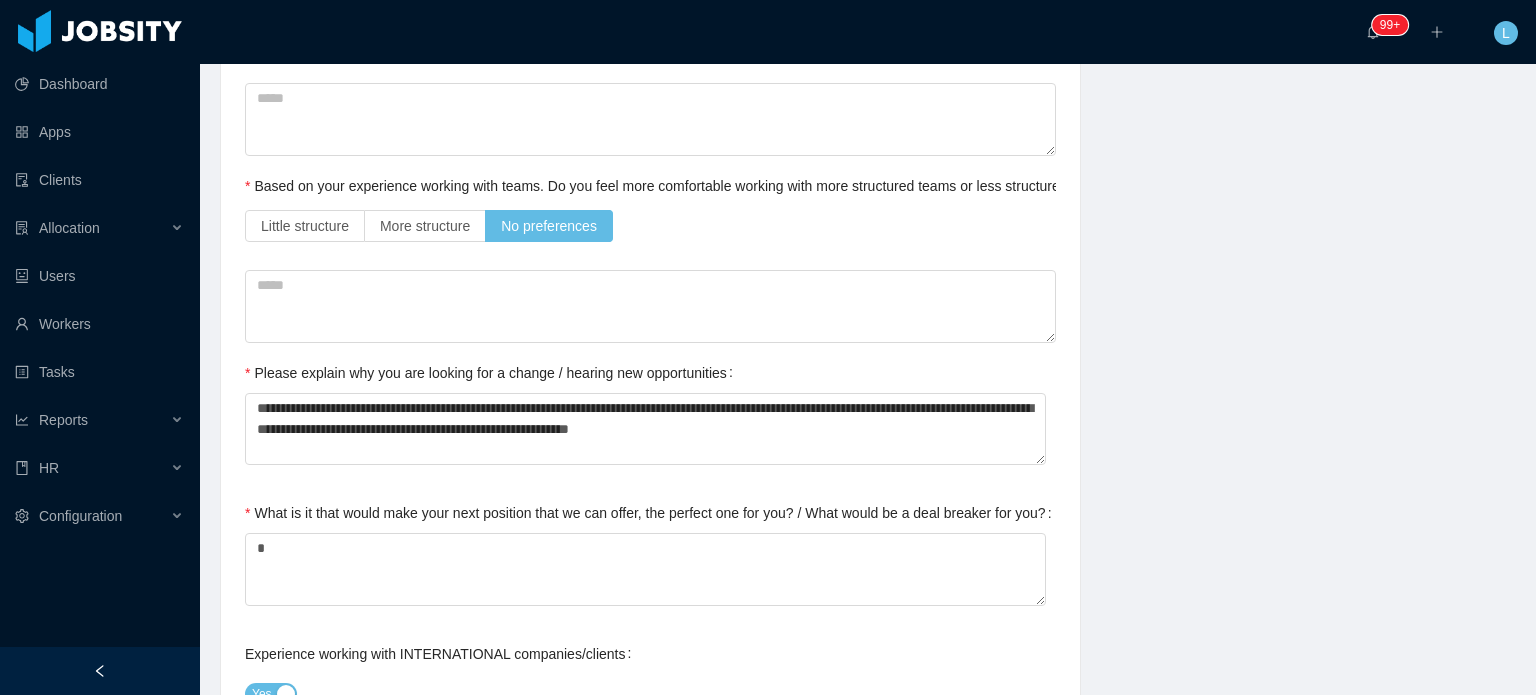 scroll, scrollTop: 700, scrollLeft: 0, axis: vertical 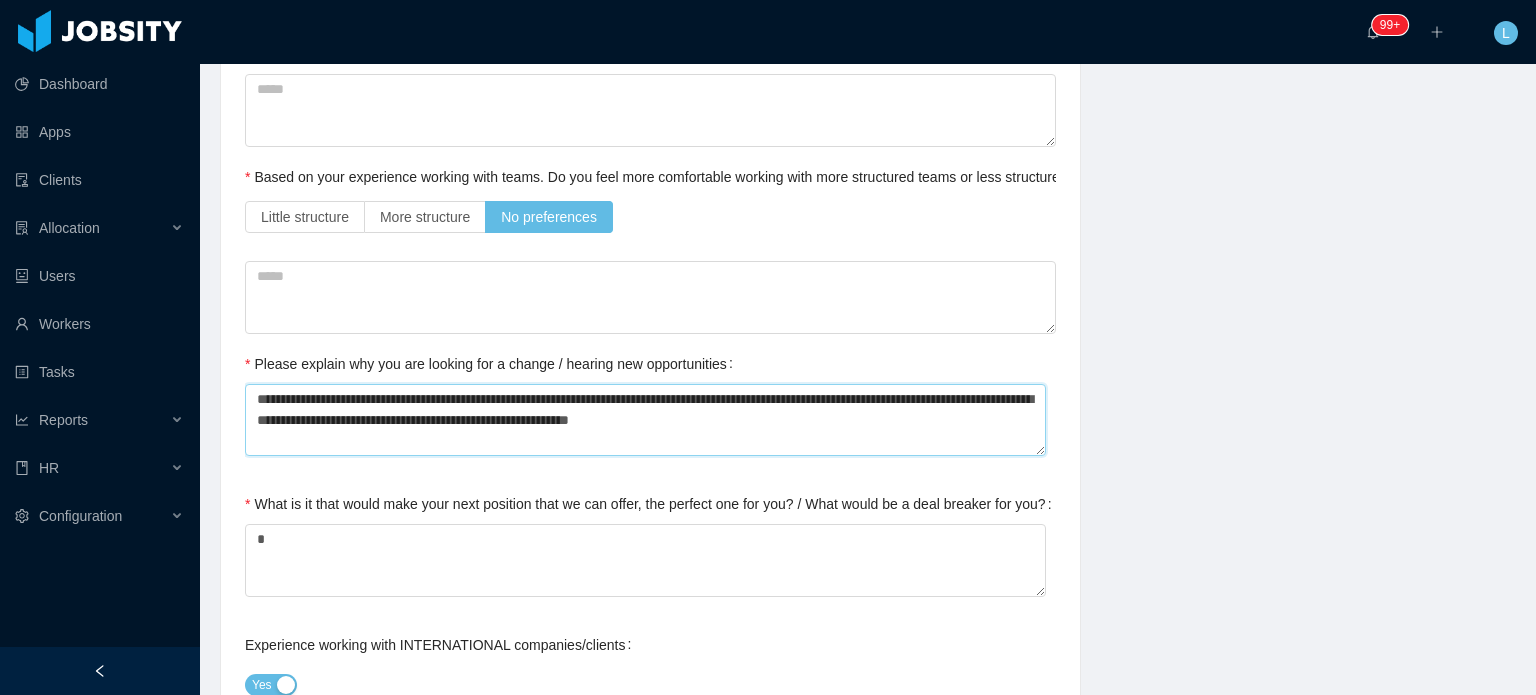 drag, startPoint x: 256, startPoint y: 403, endPoint x: 912, endPoint y: 427, distance: 656.4389 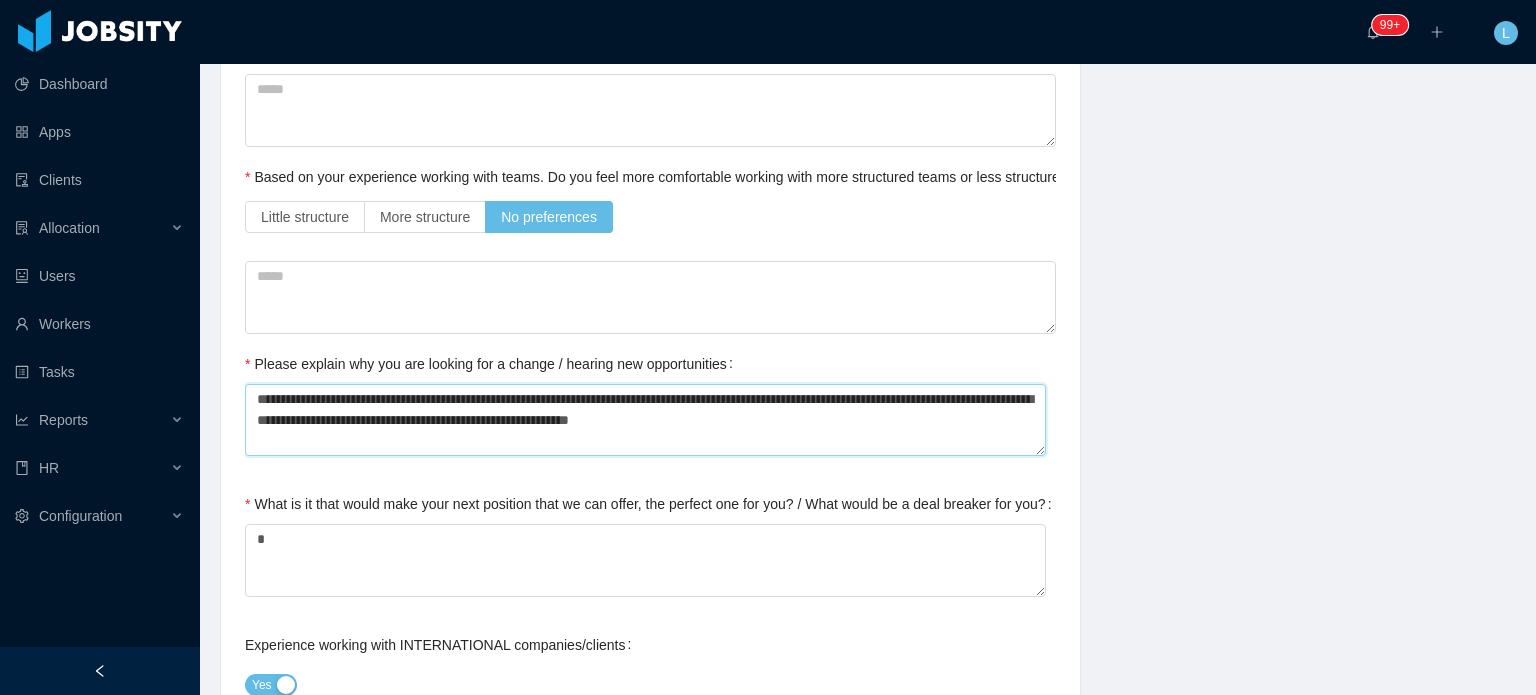 click on "**********" at bounding box center (645, 420) 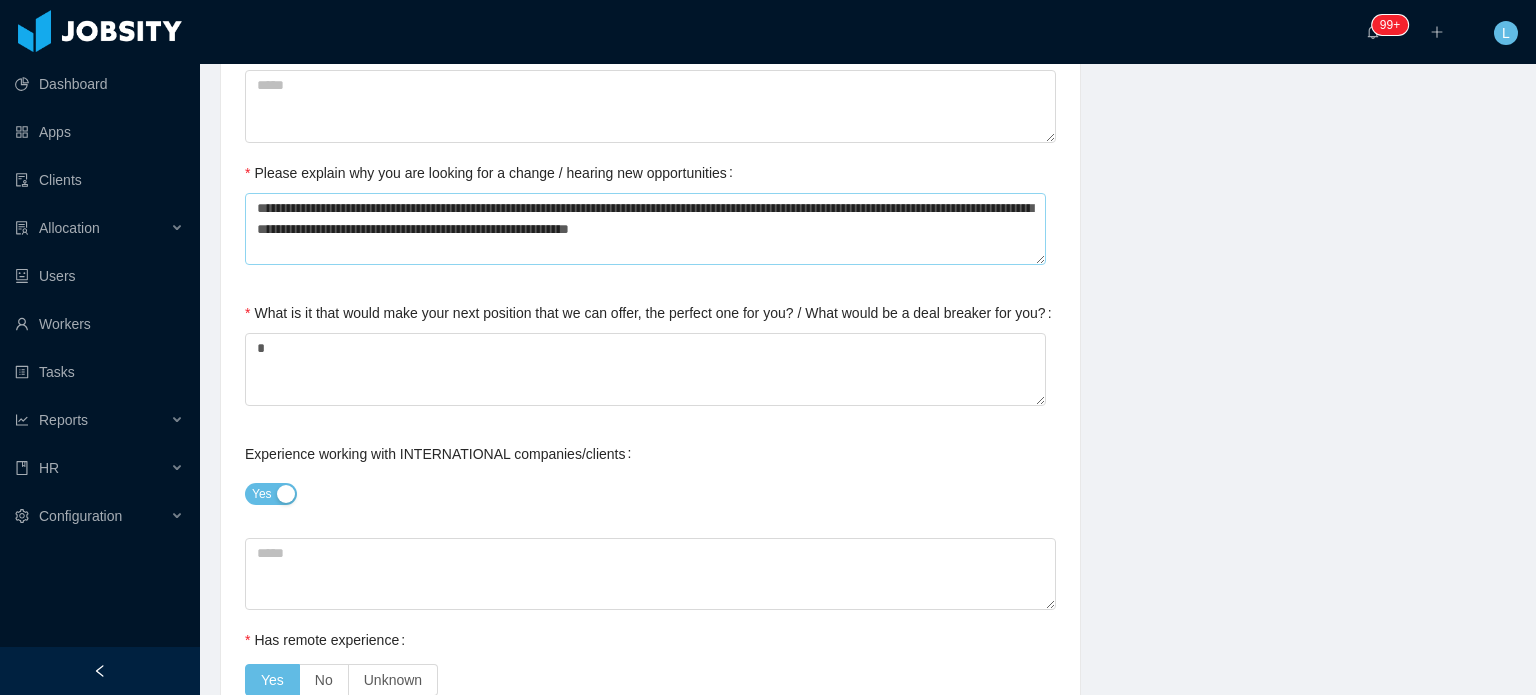 scroll, scrollTop: 700, scrollLeft: 0, axis: vertical 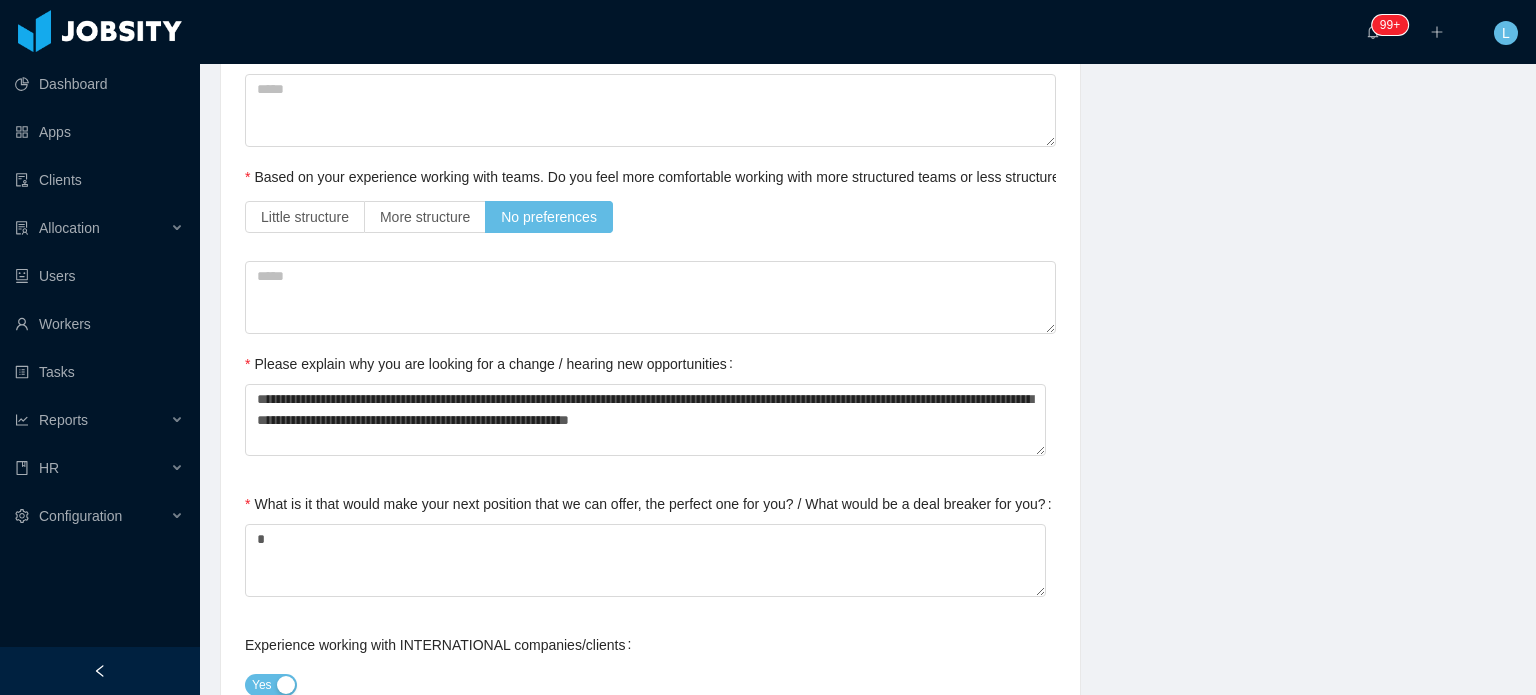 click on "What is it that would make your next position that we can offer, the perfect one for you? / What would be a deal breaker for you?" at bounding box center (652, 504) 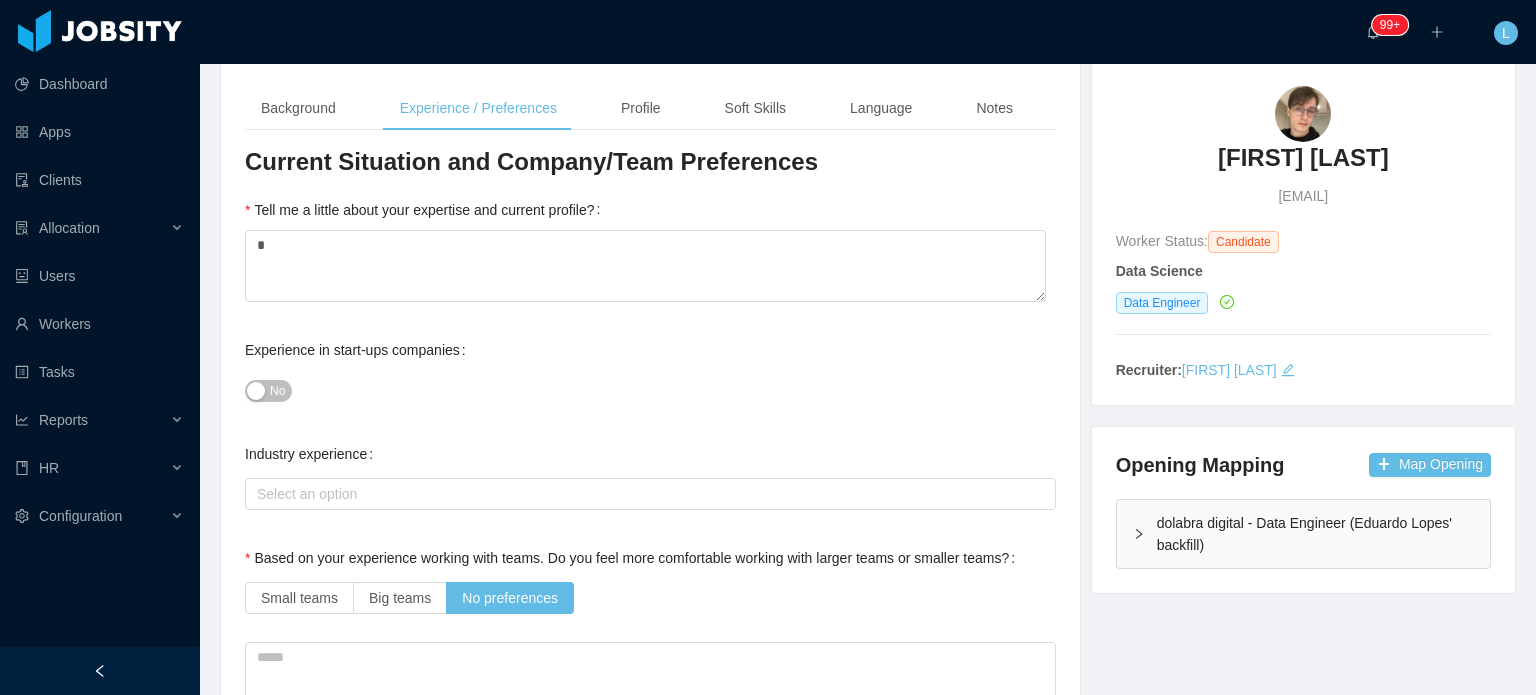 scroll, scrollTop: 0, scrollLeft: 0, axis: both 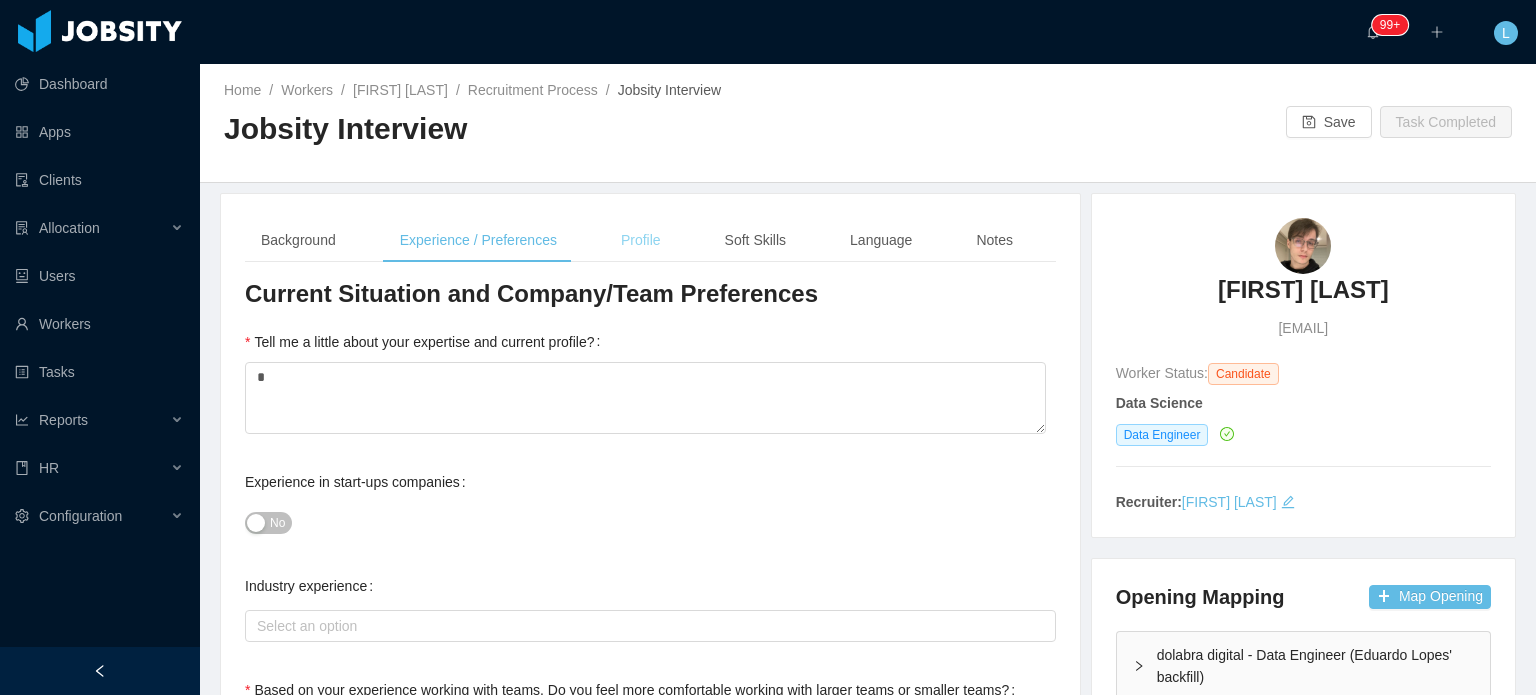 click on "Profile" at bounding box center [641, 240] 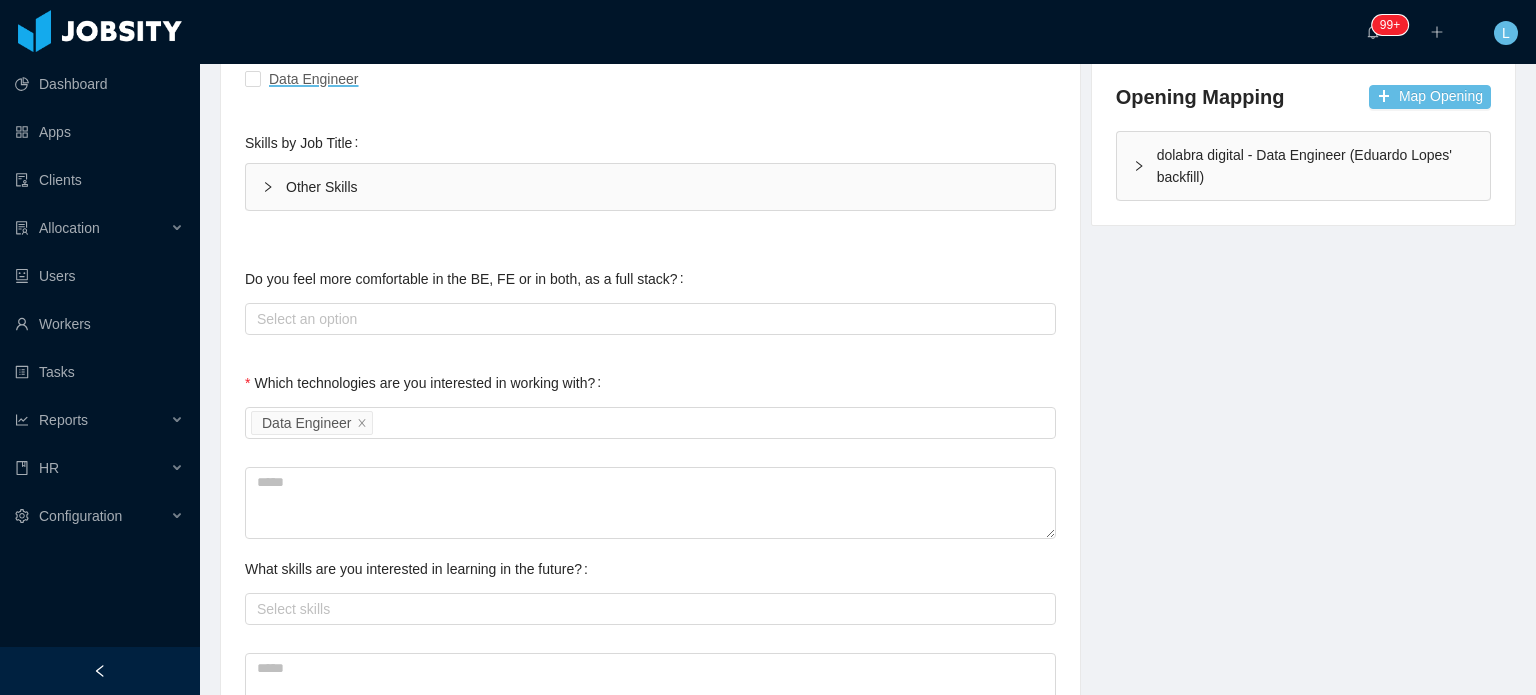 scroll, scrollTop: 0, scrollLeft: 0, axis: both 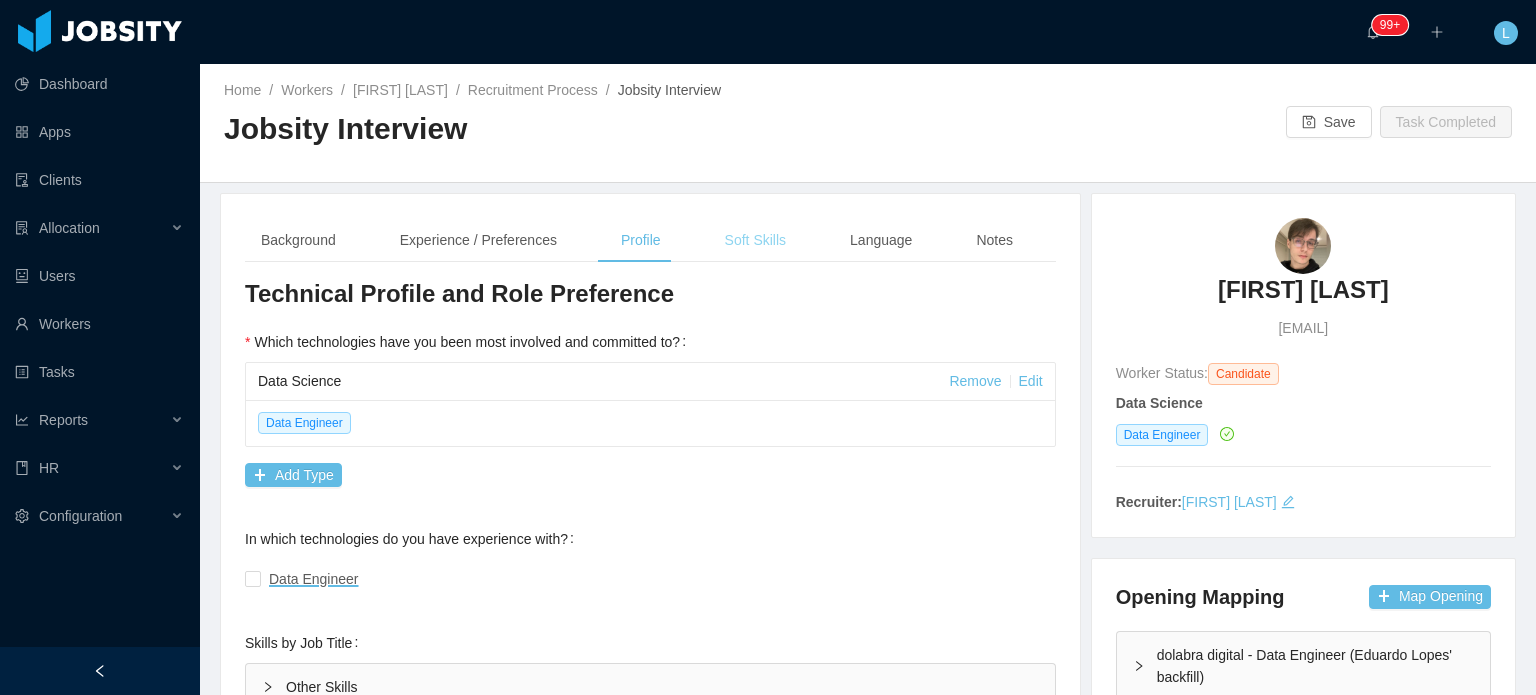 click on "Soft Skills" at bounding box center (755, 240) 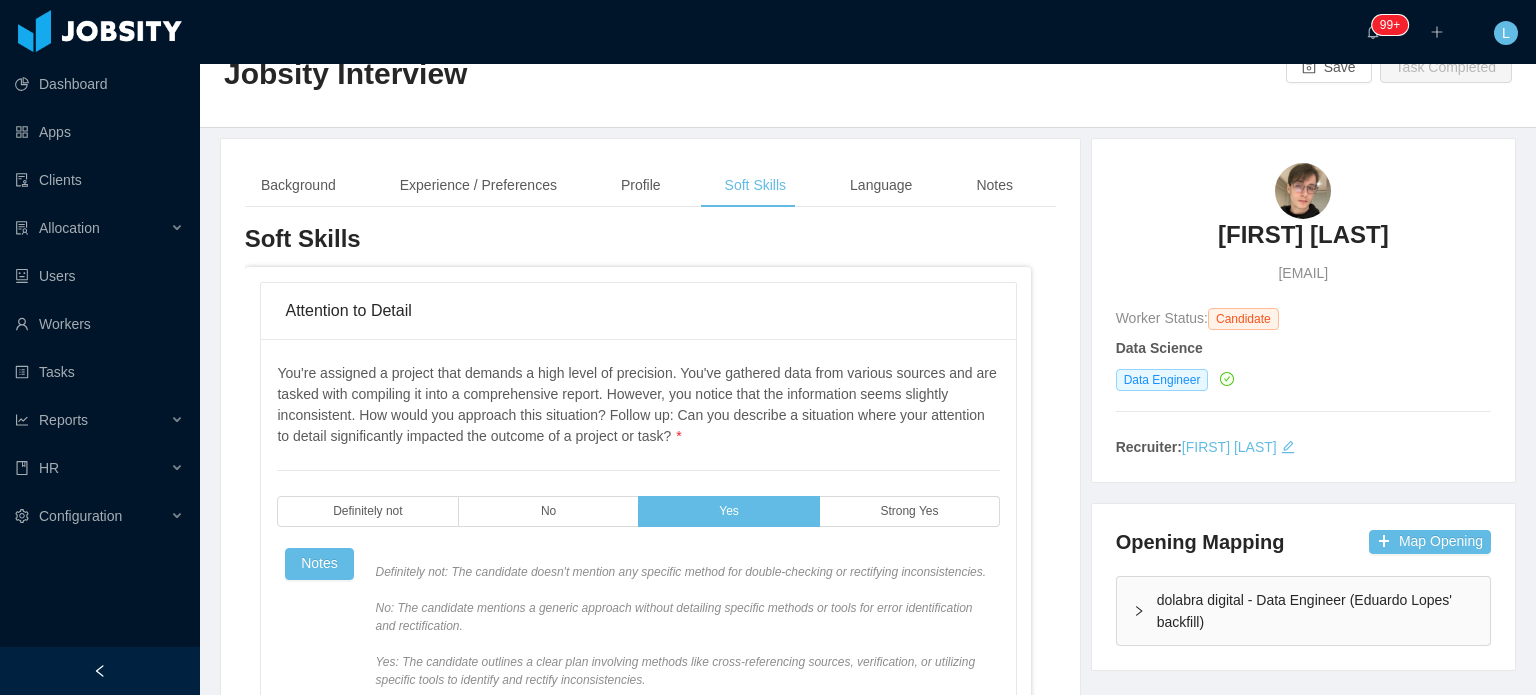 scroll, scrollTop: 100, scrollLeft: 0, axis: vertical 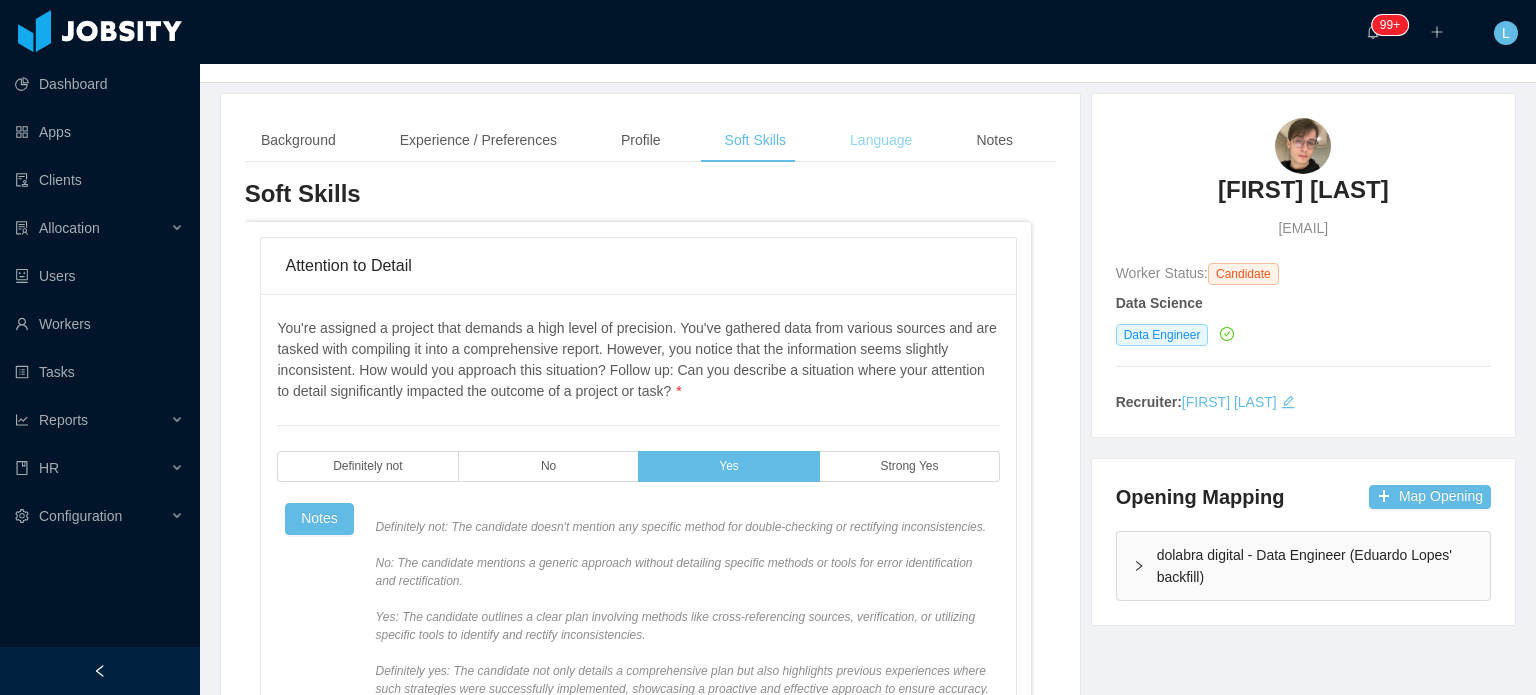 click on "Language" at bounding box center (881, 140) 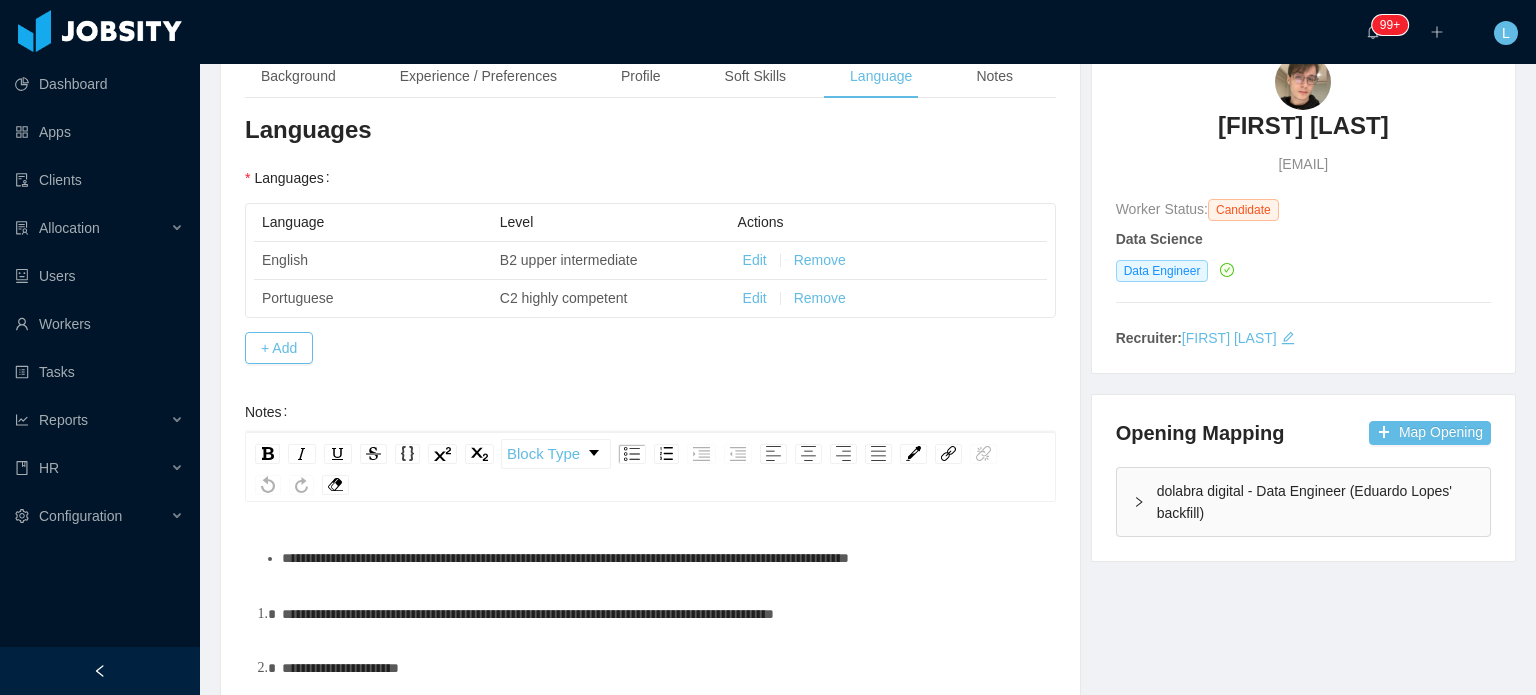 scroll, scrollTop: 400, scrollLeft: 0, axis: vertical 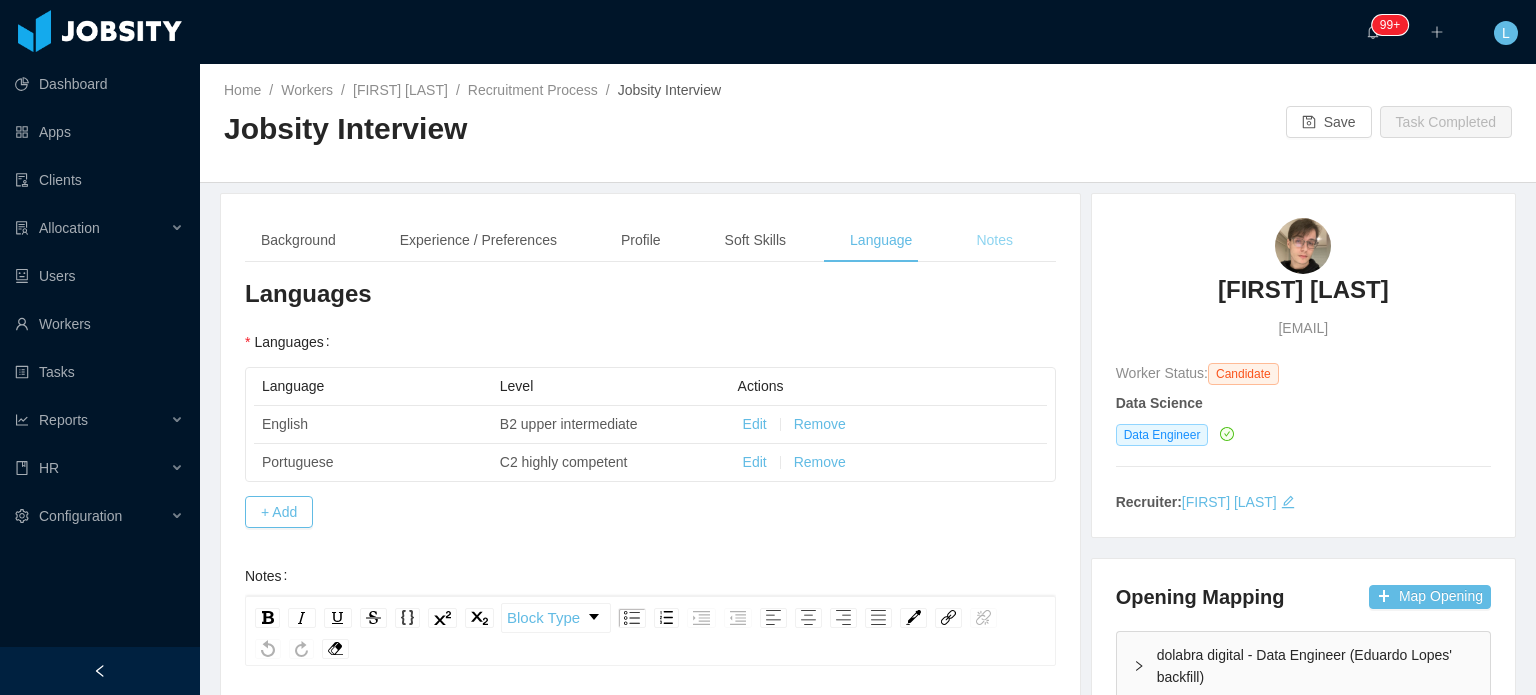 click on "Notes" at bounding box center [994, 240] 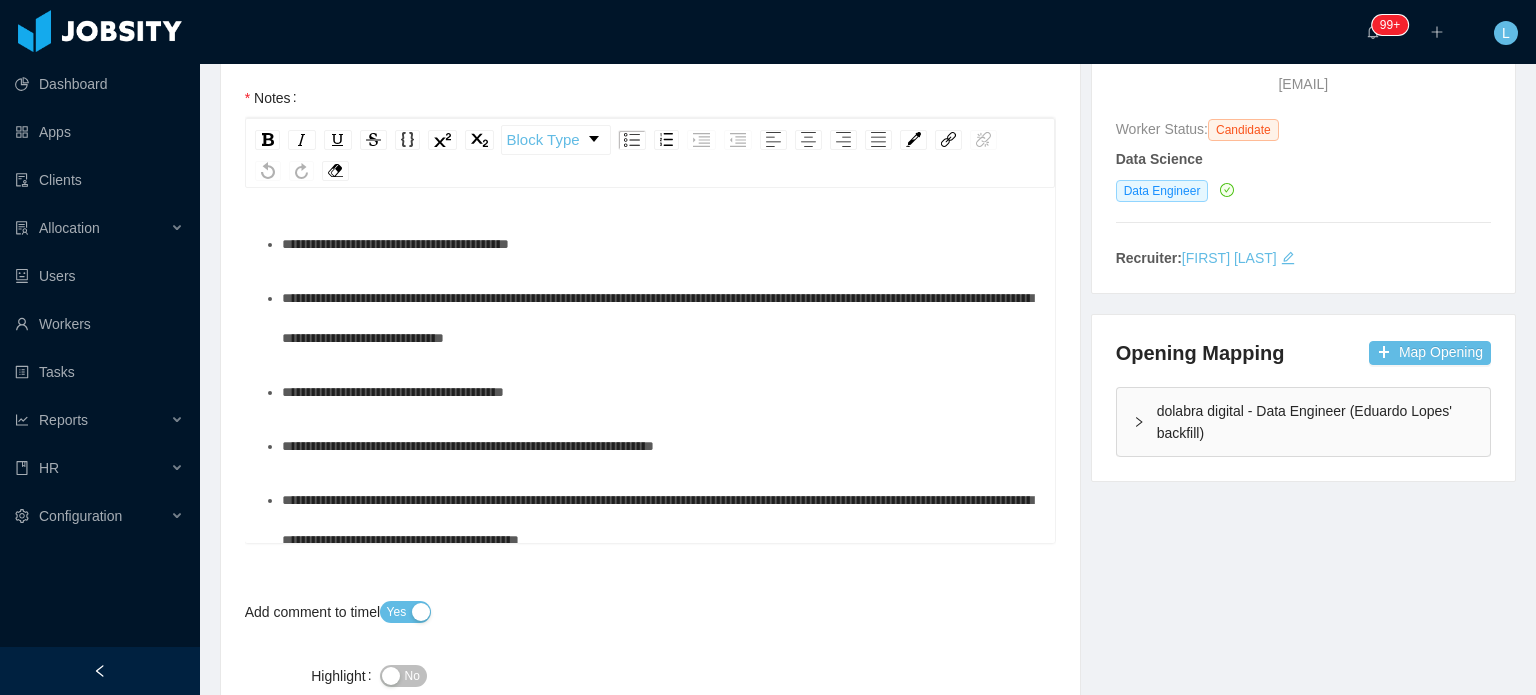 scroll, scrollTop: 300, scrollLeft: 0, axis: vertical 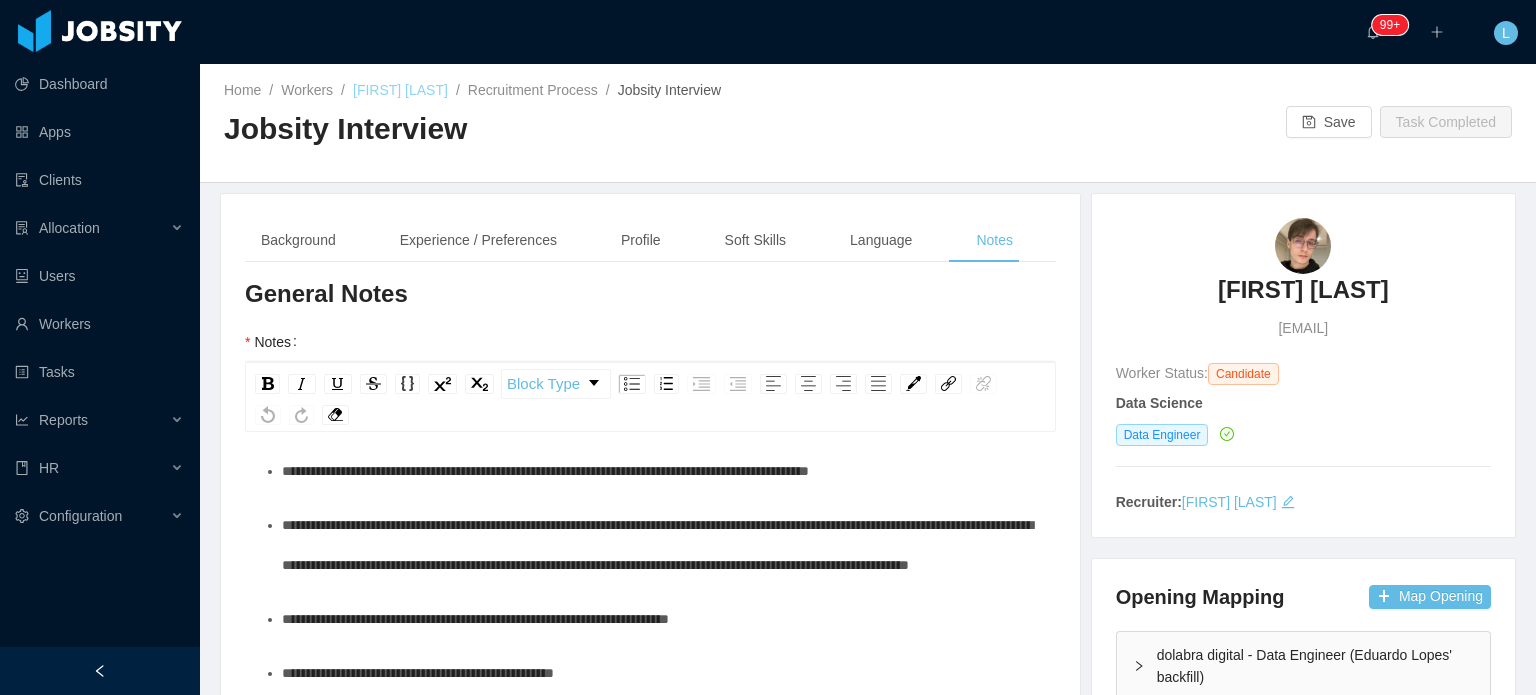click on "Luiz Malanczyn" at bounding box center (400, 90) 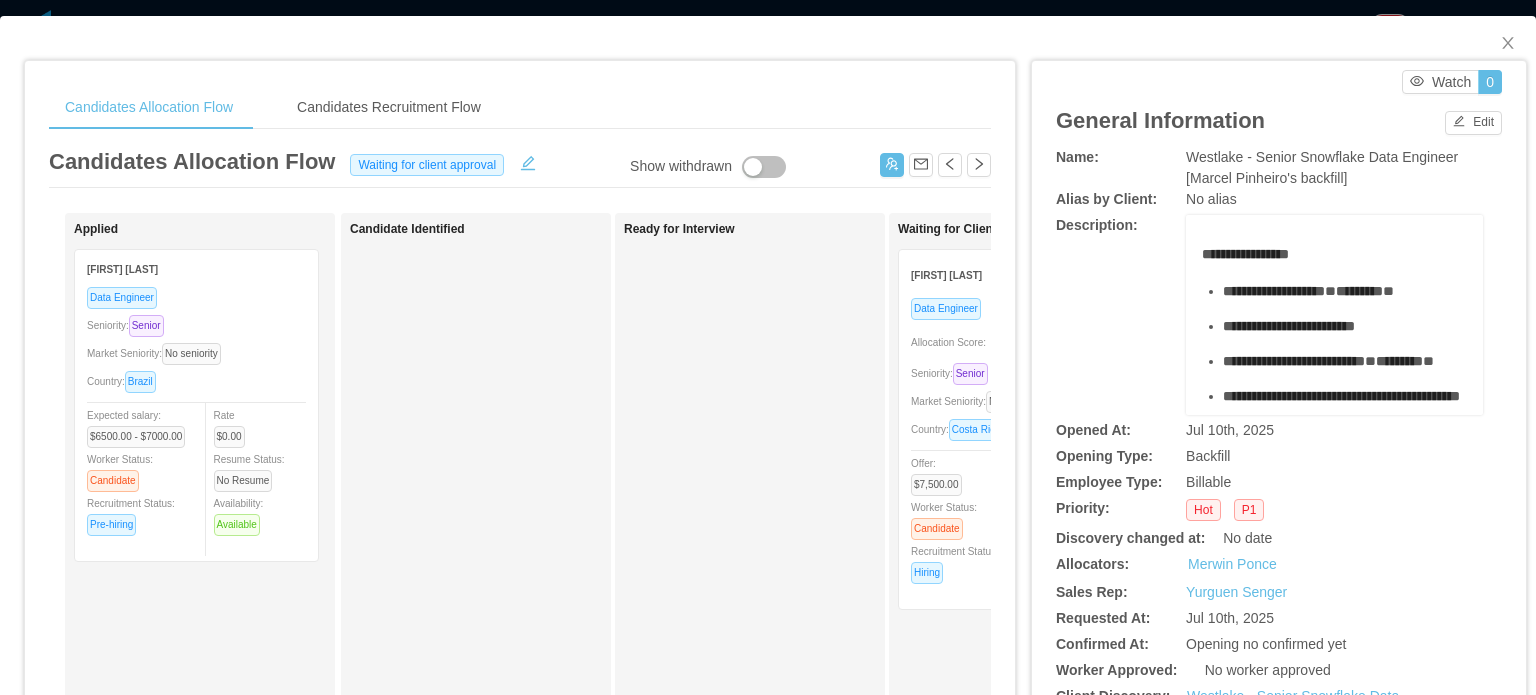 scroll, scrollTop: 0, scrollLeft: 0, axis: both 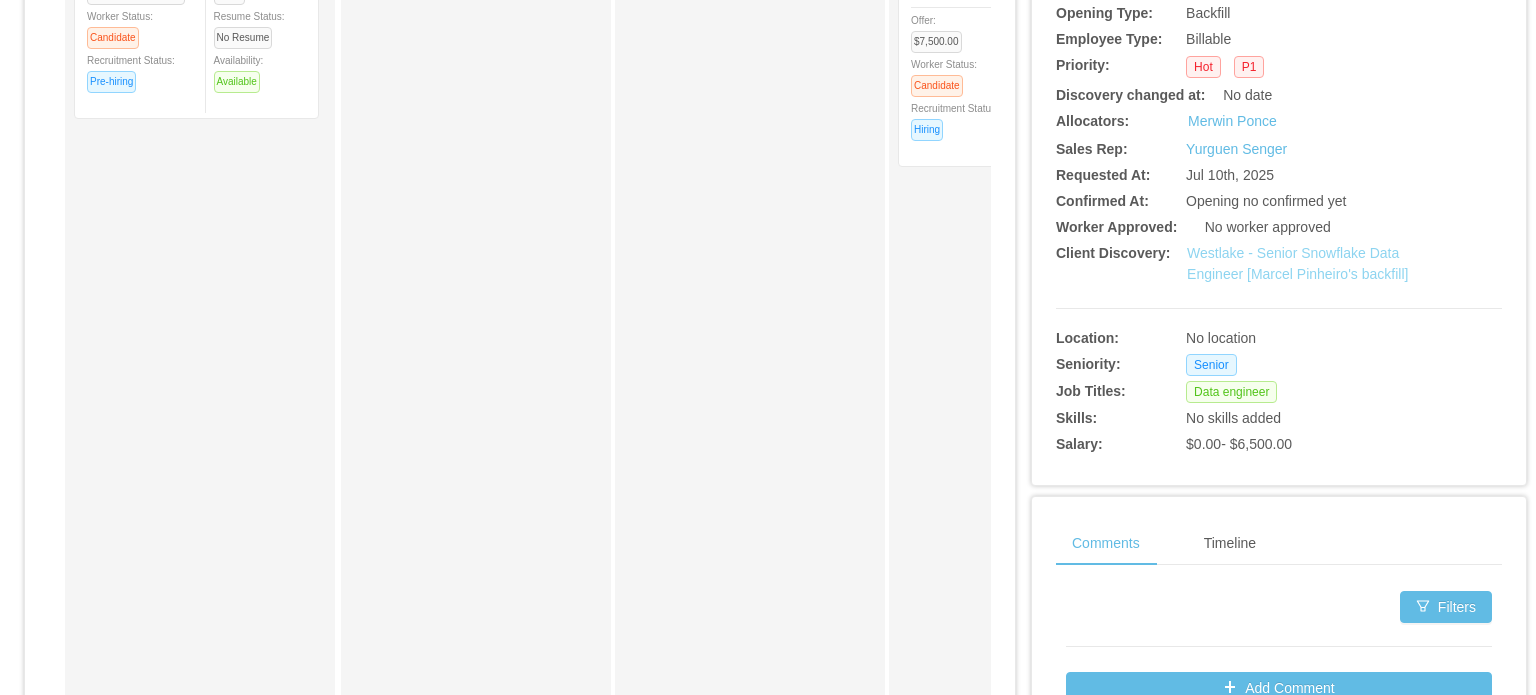 click on "Westlake - Senior Snowflake Data Engineer [Marcel Pinheiro's backfill]" at bounding box center (1297, 263) 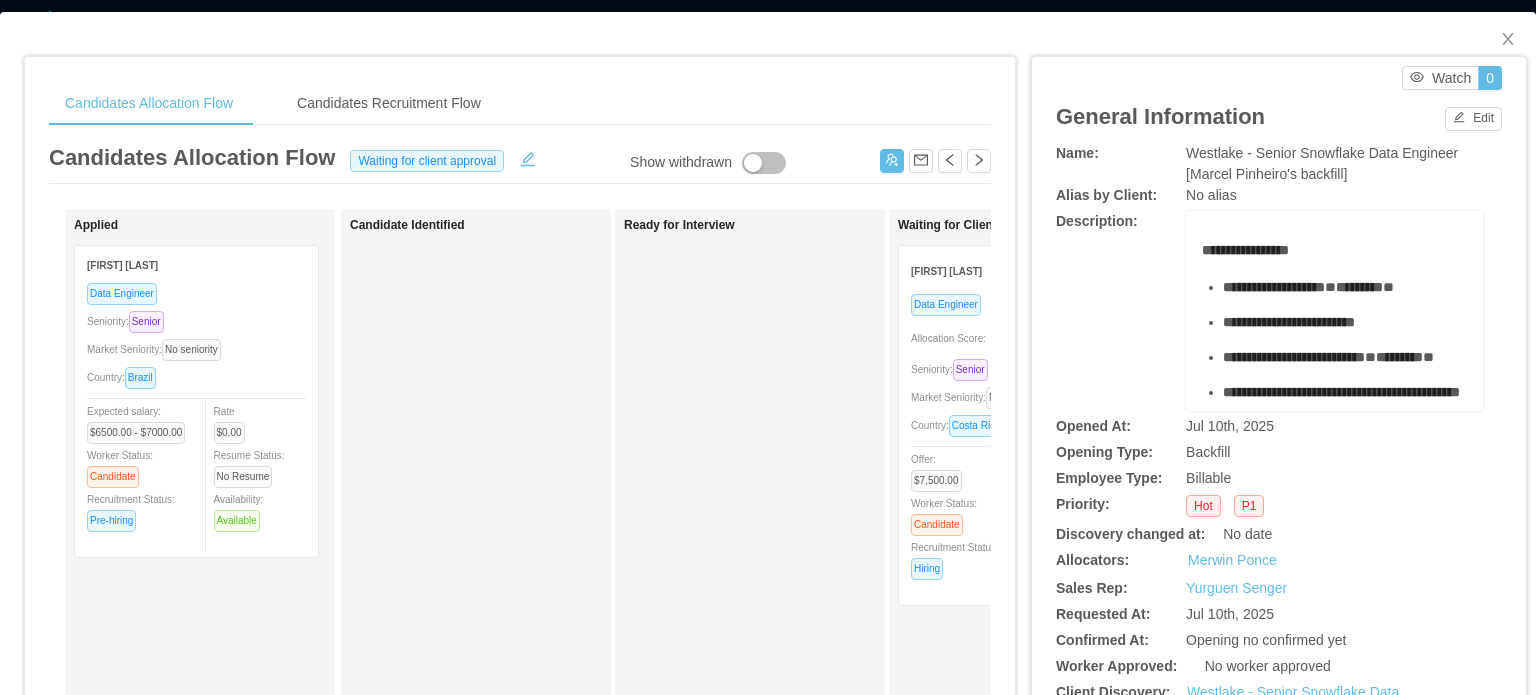 scroll, scrollTop: 0, scrollLeft: 0, axis: both 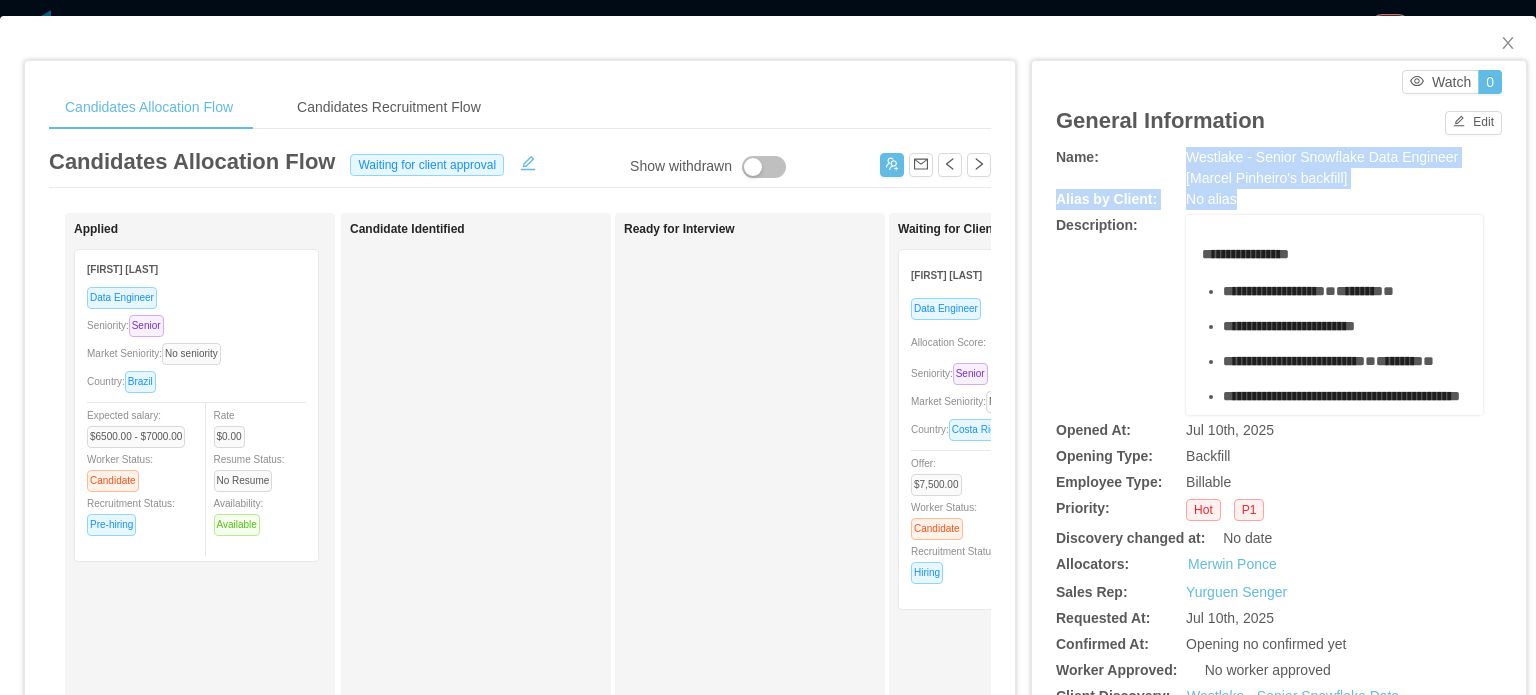drag, startPoint x: 1173, startPoint y: 156, endPoint x: 1383, endPoint y: 195, distance: 213.59073 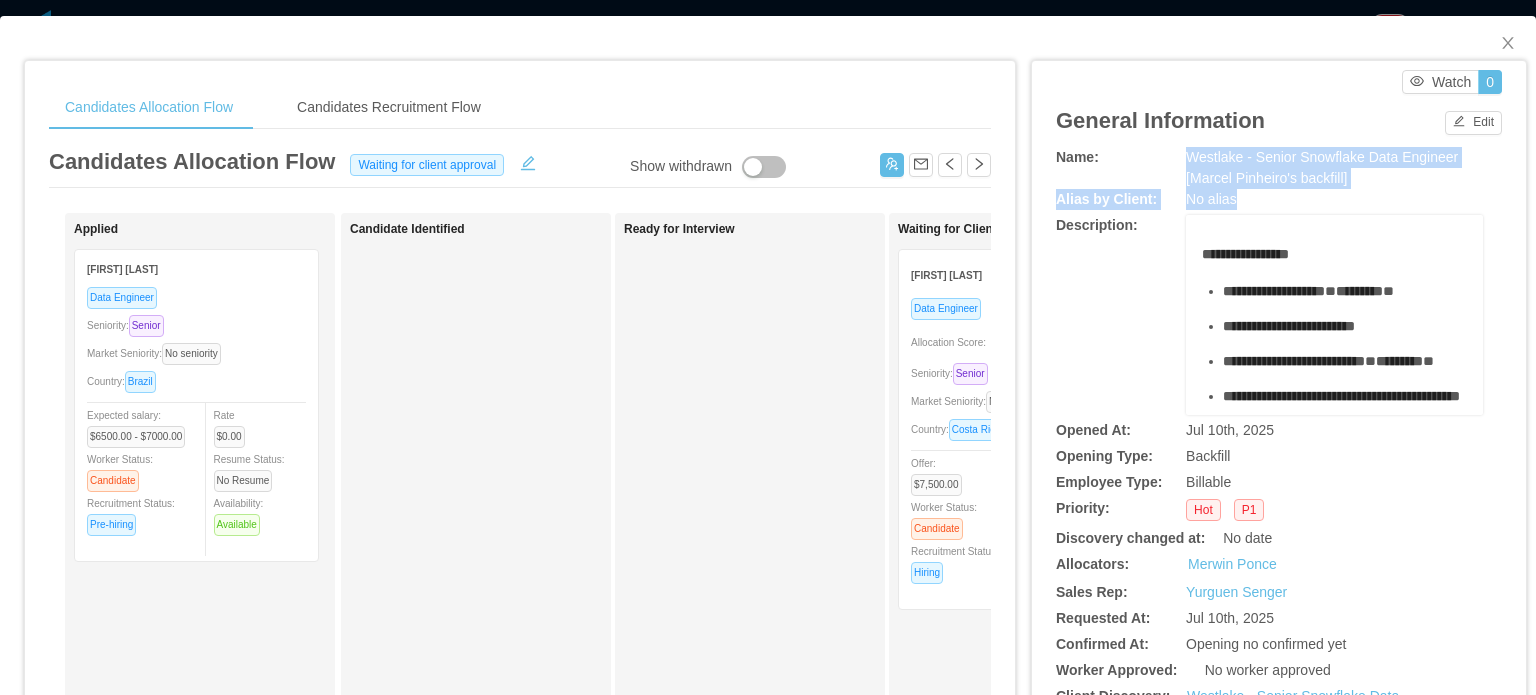 click on "Westlake - Senior Snowflake Data Engineer [Marcel Pinheiro's backfill]" at bounding box center (1322, 167) 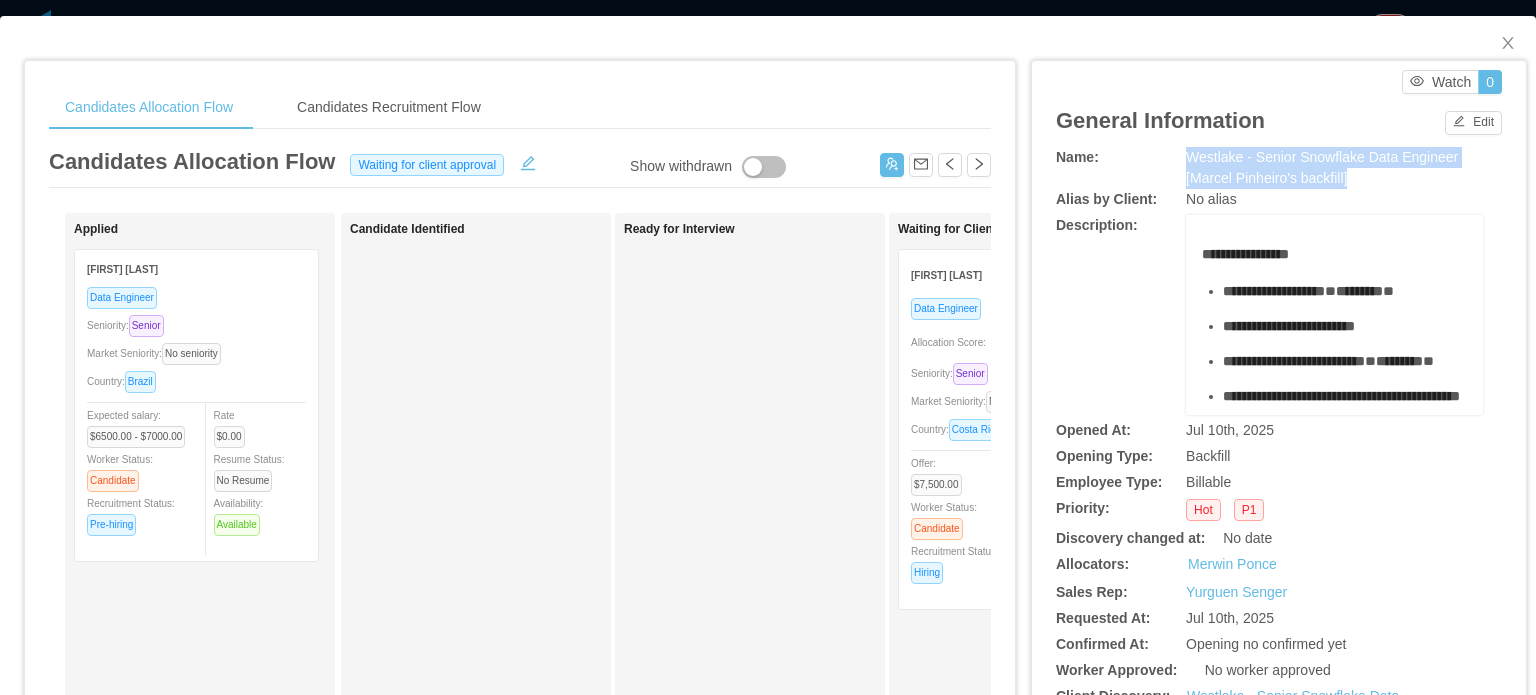 drag, startPoint x: 1176, startPoint y: 157, endPoint x: 1446, endPoint y: 173, distance: 270.47366 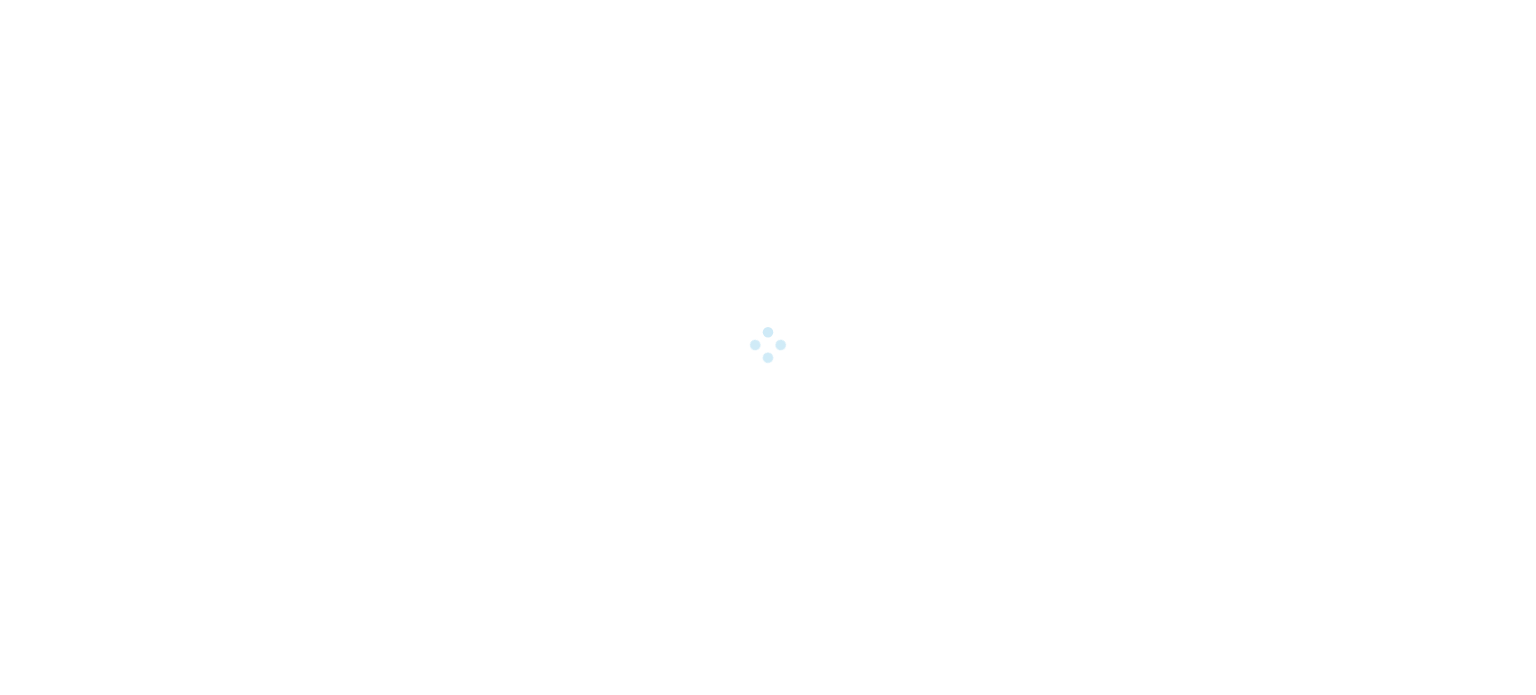 scroll, scrollTop: 0, scrollLeft: 0, axis: both 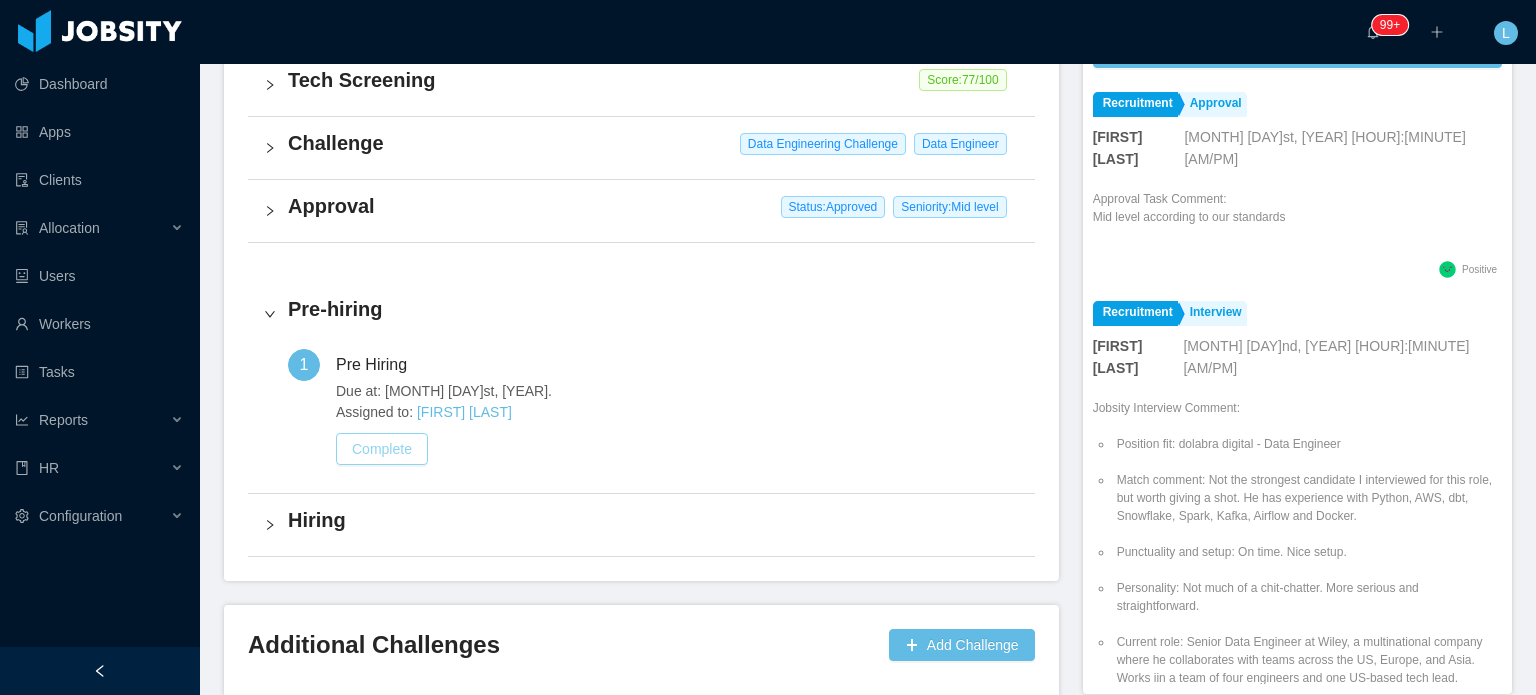 click on "Complete" at bounding box center [382, 449] 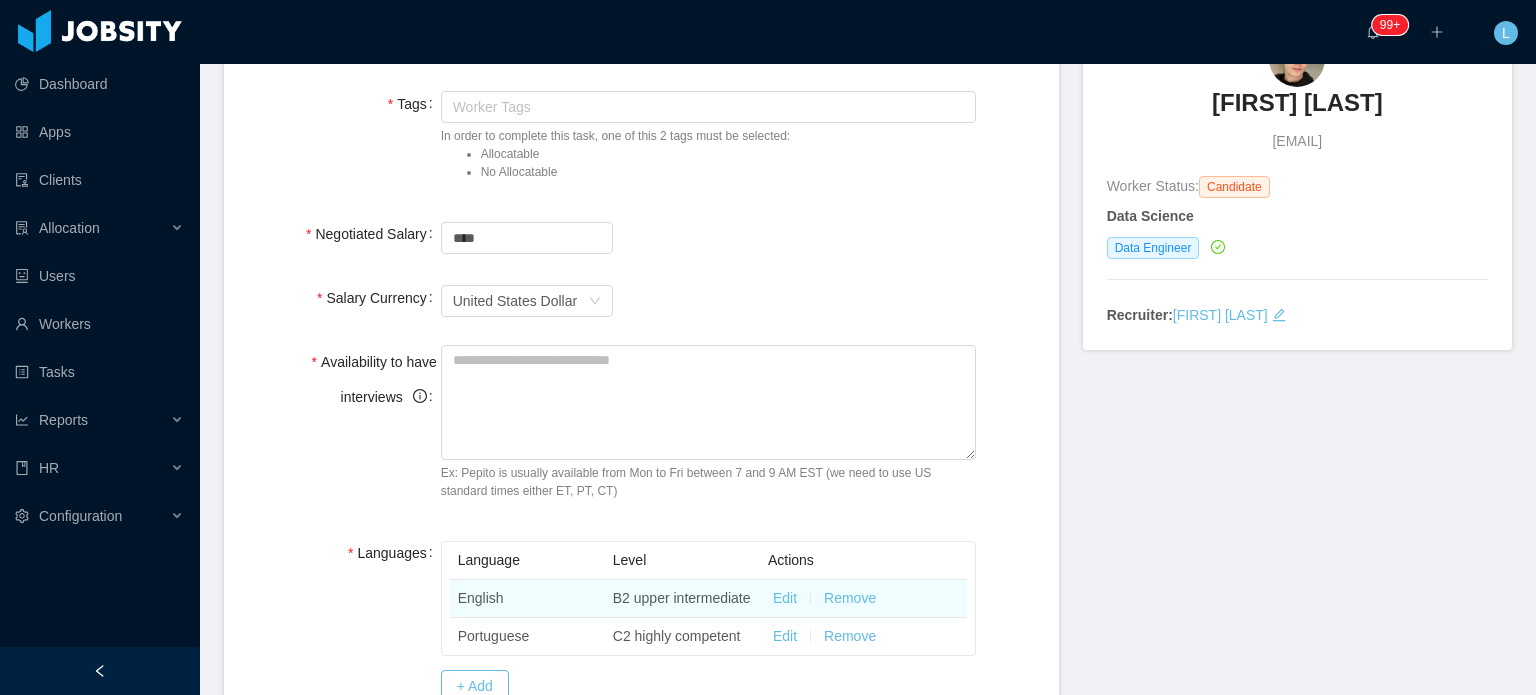 scroll, scrollTop: 700, scrollLeft: 0, axis: vertical 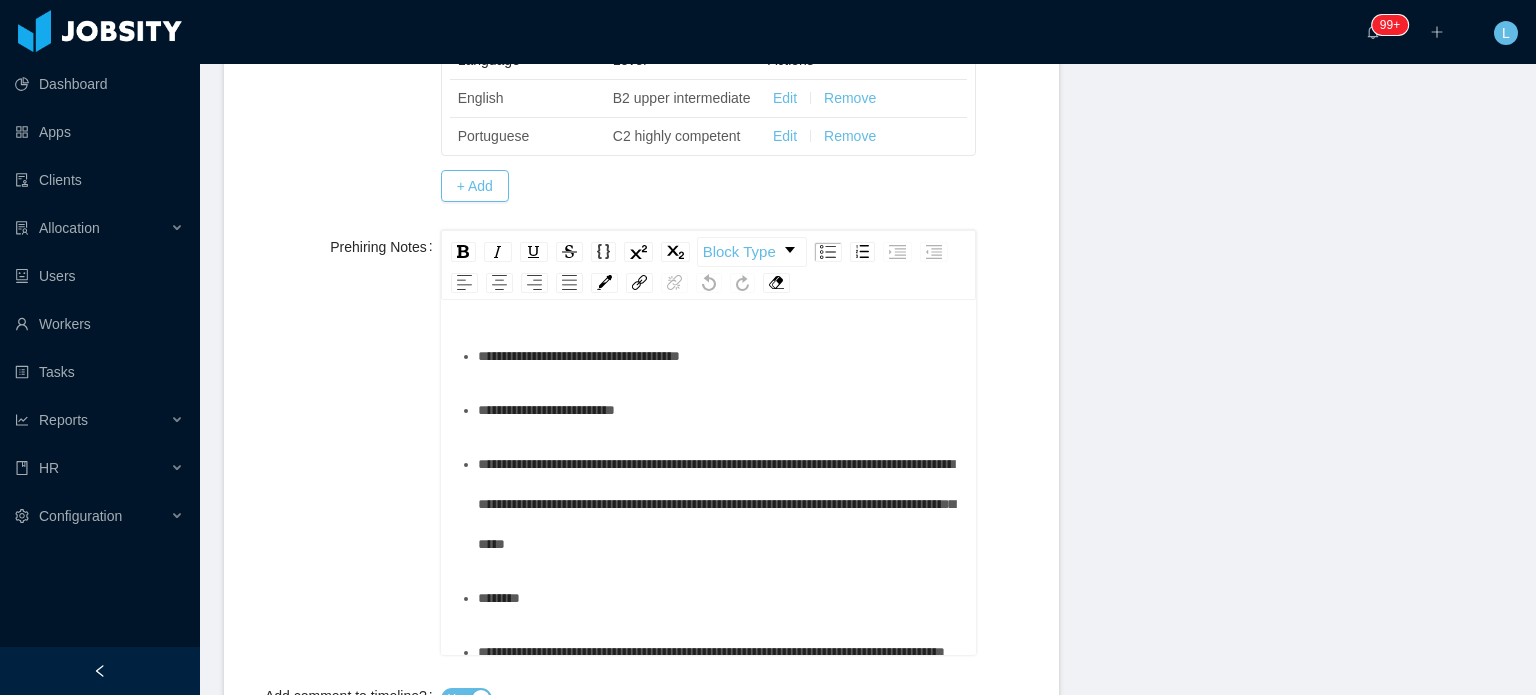 click on "**********" at bounding box center (719, 410) 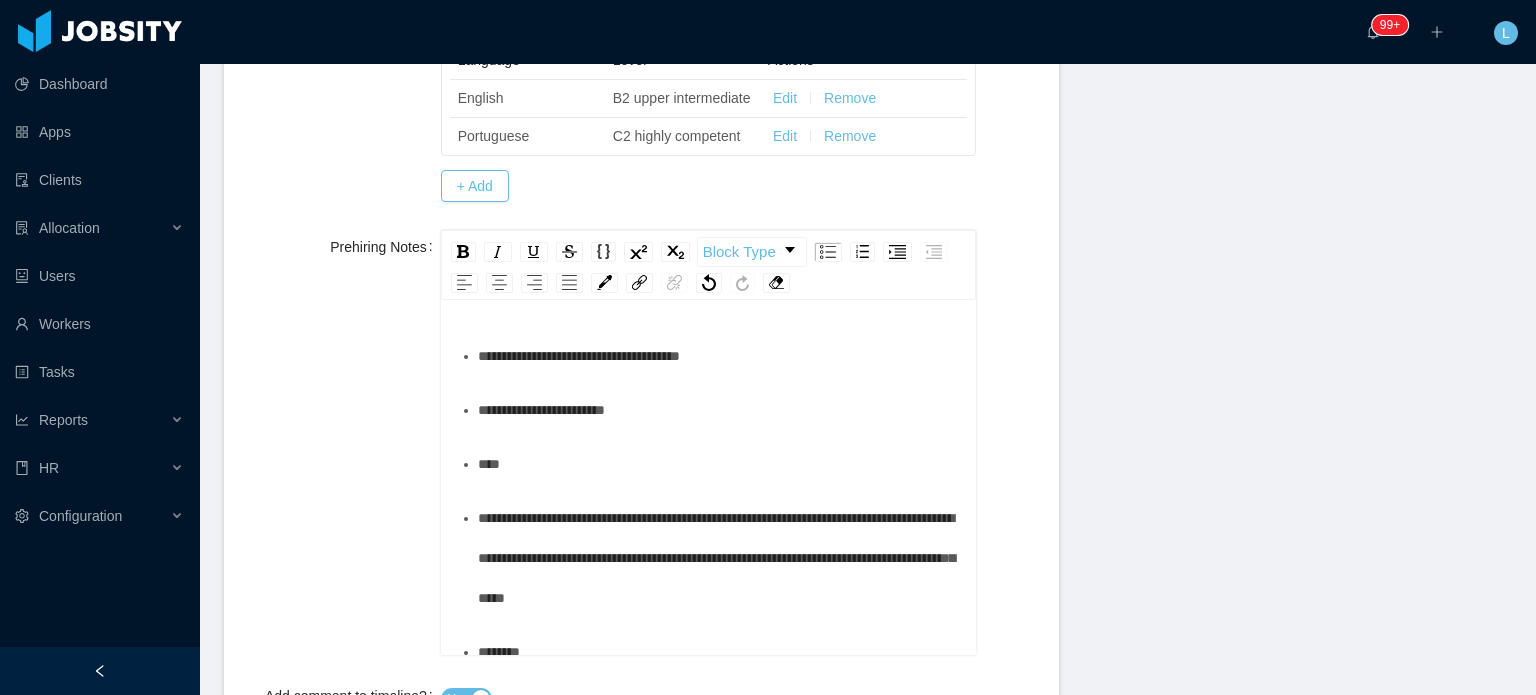type 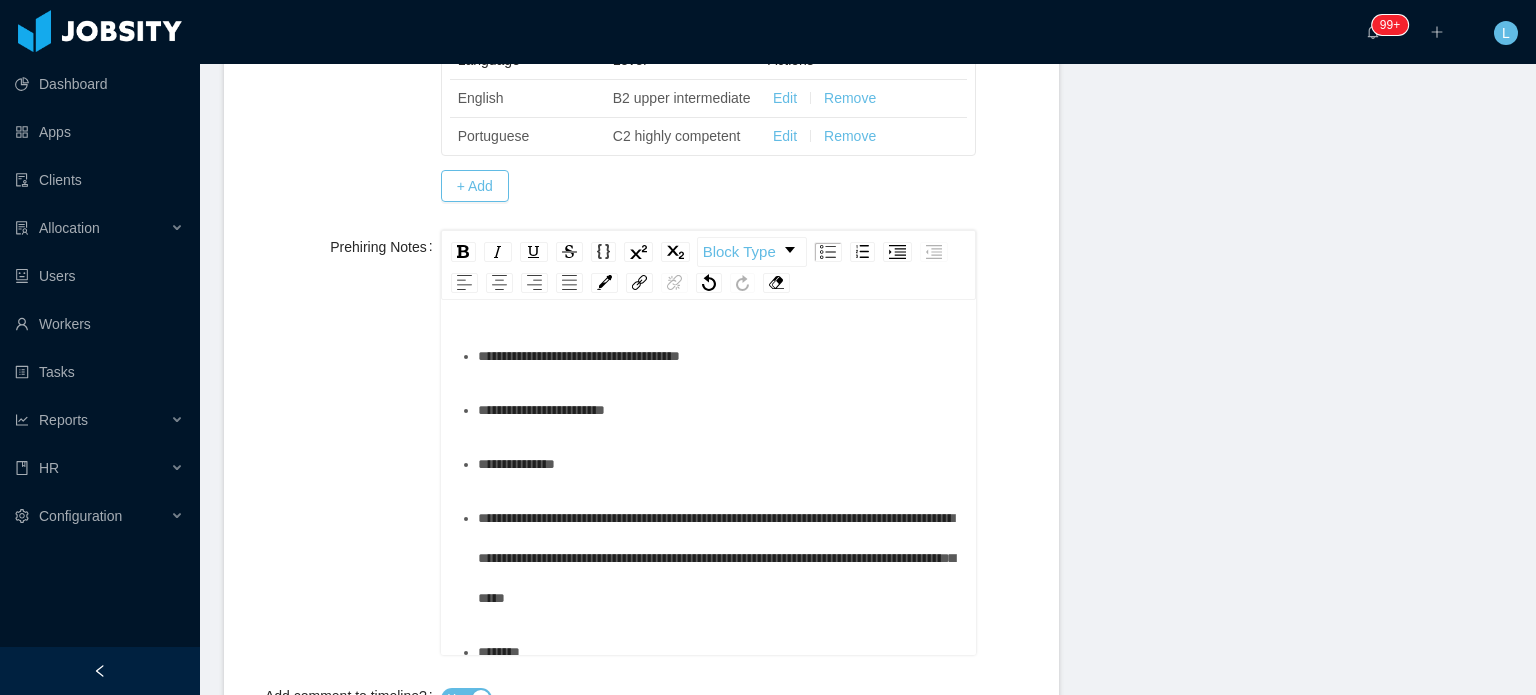 click on "**********" at bounding box center (719, 464) 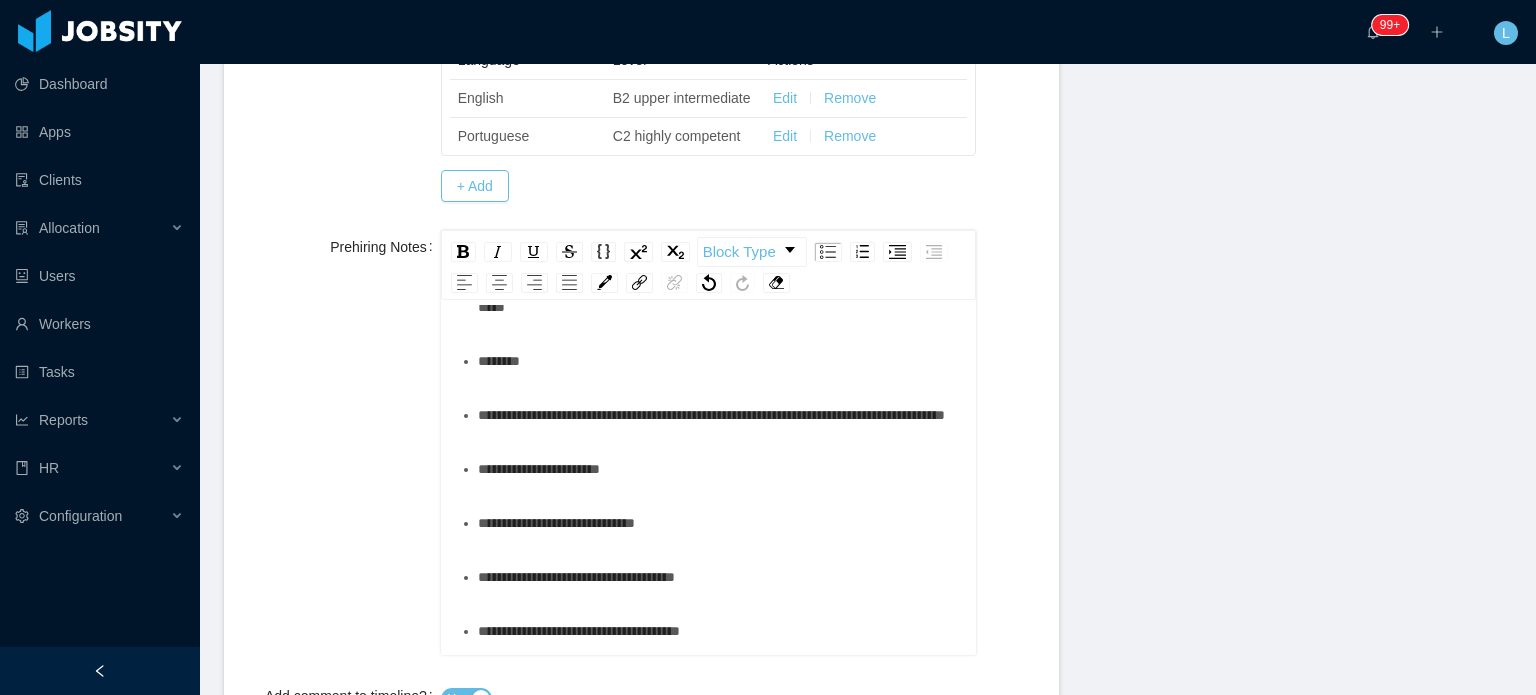 scroll, scrollTop: 300, scrollLeft: 0, axis: vertical 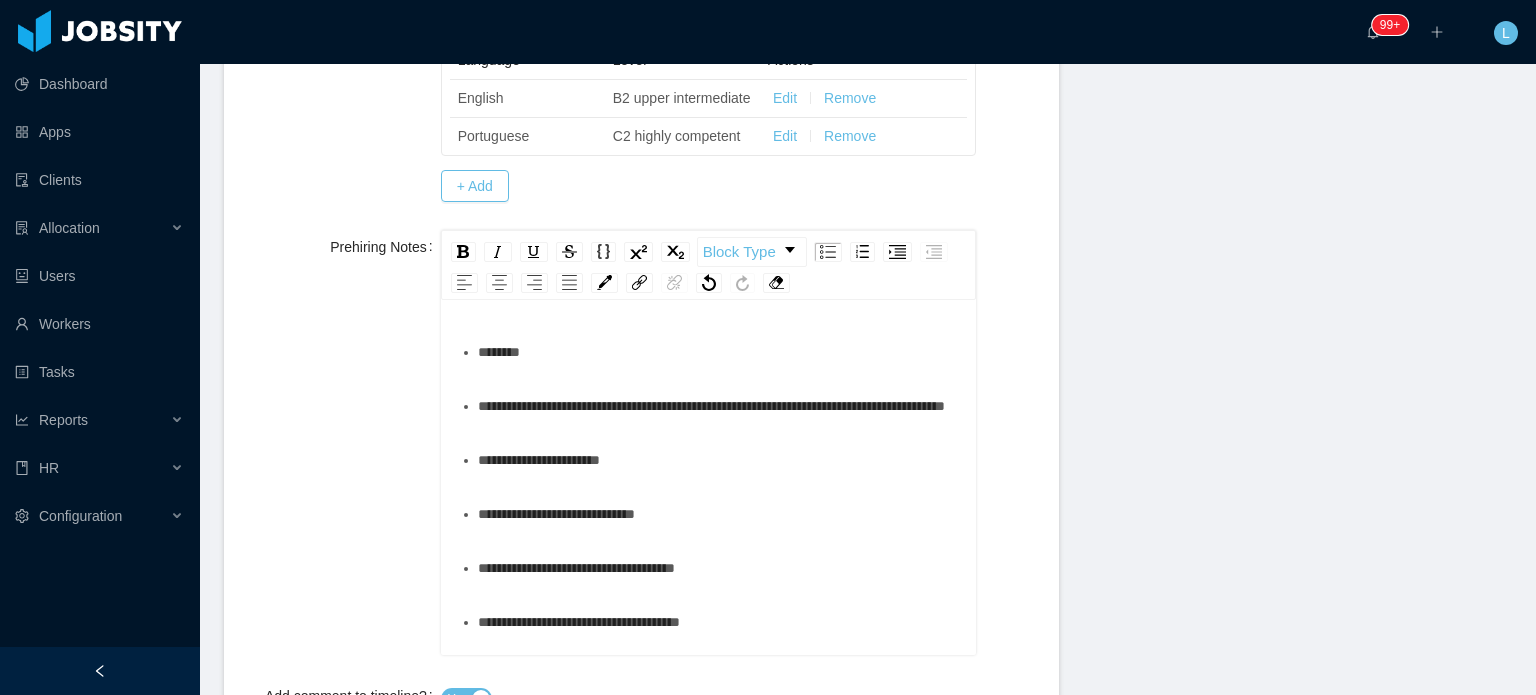 click on "**********" at bounding box center (719, 406) 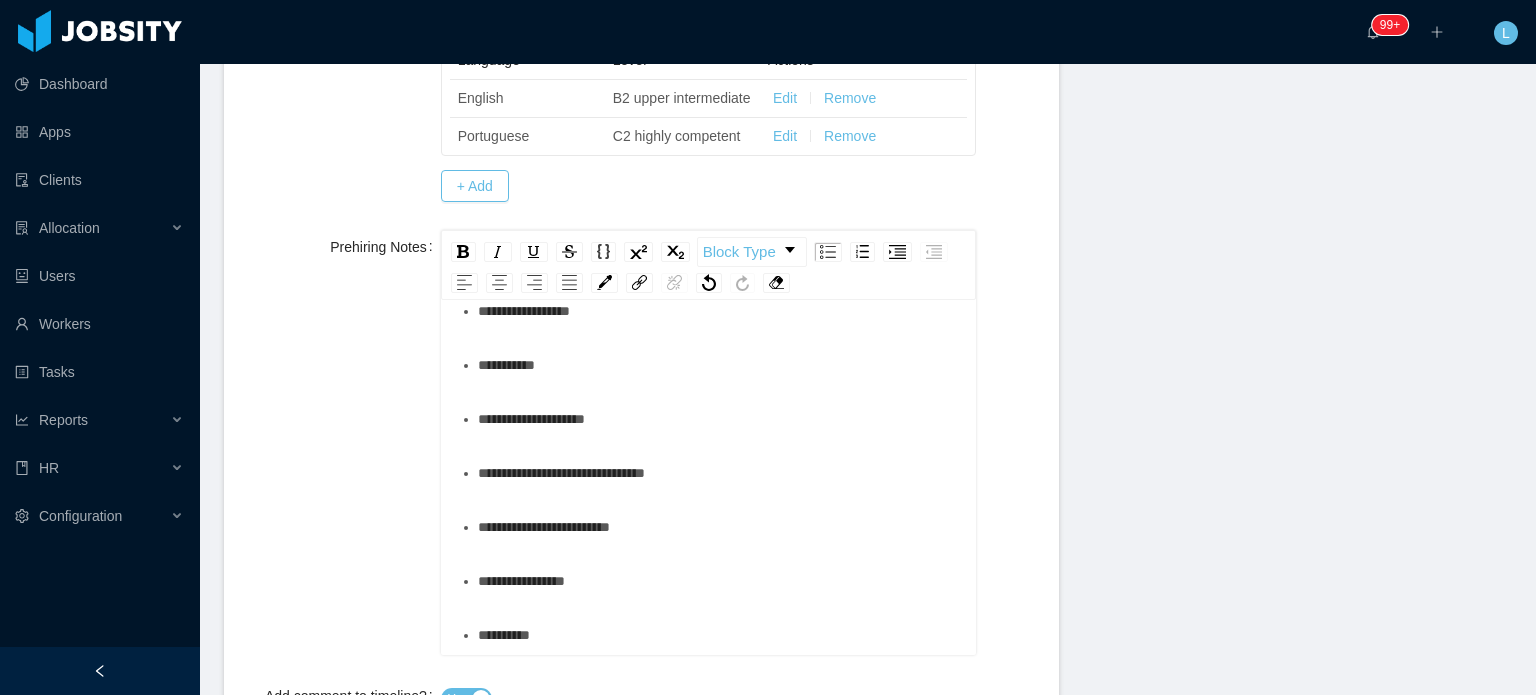 scroll, scrollTop: 1266, scrollLeft: 0, axis: vertical 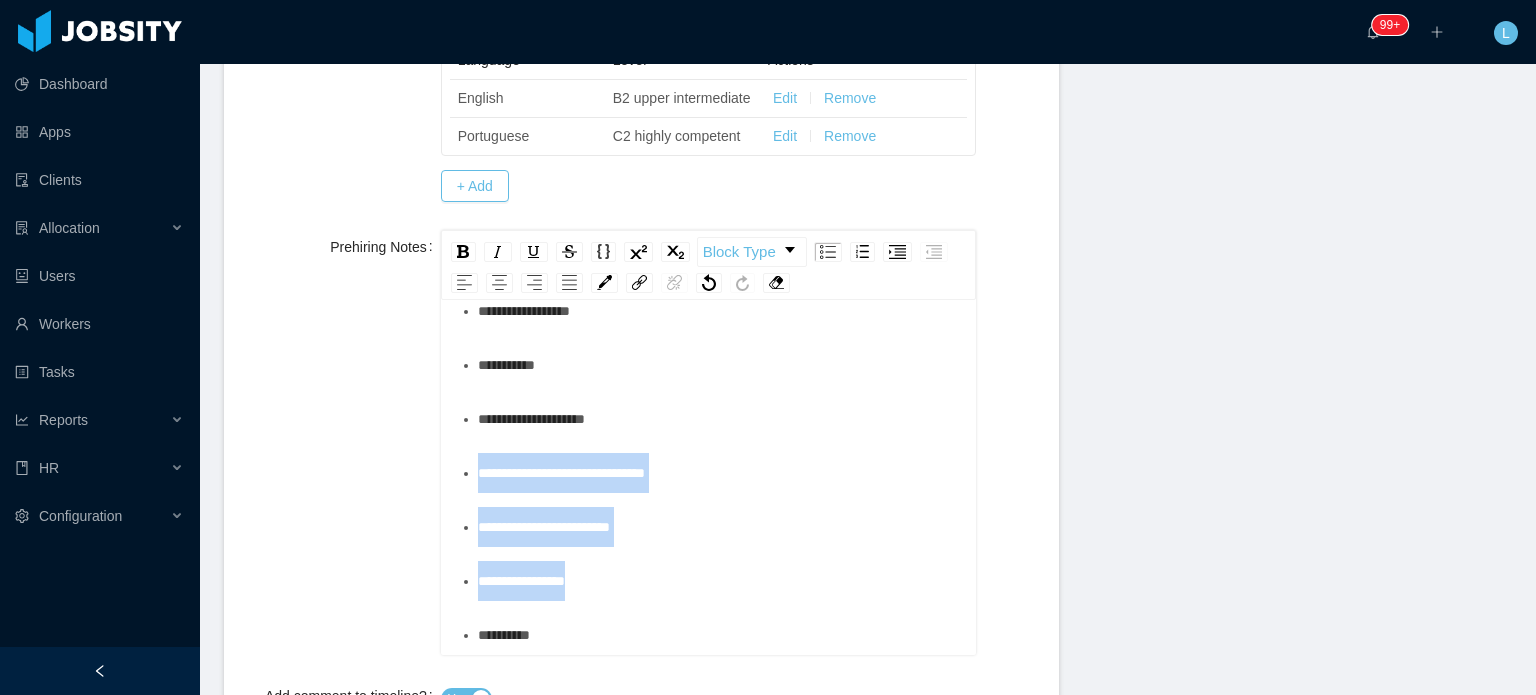 drag, startPoint x: 612, startPoint y: 593, endPoint x: 455, endPoint y: 503, distance: 180.96684 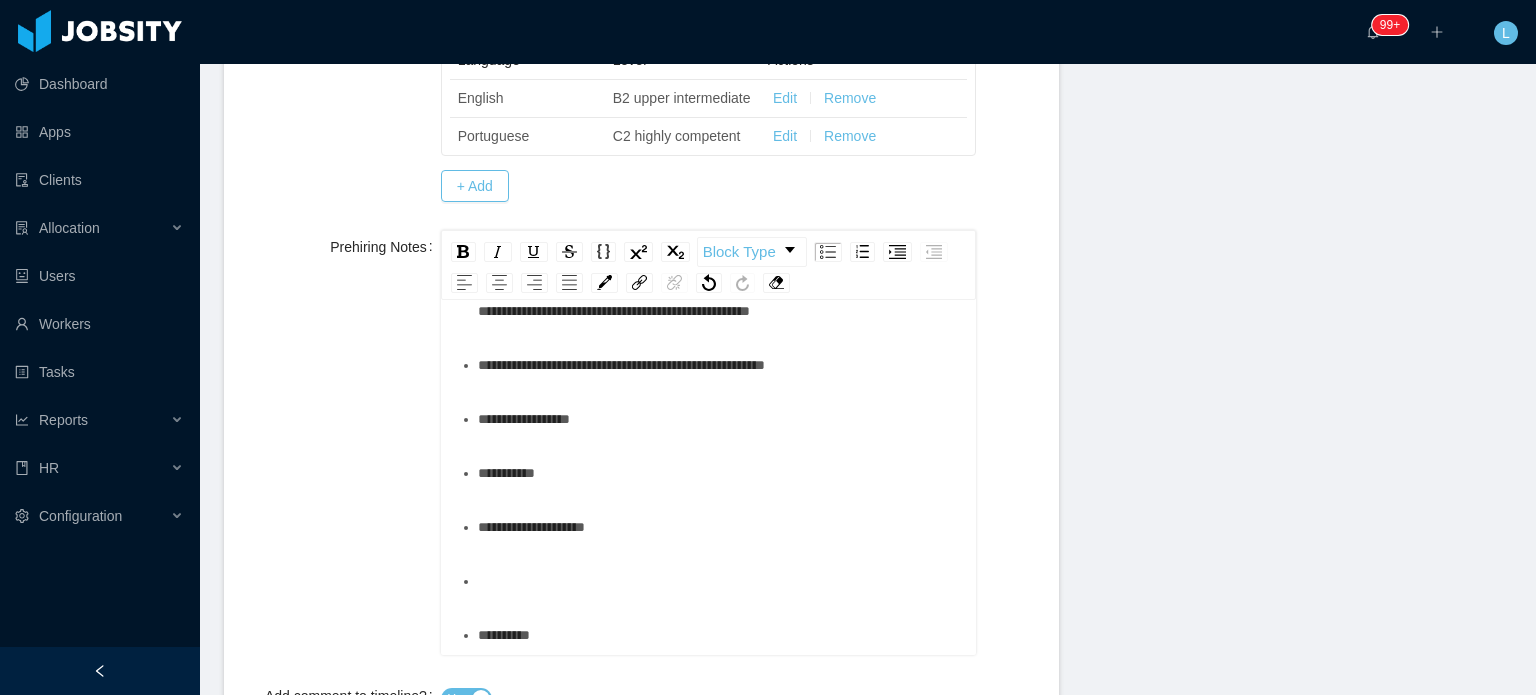 scroll, scrollTop: 1158, scrollLeft: 0, axis: vertical 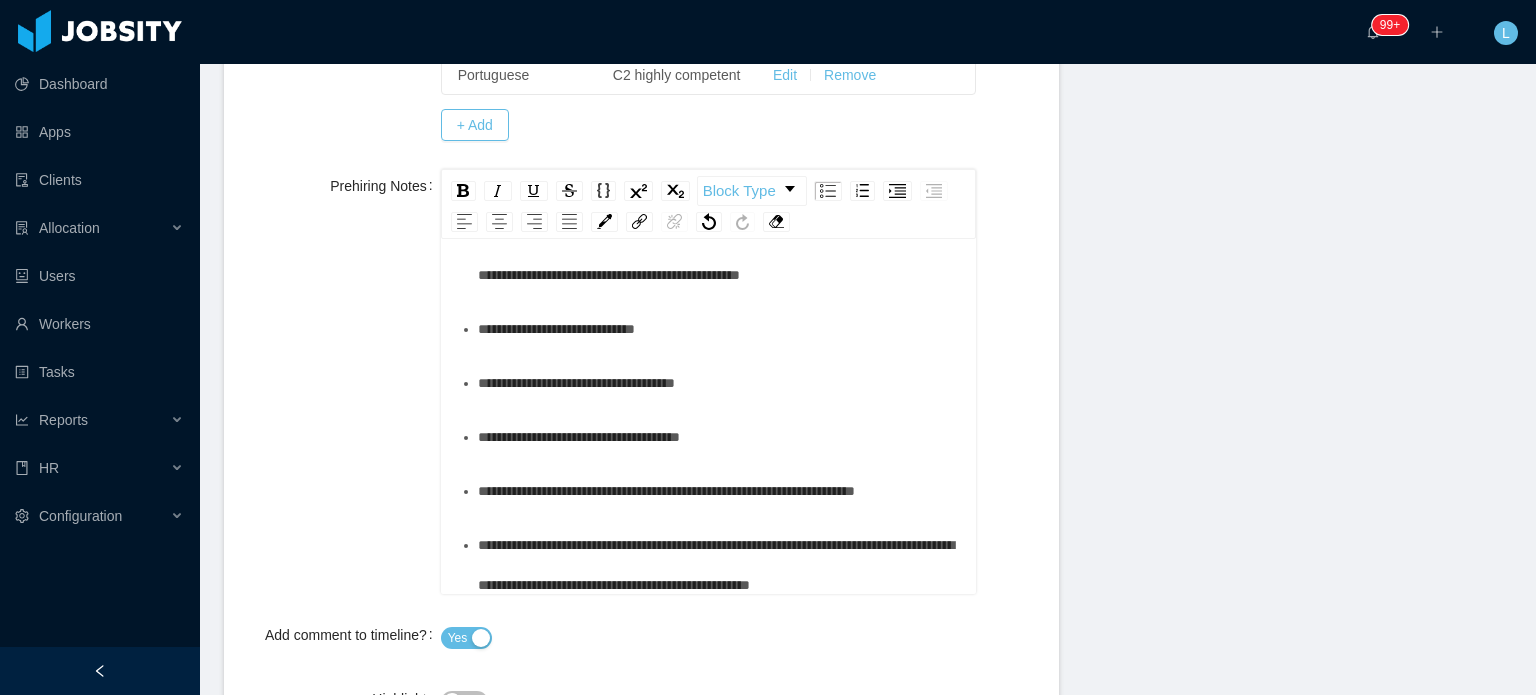 click on "**********" at bounding box center [719, 235] 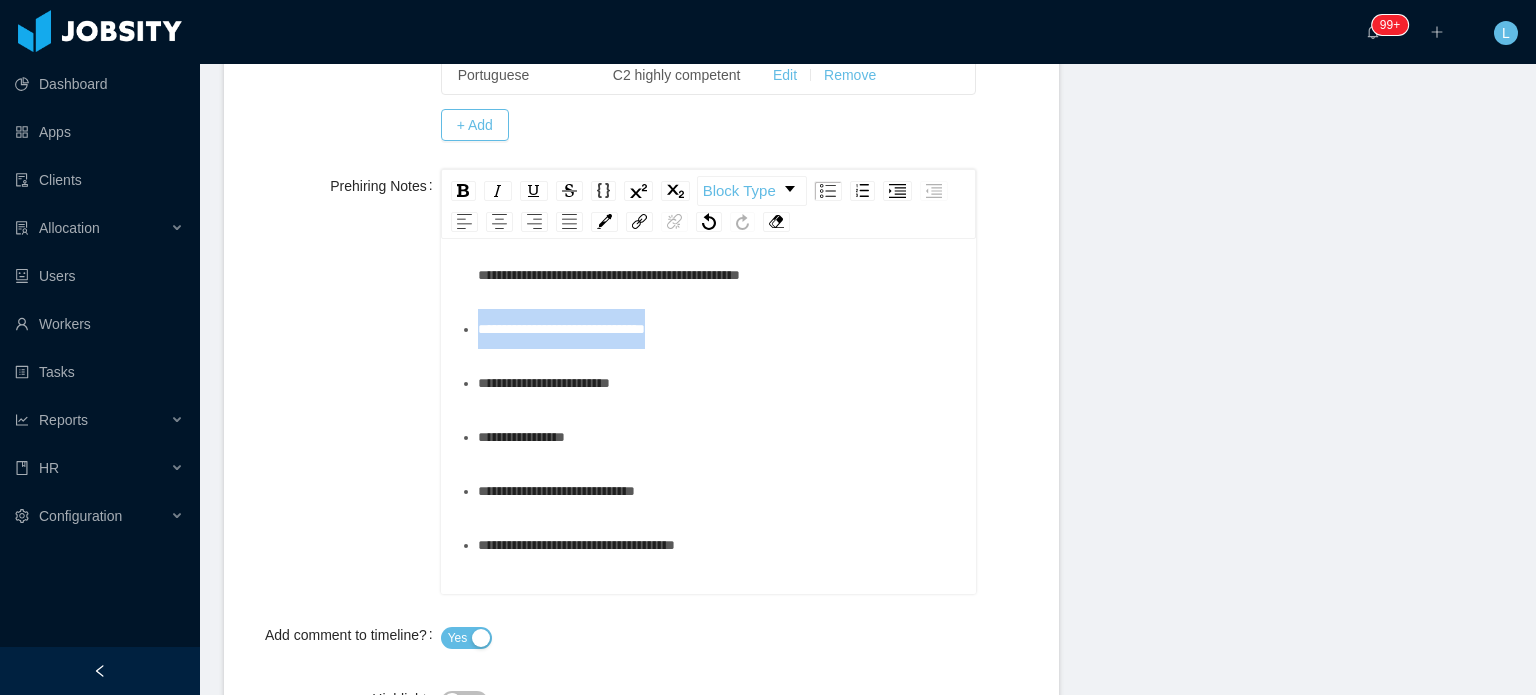 drag, startPoint x: 676, startPoint y: 503, endPoint x: 336, endPoint y: 517, distance: 340.28812 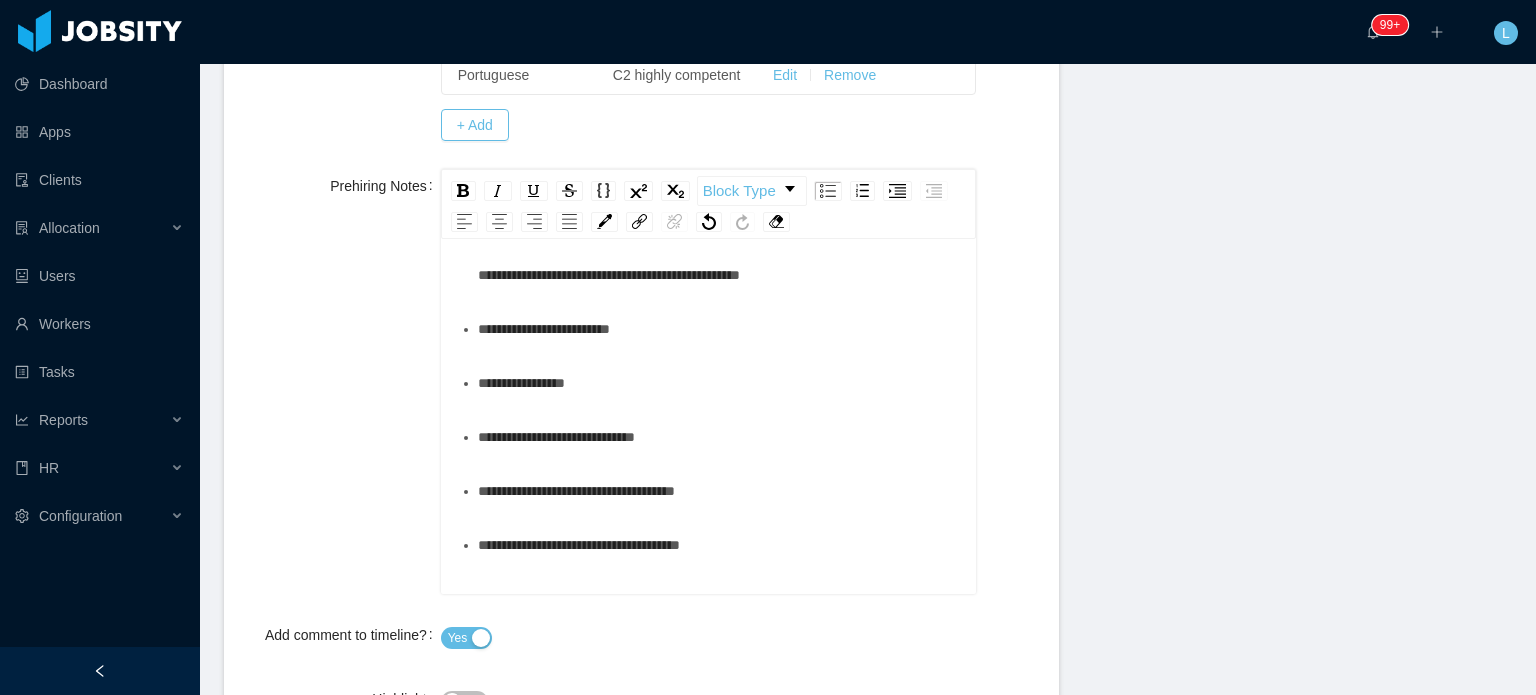 scroll, scrollTop: 604, scrollLeft: 0, axis: vertical 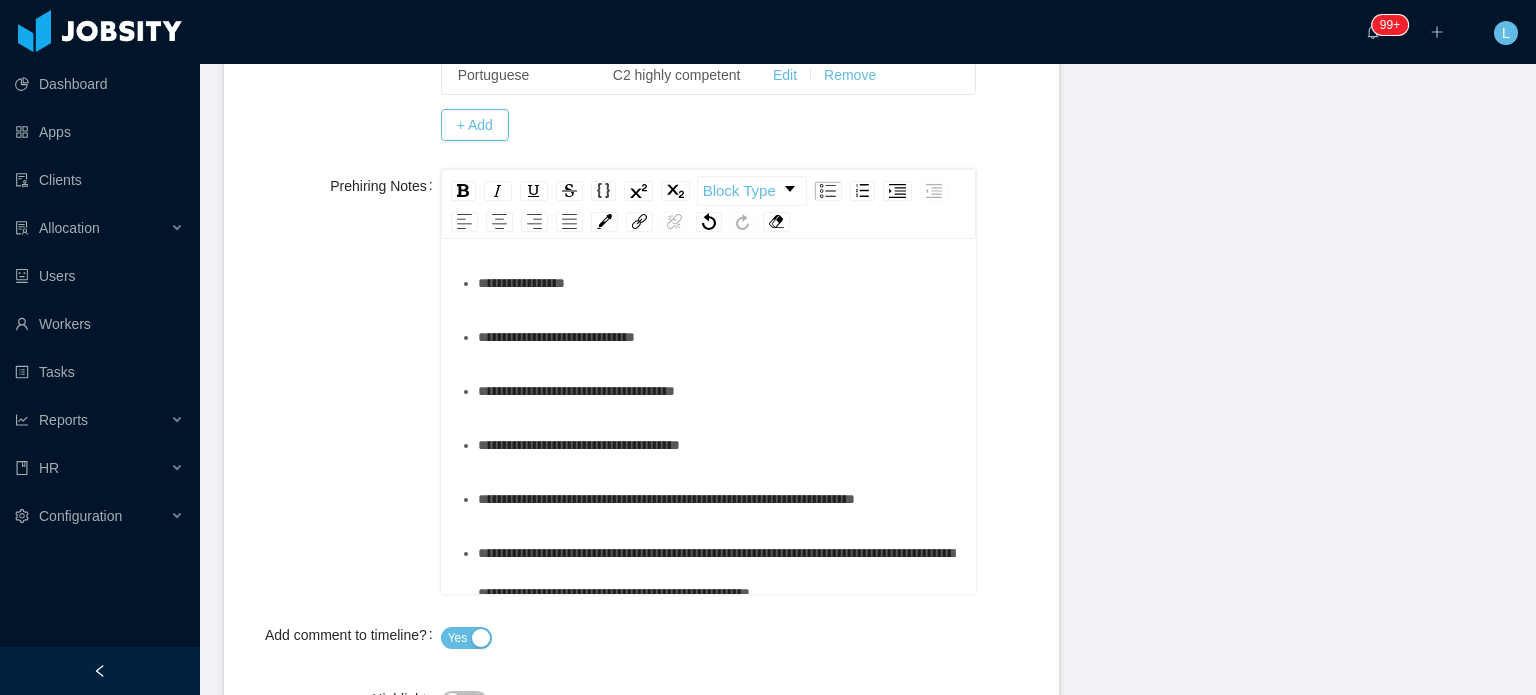click on "**********" at bounding box center [719, 337] 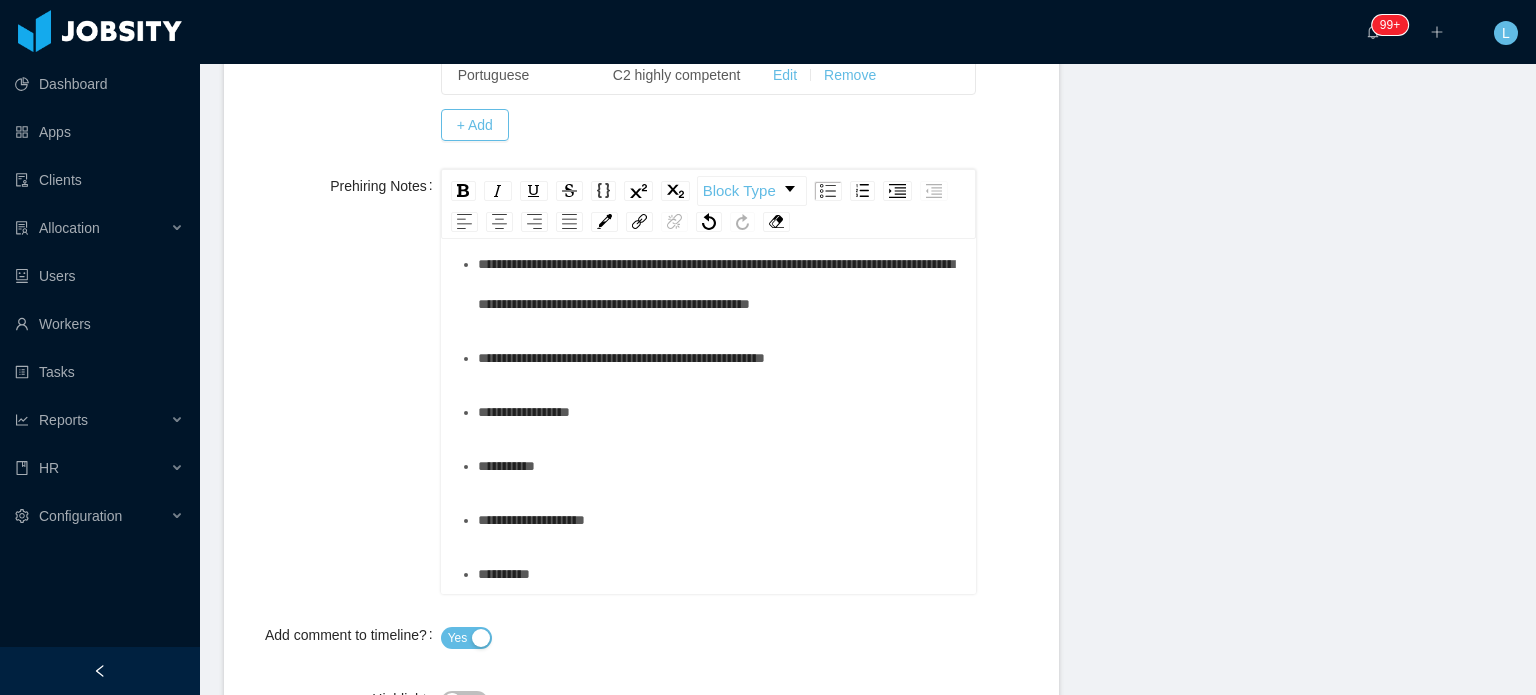 scroll, scrollTop: 1104, scrollLeft: 0, axis: vertical 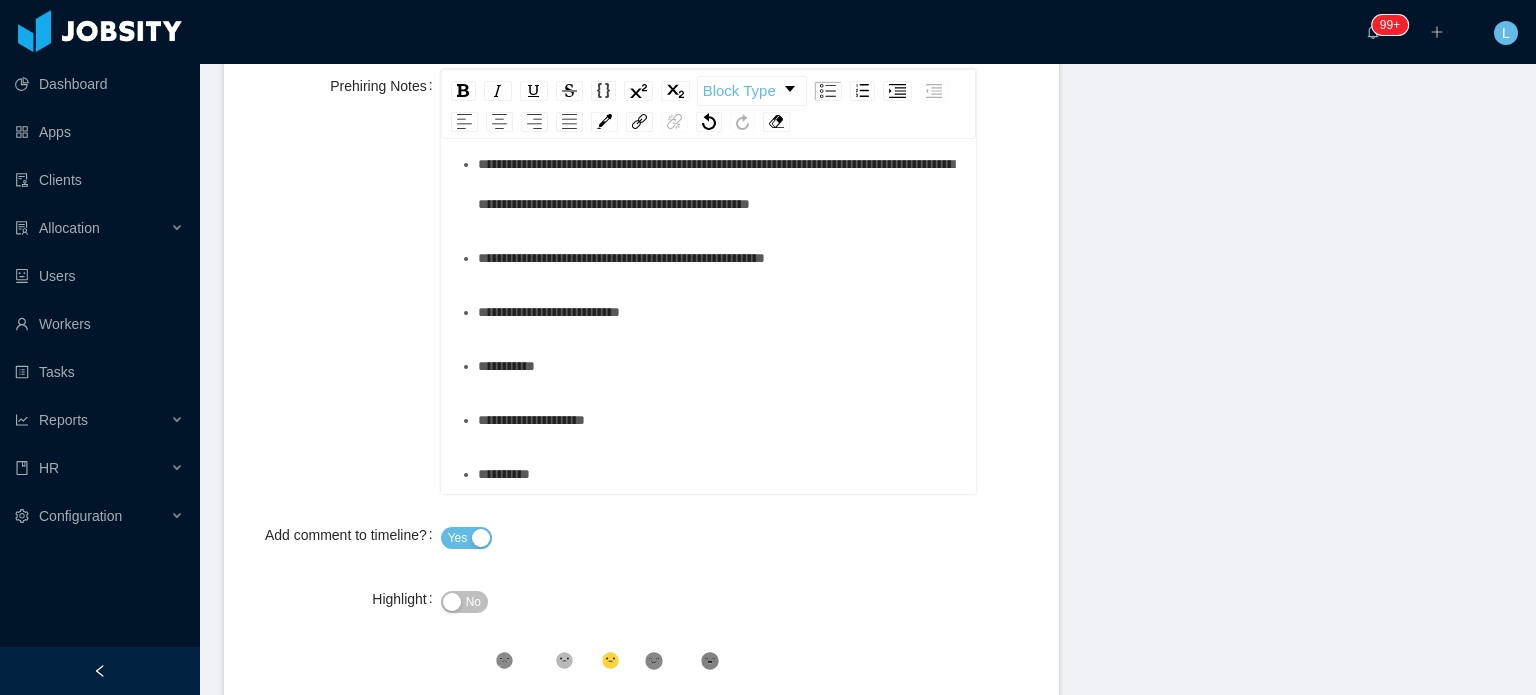 click on "**********" at bounding box center [719, 474] 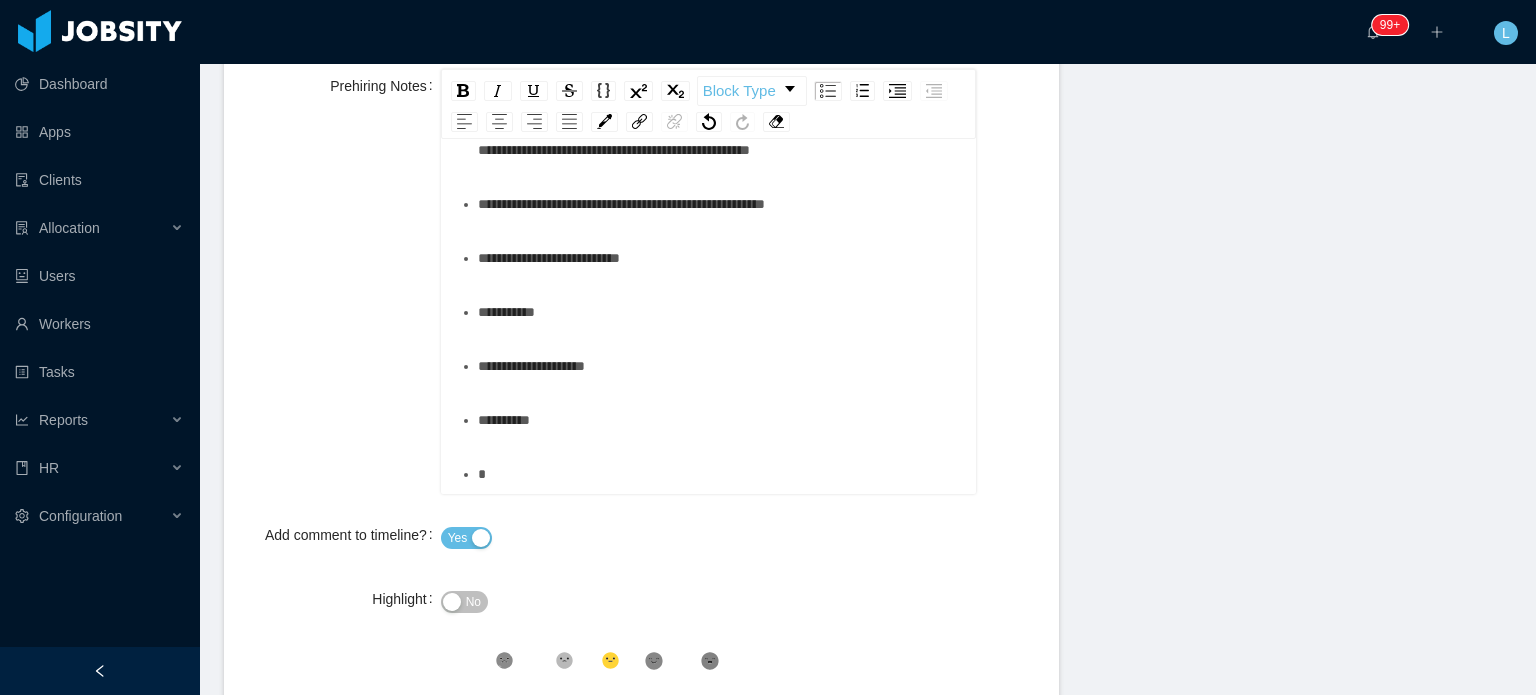 scroll, scrollTop: 1256, scrollLeft: 0, axis: vertical 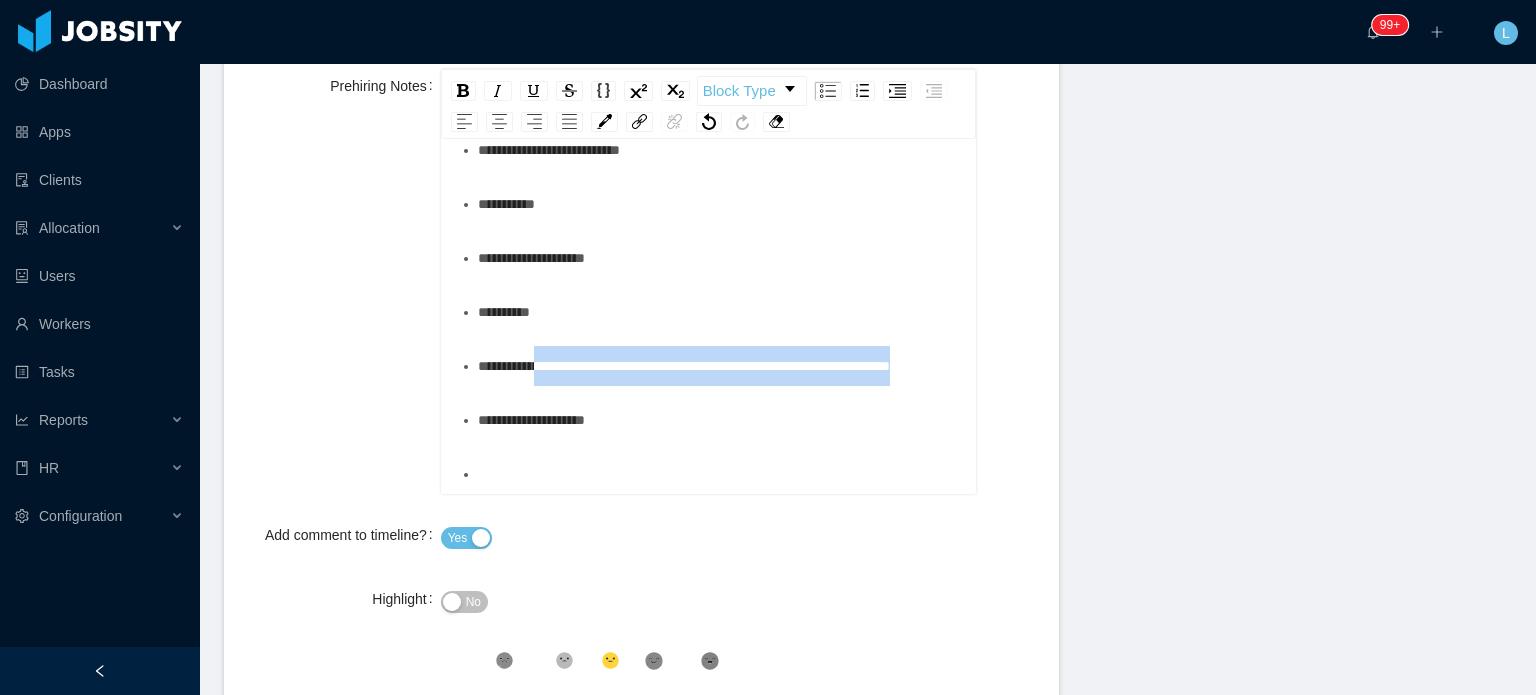 drag, startPoint x: 531, startPoint y: 439, endPoint x: 534, endPoint y: 411, distance: 28.160255 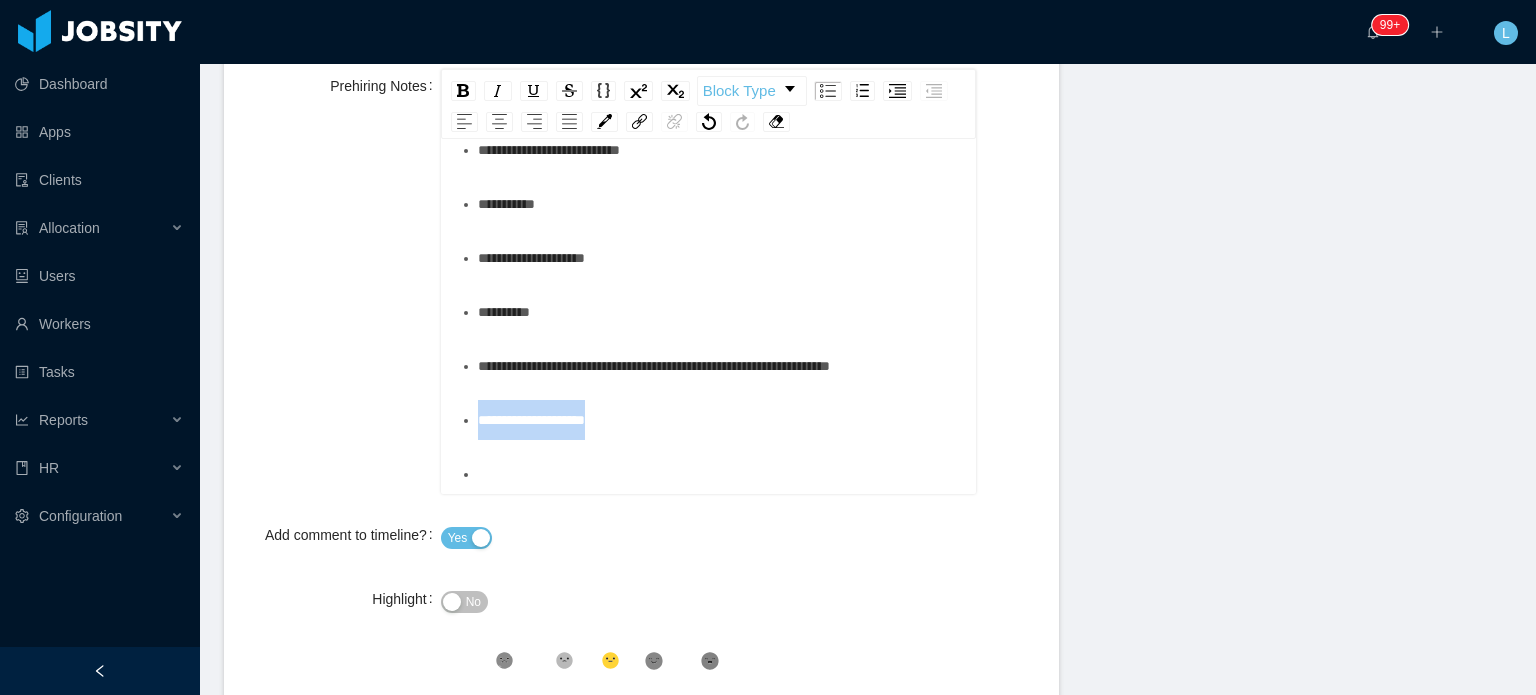 drag, startPoint x: 613, startPoint y: 460, endPoint x: 475, endPoint y: 462, distance: 138.0145 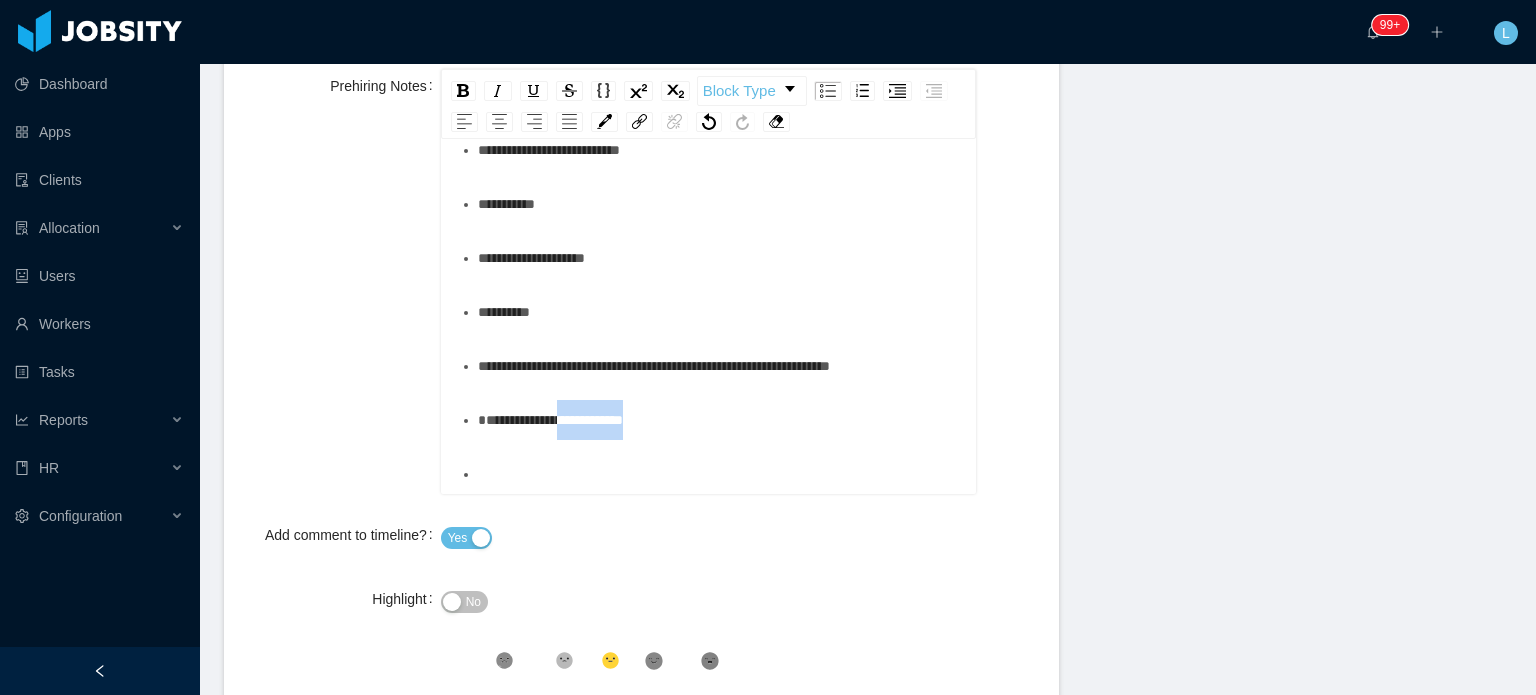 drag, startPoint x: 576, startPoint y: 463, endPoint x: 696, endPoint y: 467, distance: 120.06665 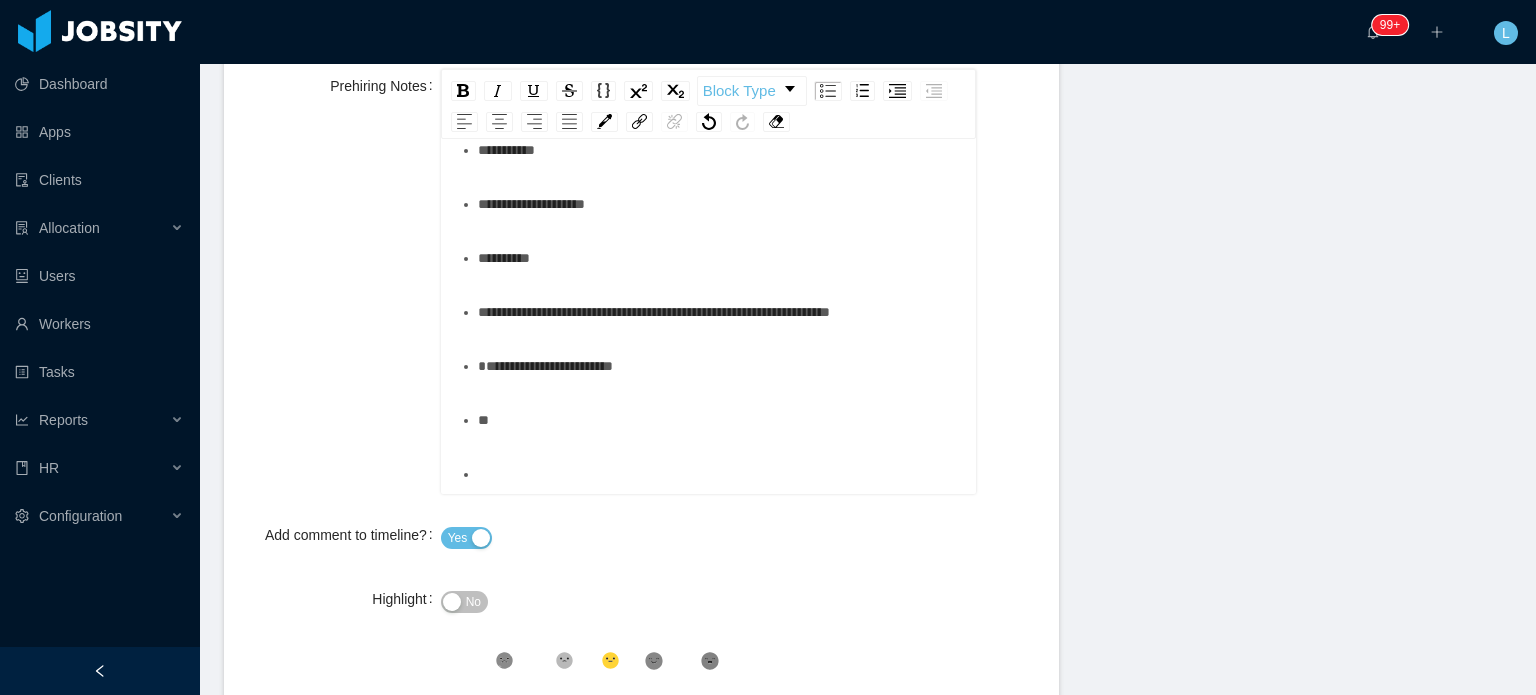 scroll, scrollTop: 1364, scrollLeft: 0, axis: vertical 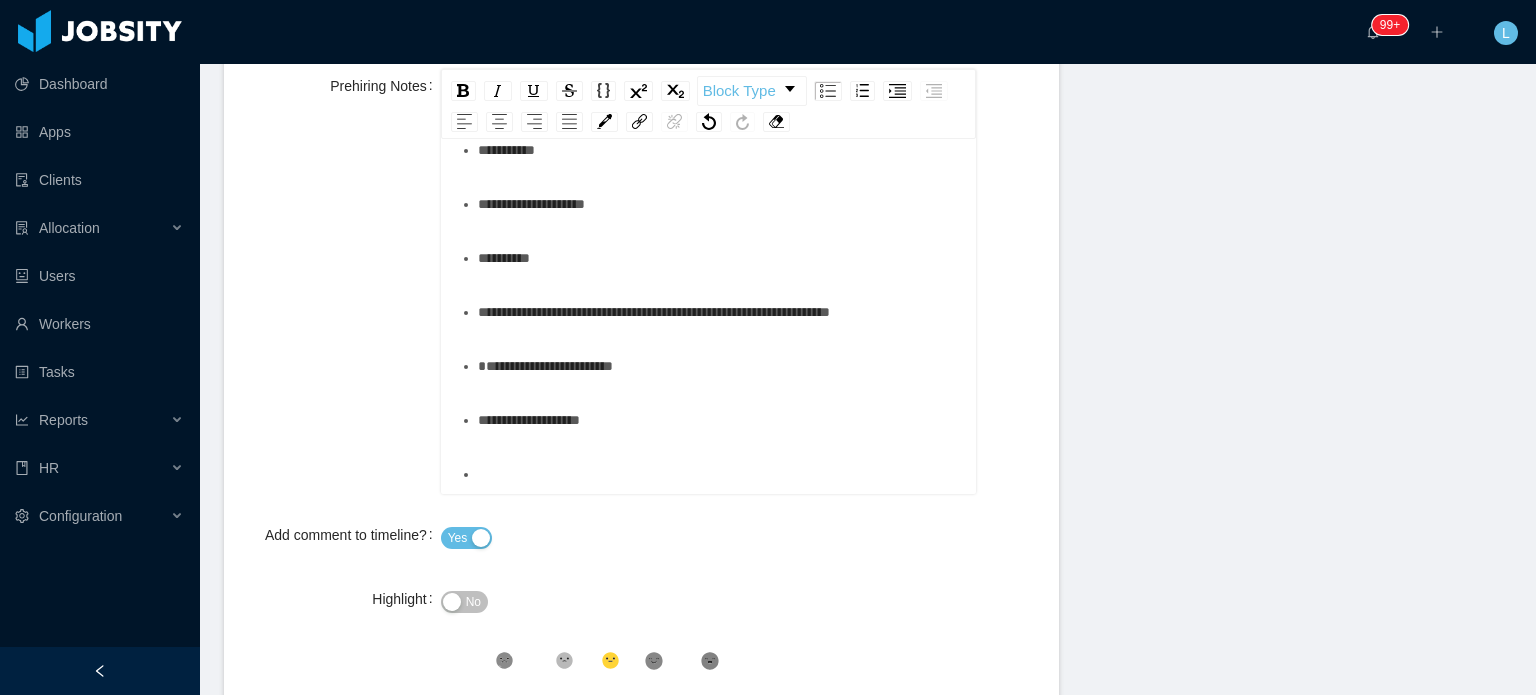 click on "**********" at bounding box center (529, 420) 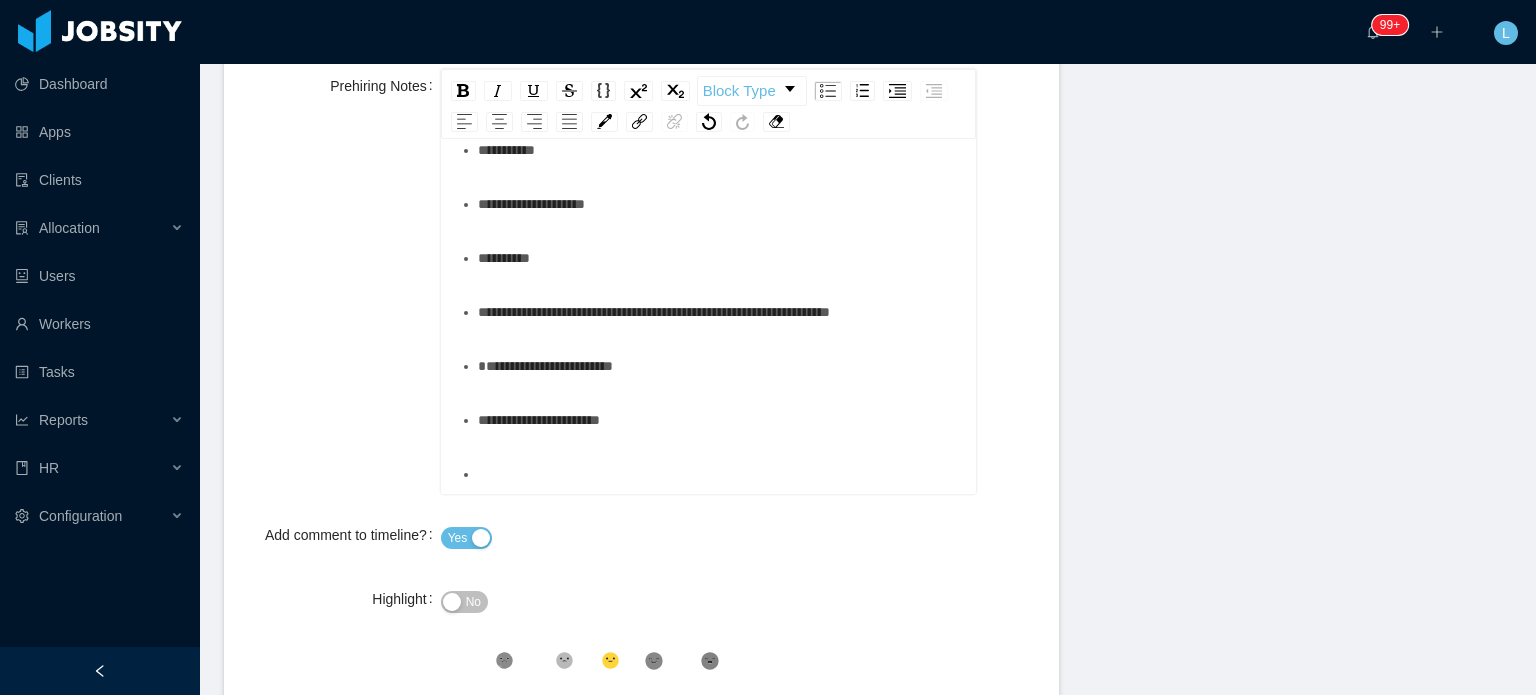 click on "**********" at bounding box center (719, 420) 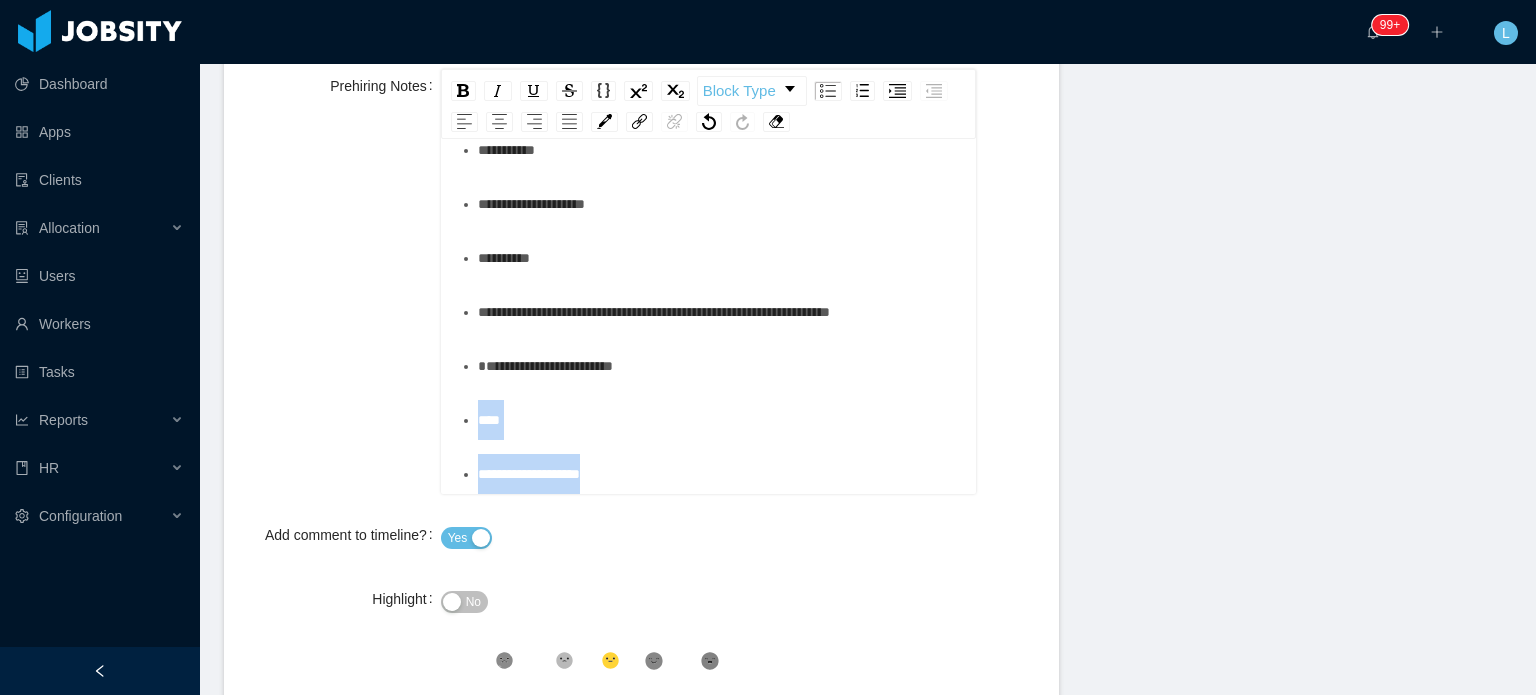 drag, startPoint x: 477, startPoint y: 438, endPoint x: 615, endPoint y: 487, distance: 146.44112 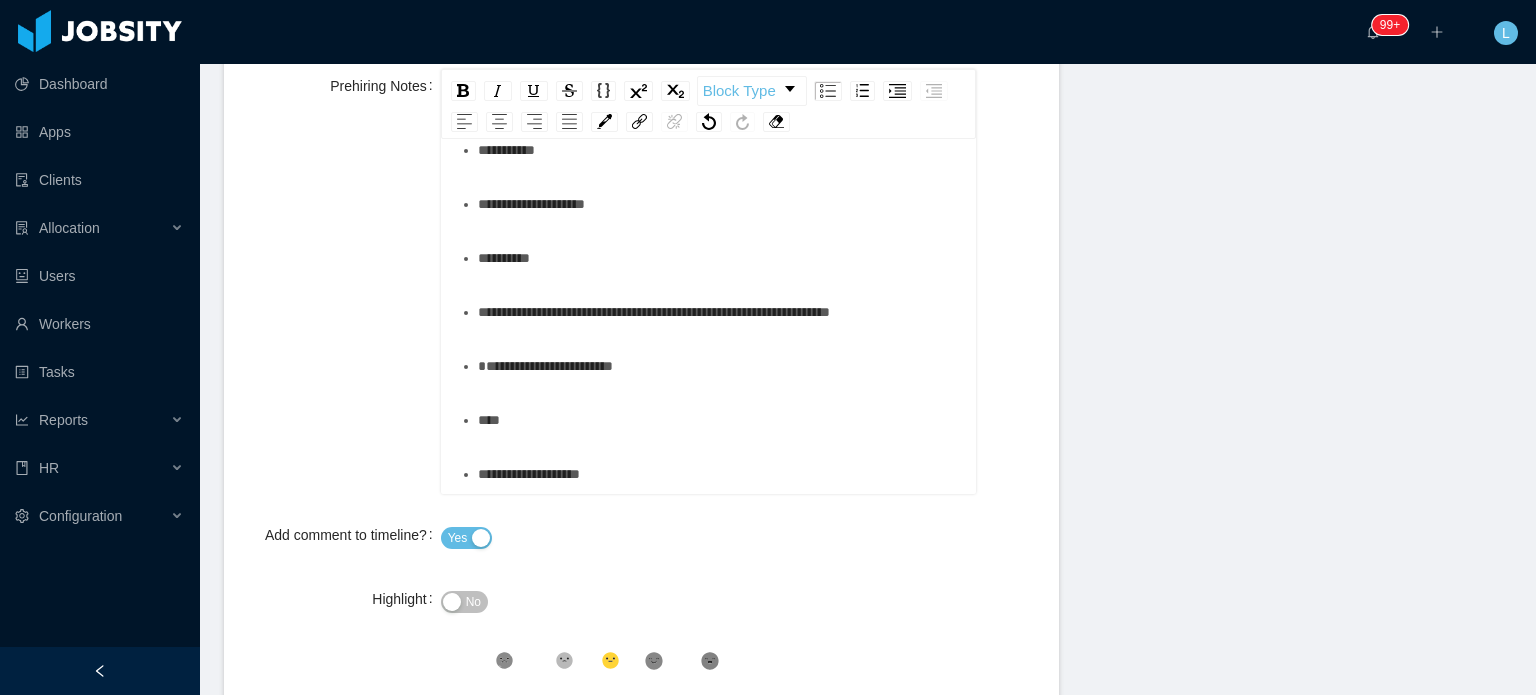 scroll, scrollTop: 1374, scrollLeft: 0, axis: vertical 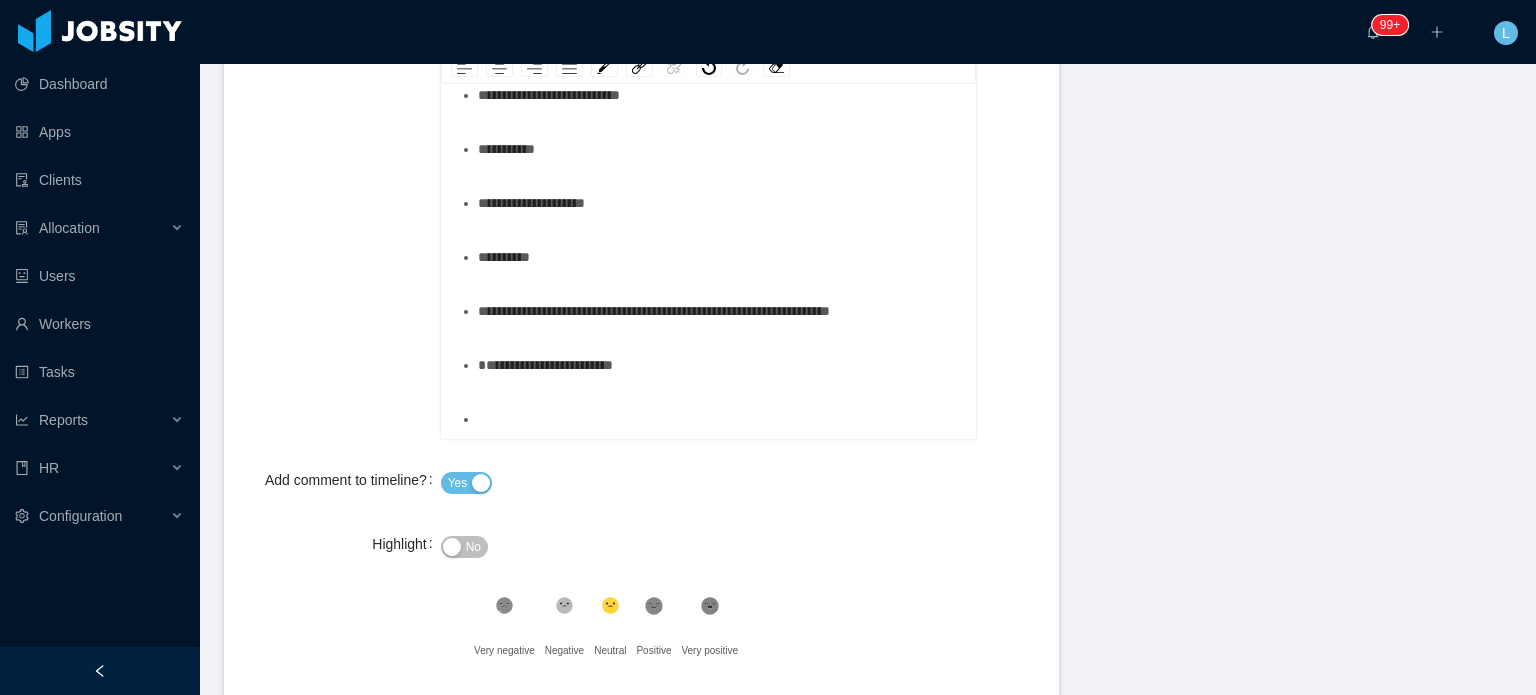 click on "**********" at bounding box center [545, 365] 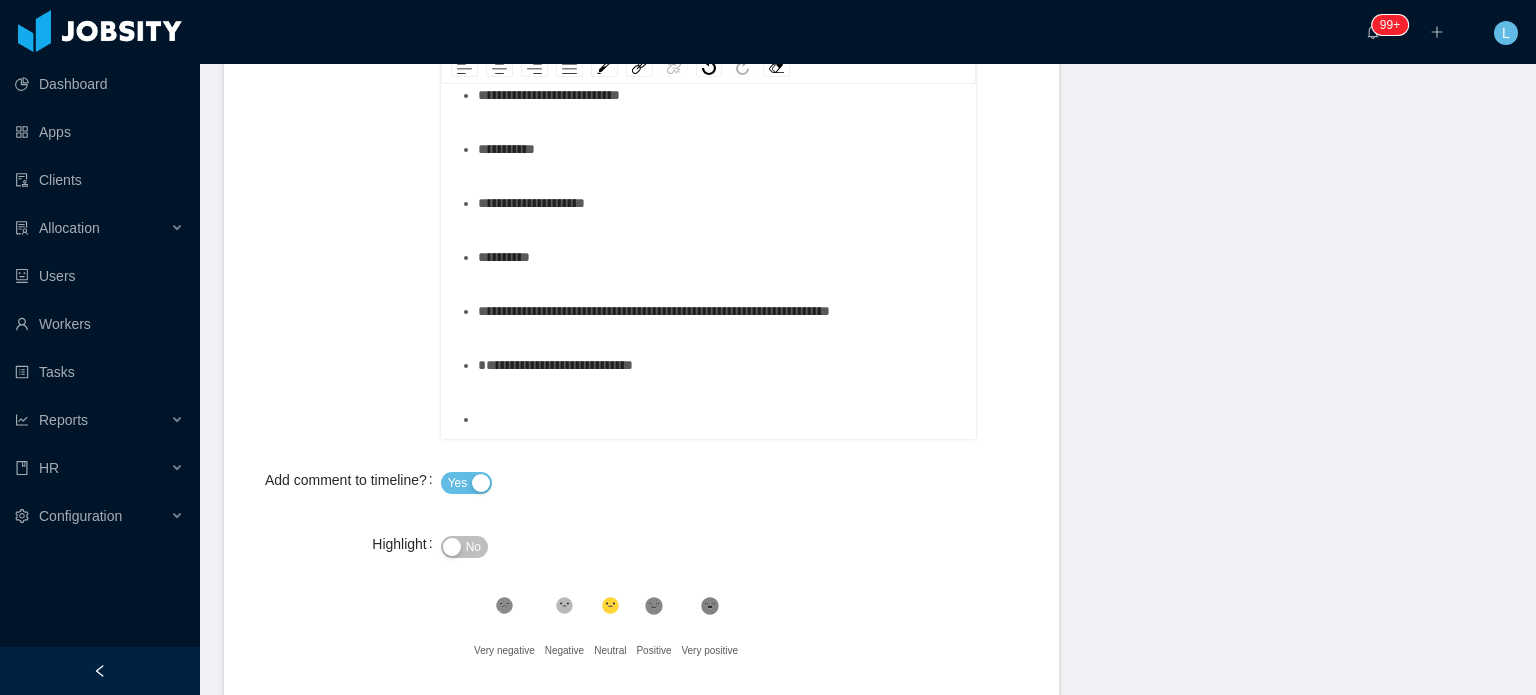 click at bounding box center [719, 419] 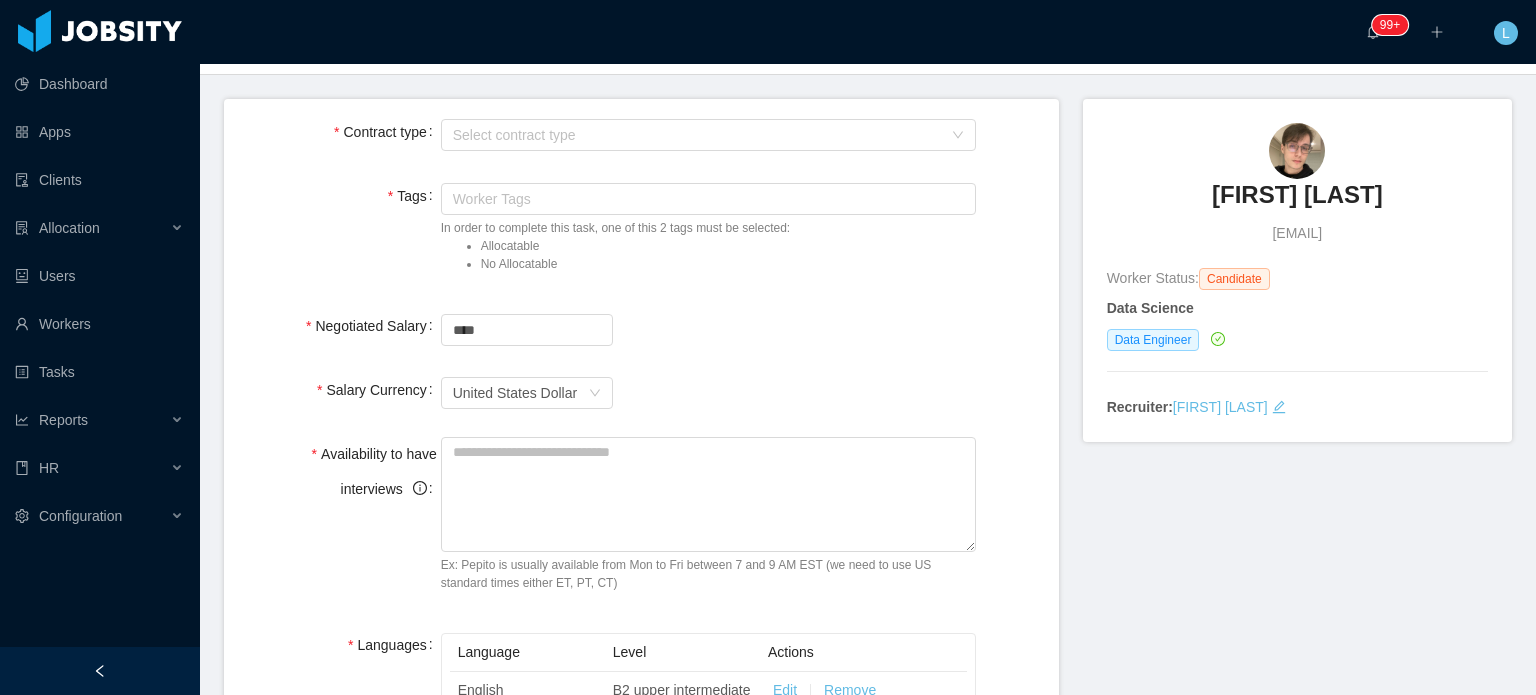scroll, scrollTop: 0, scrollLeft: 0, axis: both 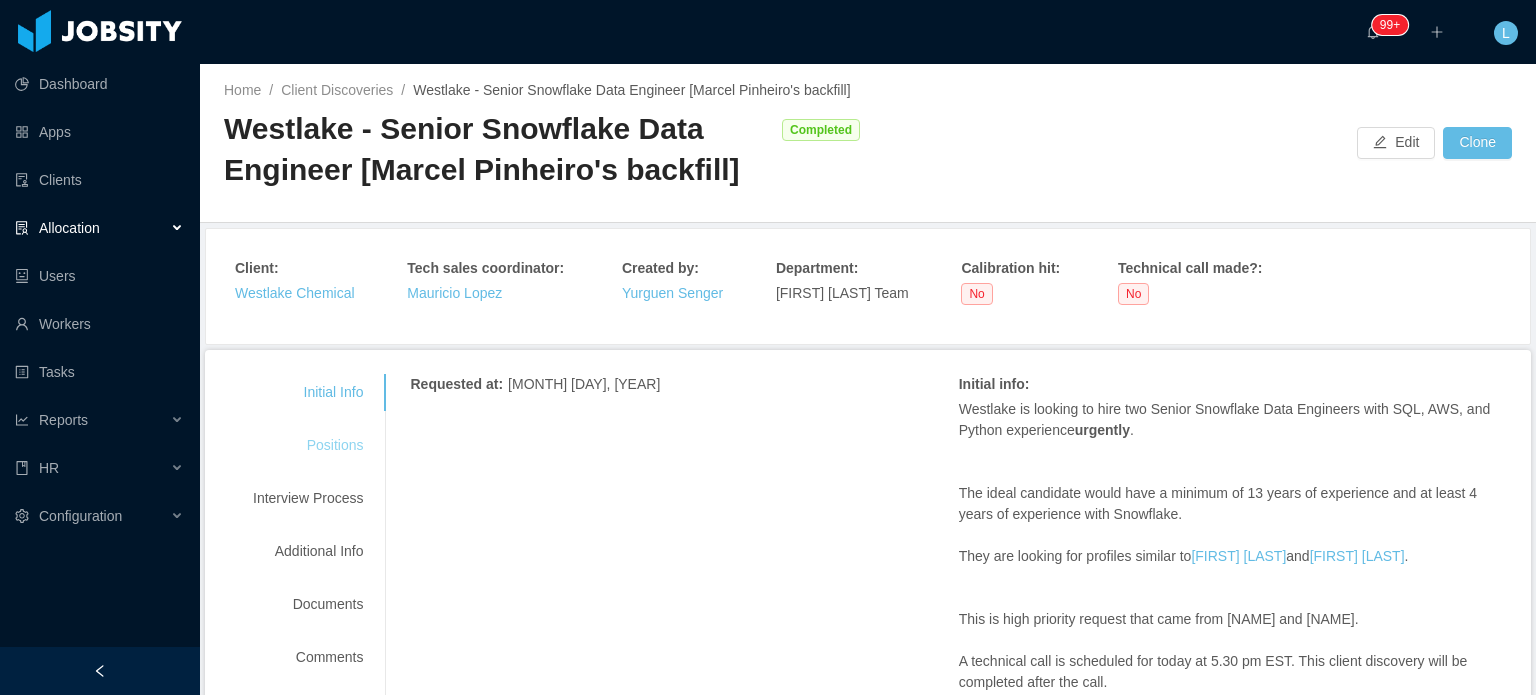 click on "Positions" at bounding box center [308, 445] 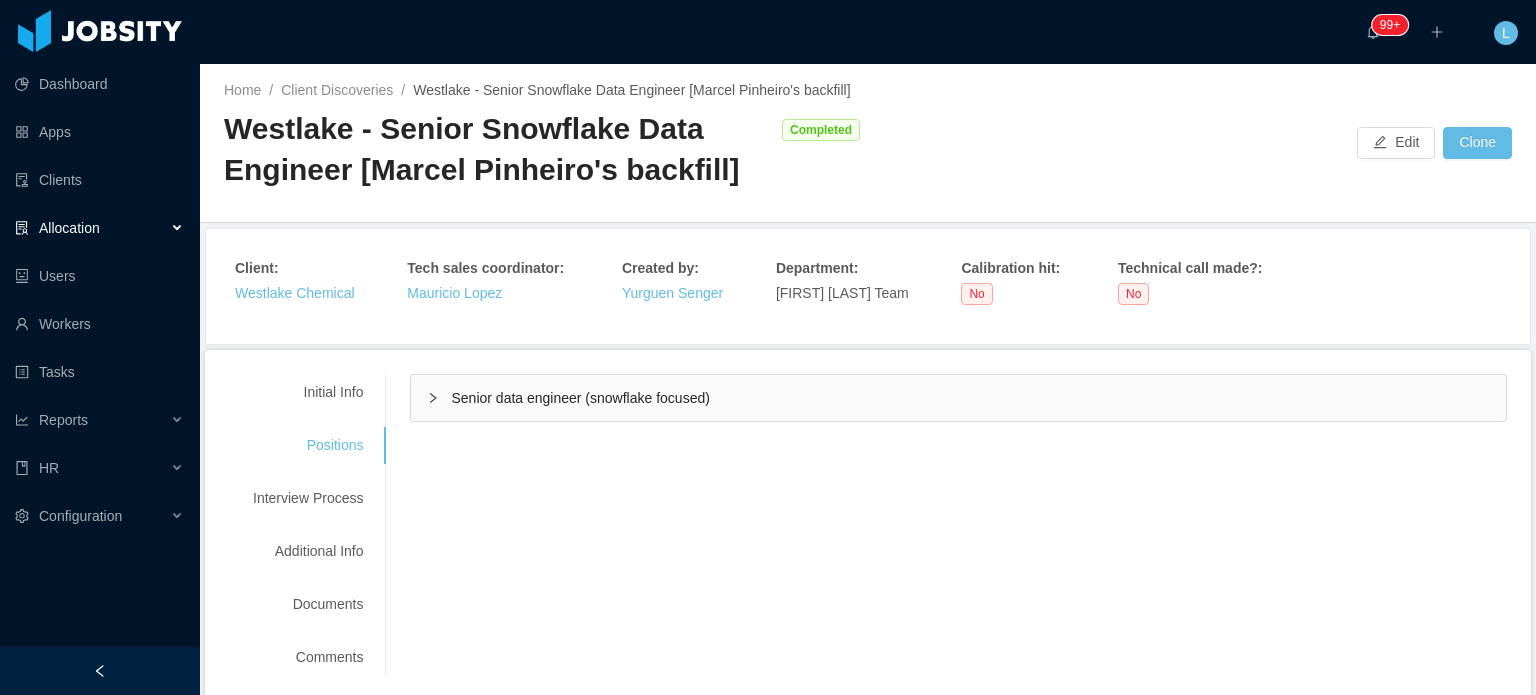 click on "Senior data engineer (snowflake focused)" at bounding box center [958, 398] 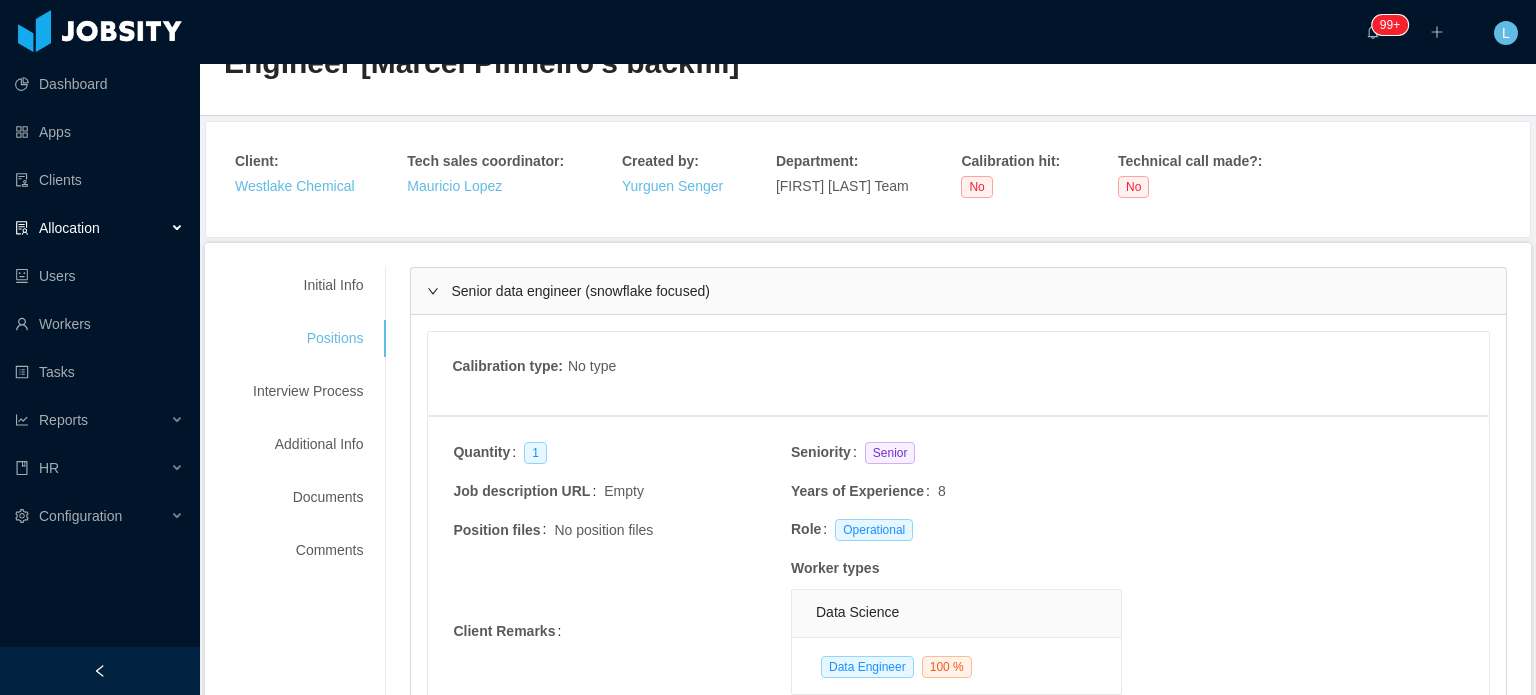 scroll, scrollTop: 300, scrollLeft: 0, axis: vertical 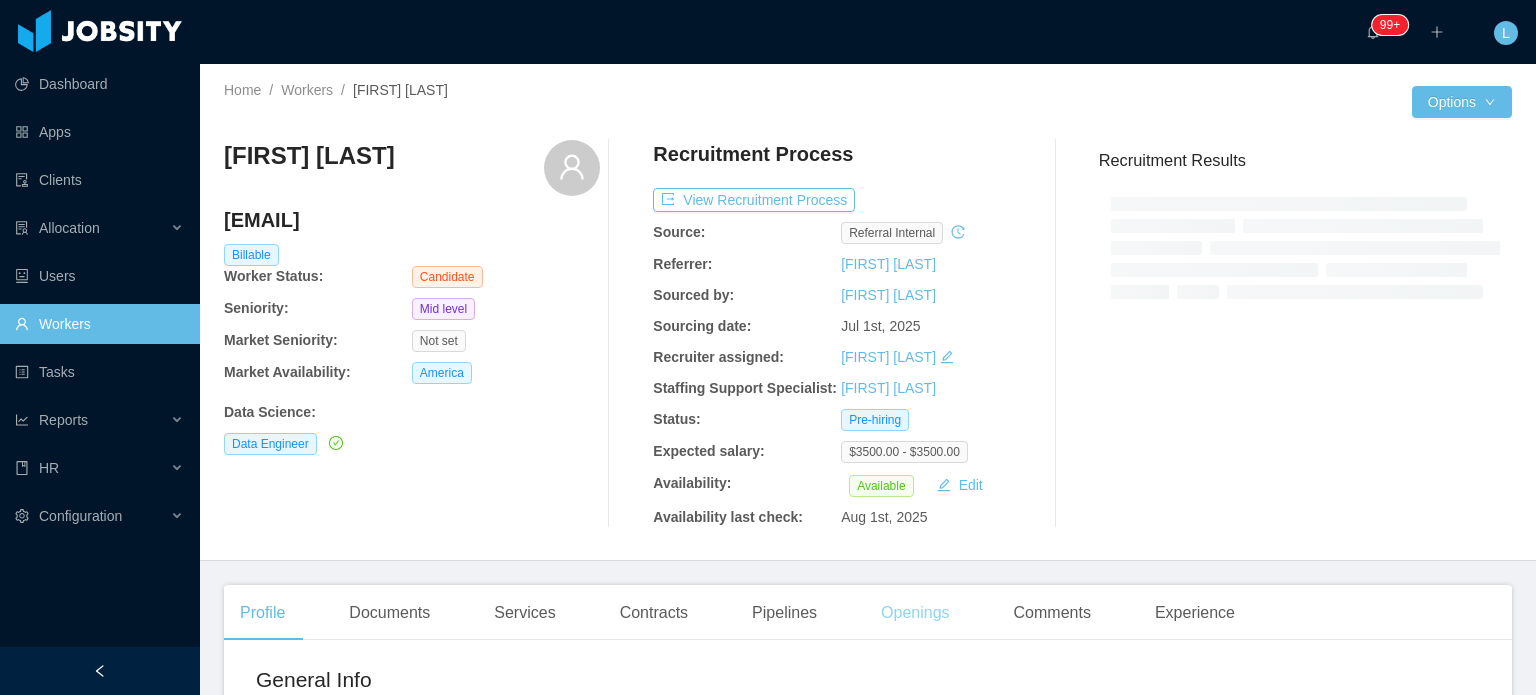click on "Openings" at bounding box center (915, 613) 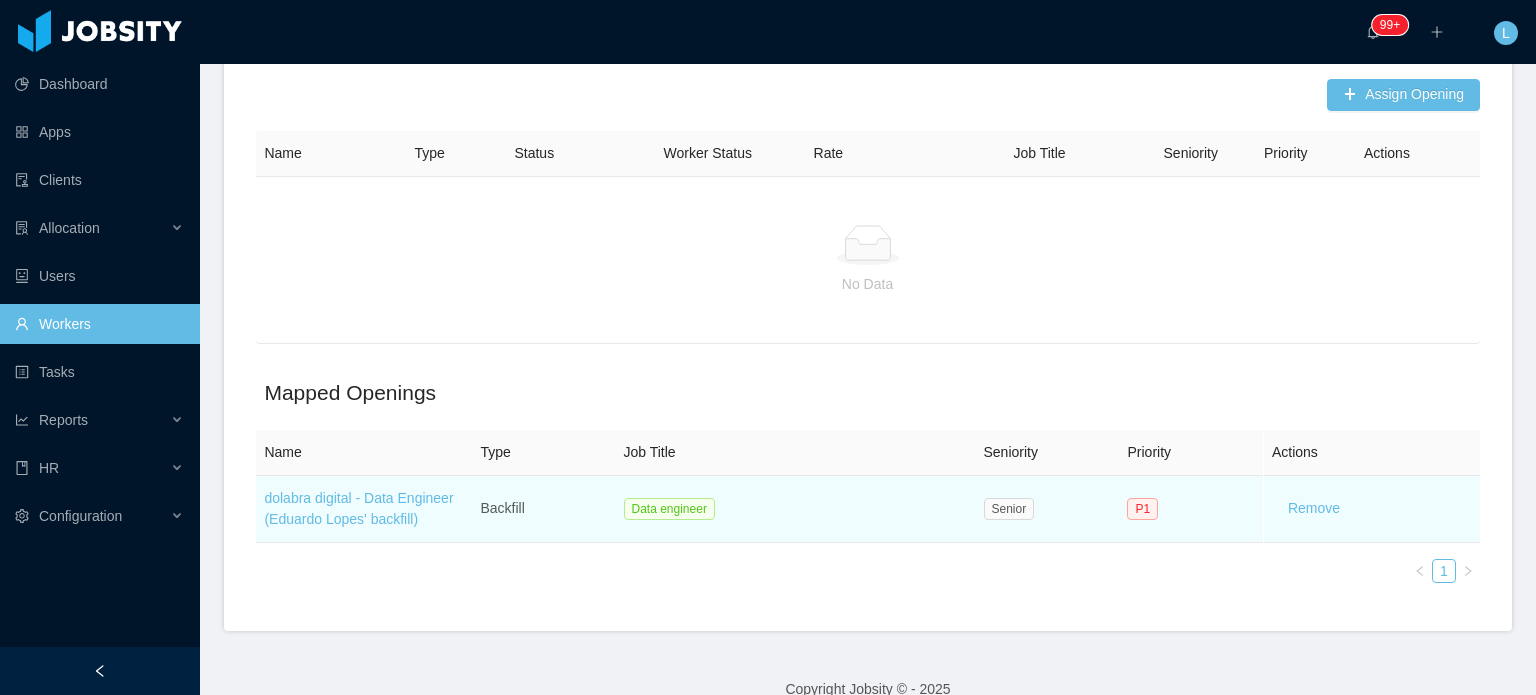 scroll, scrollTop: 600, scrollLeft: 0, axis: vertical 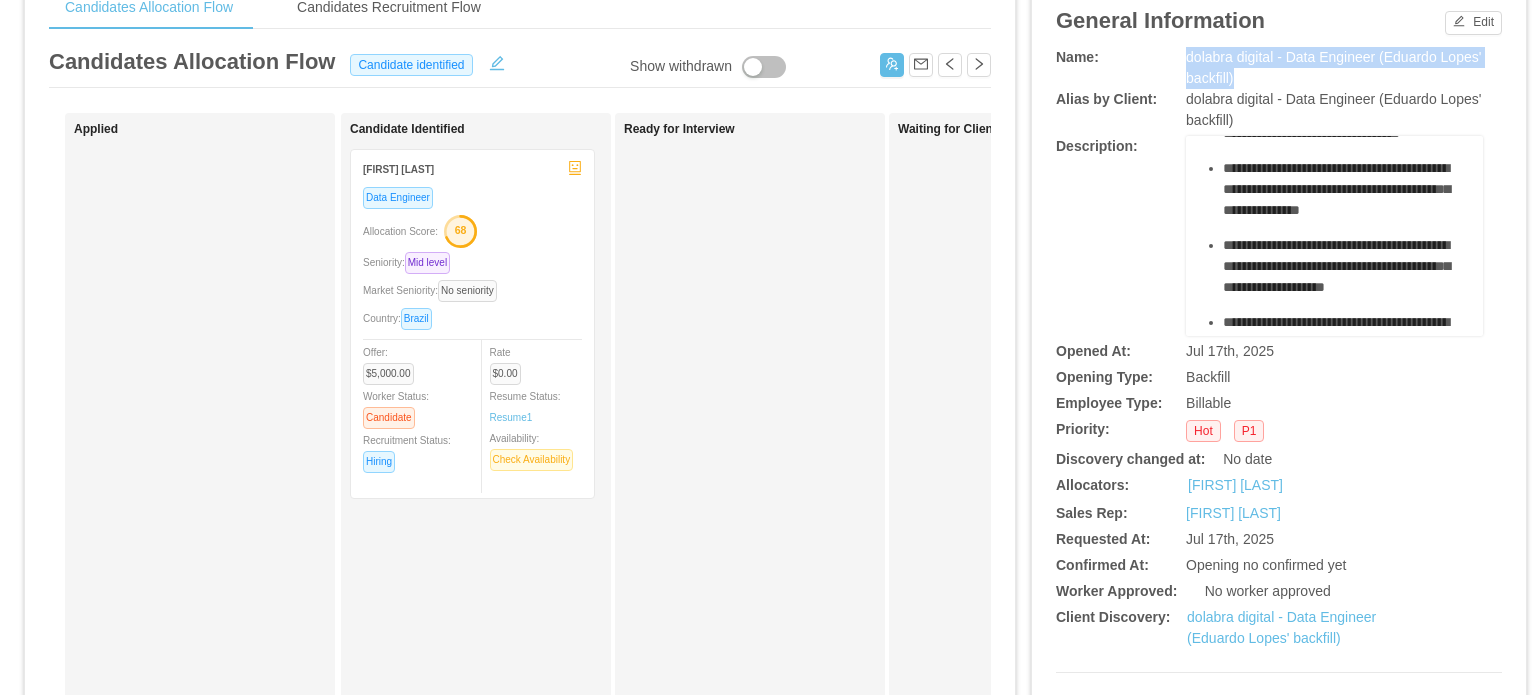 drag, startPoint x: 1176, startPoint y: 59, endPoint x: 1238, endPoint y: 79, distance: 65.14599 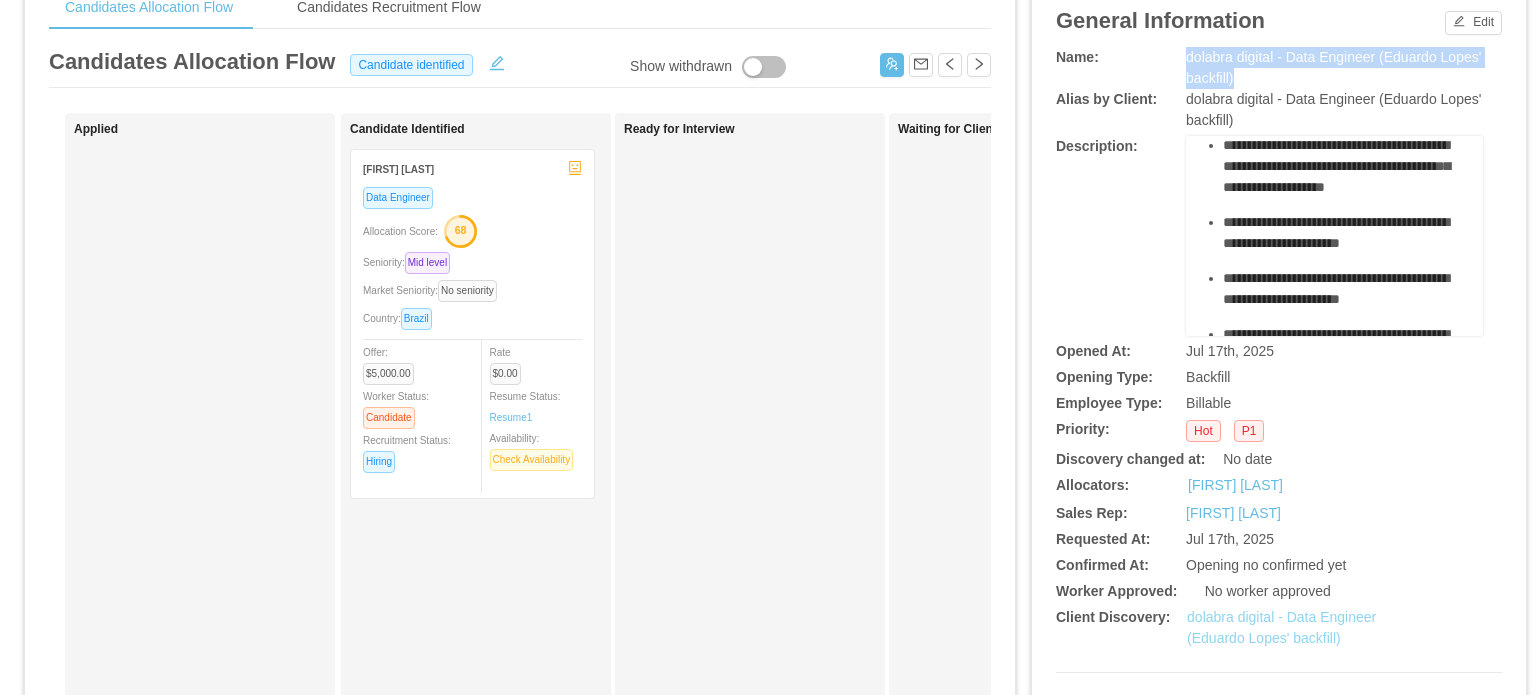 click on "dolabra digital - Data Engineer (Eduardo Lopes' backfill)" at bounding box center (1281, 627) 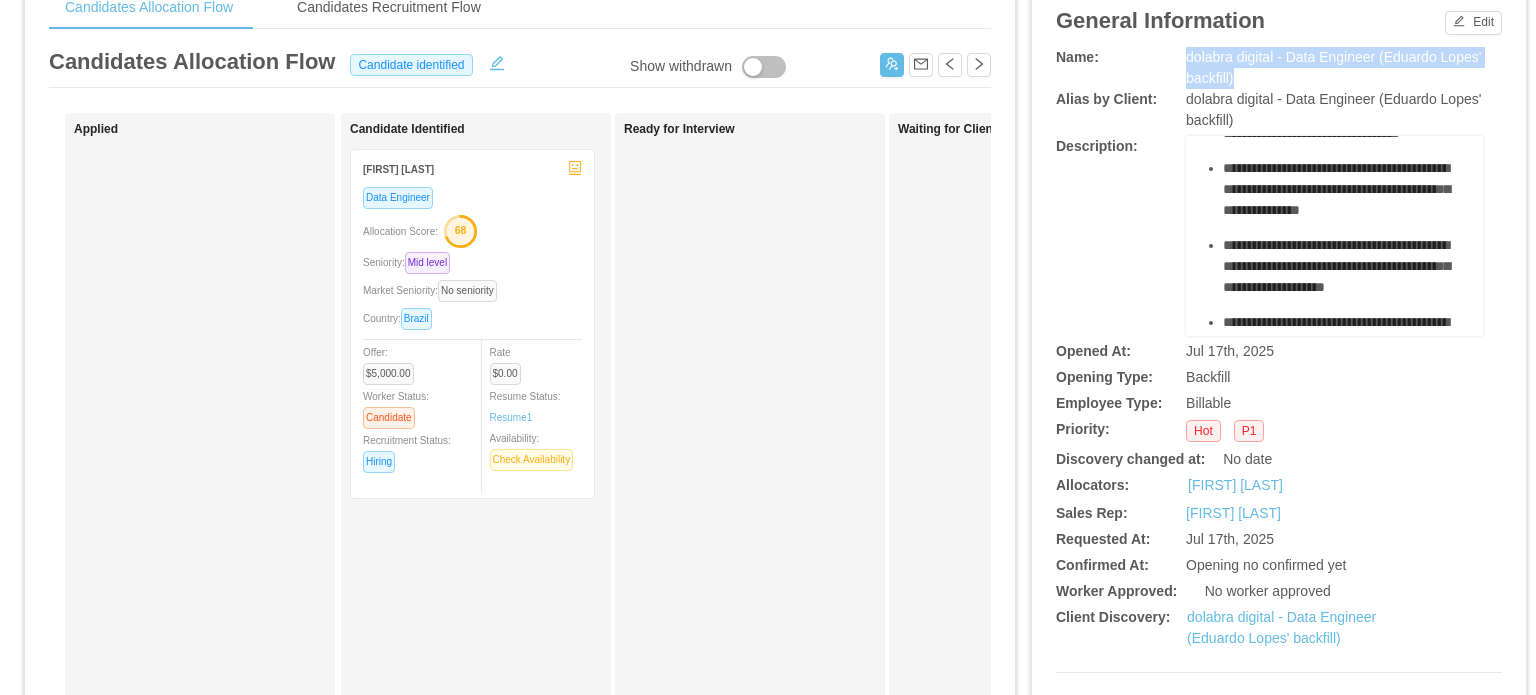 scroll, scrollTop: 0, scrollLeft: 0, axis: both 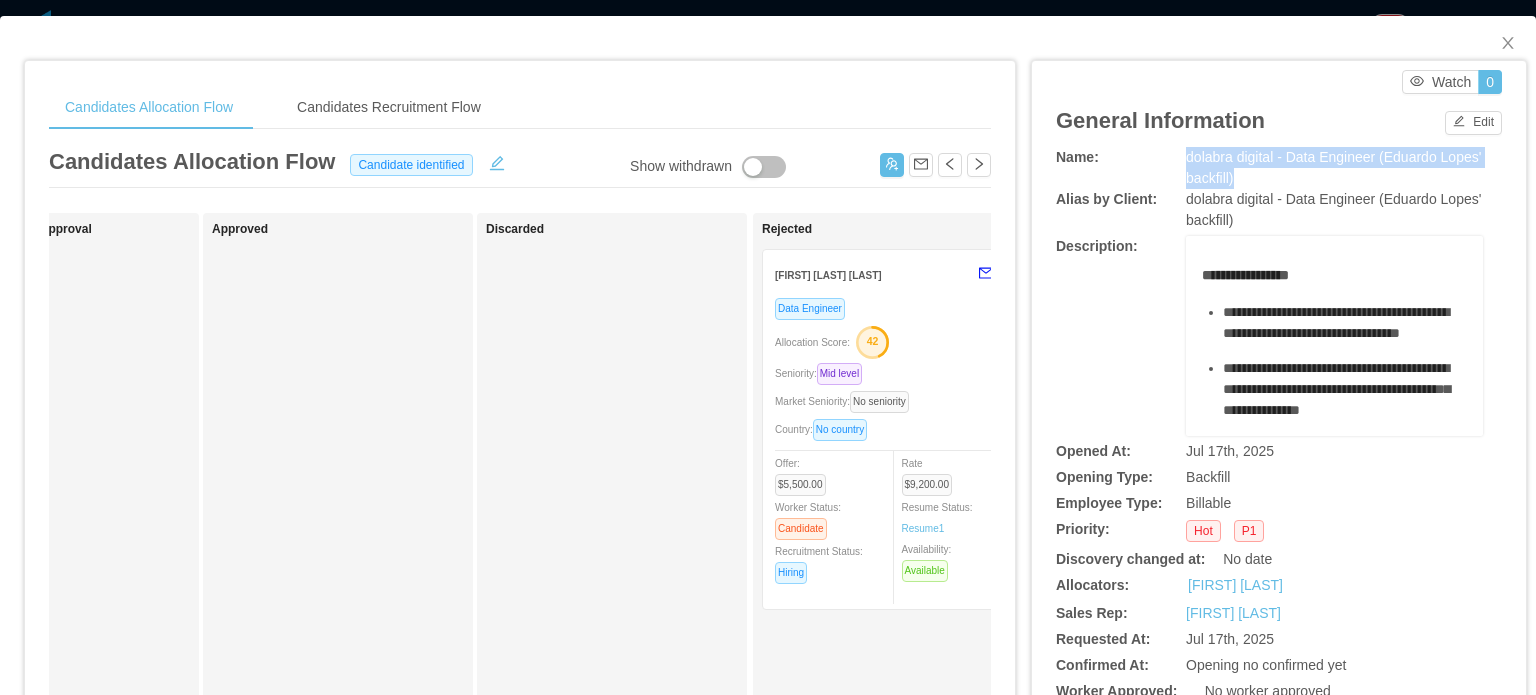 click on "Allocation Score:   42" at bounding box center [884, 341] 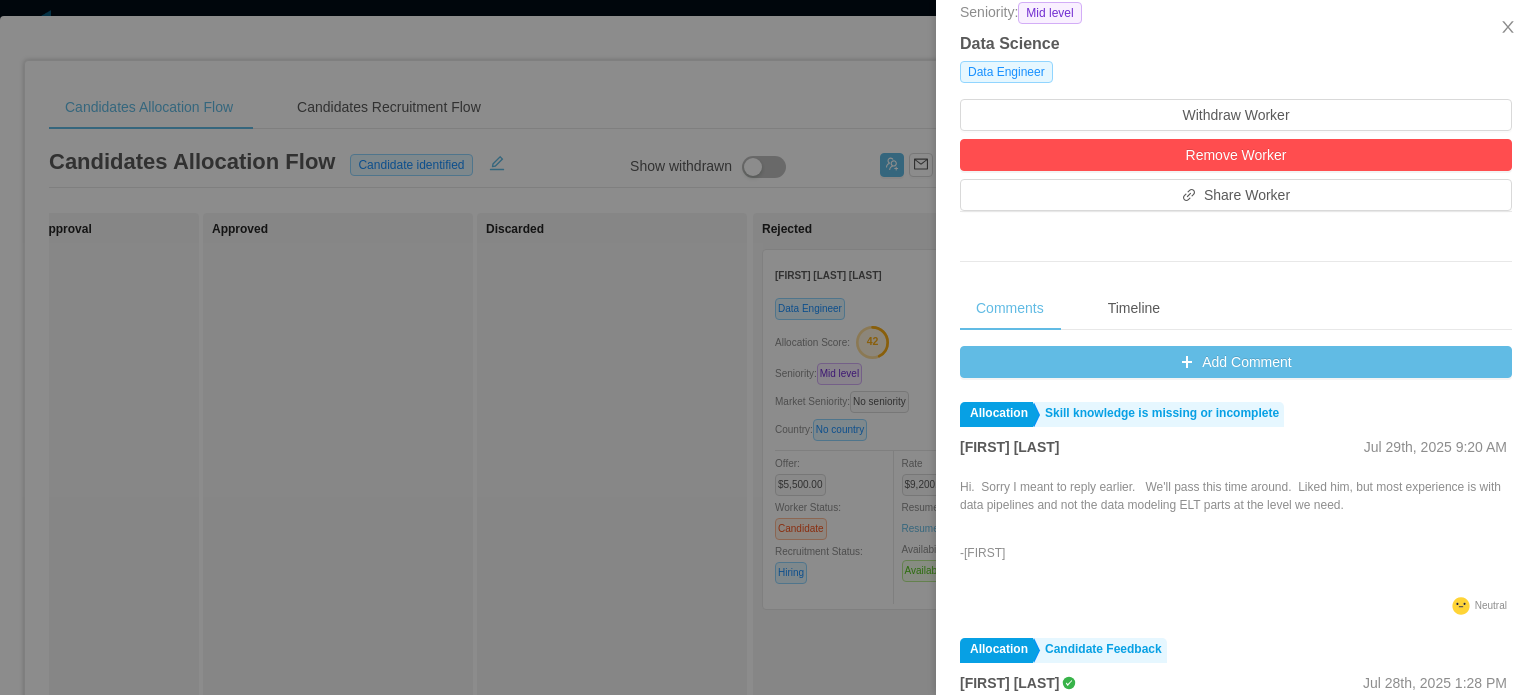 scroll, scrollTop: 0, scrollLeft: 0, axis: both 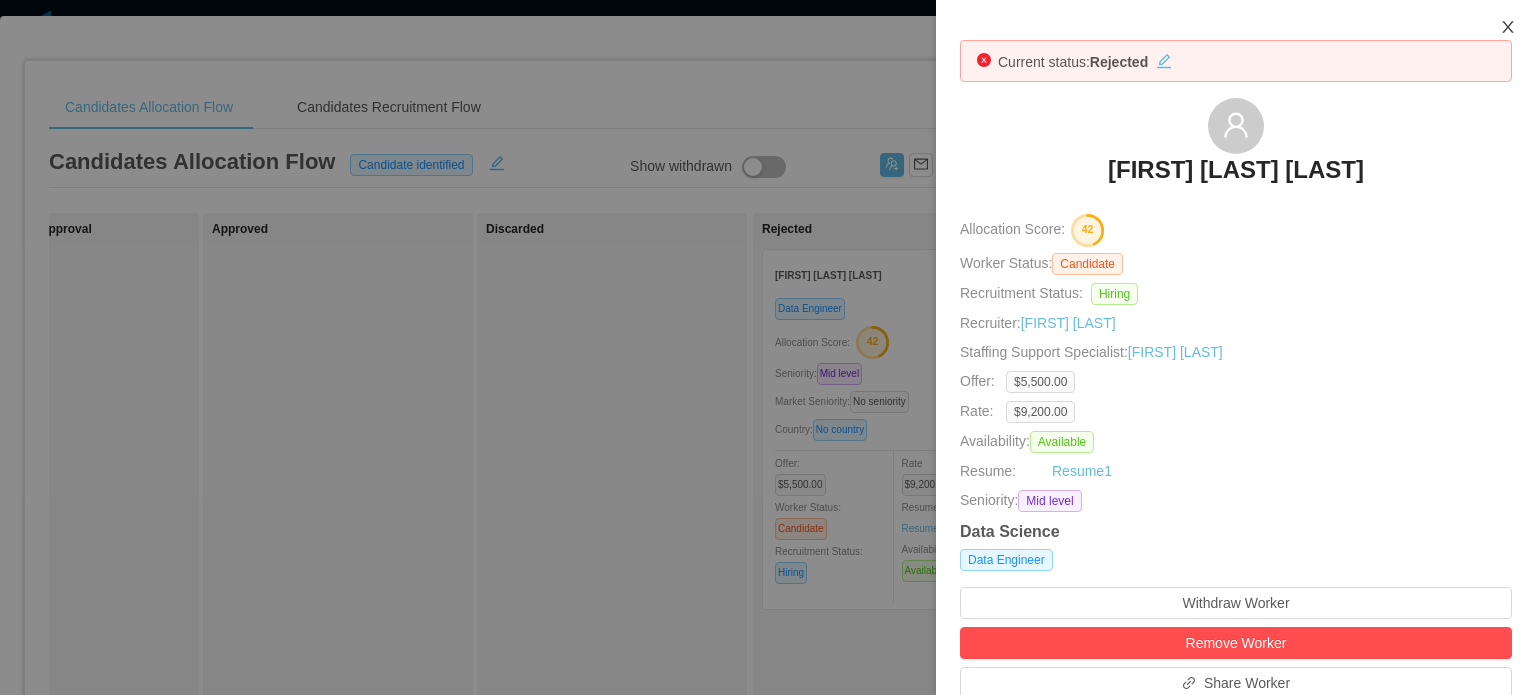 click 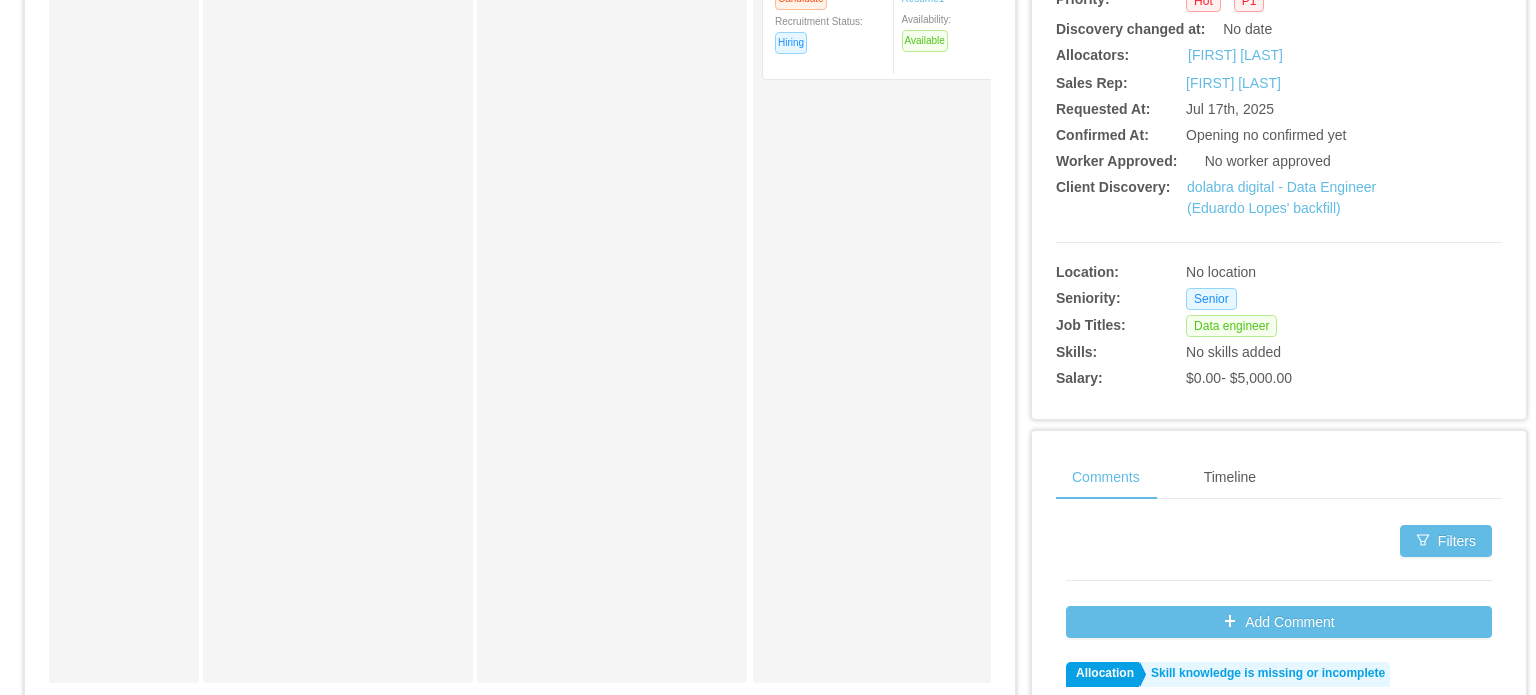 scroll, scrollTop: 700, scrollLeft: 0, axis: vertical 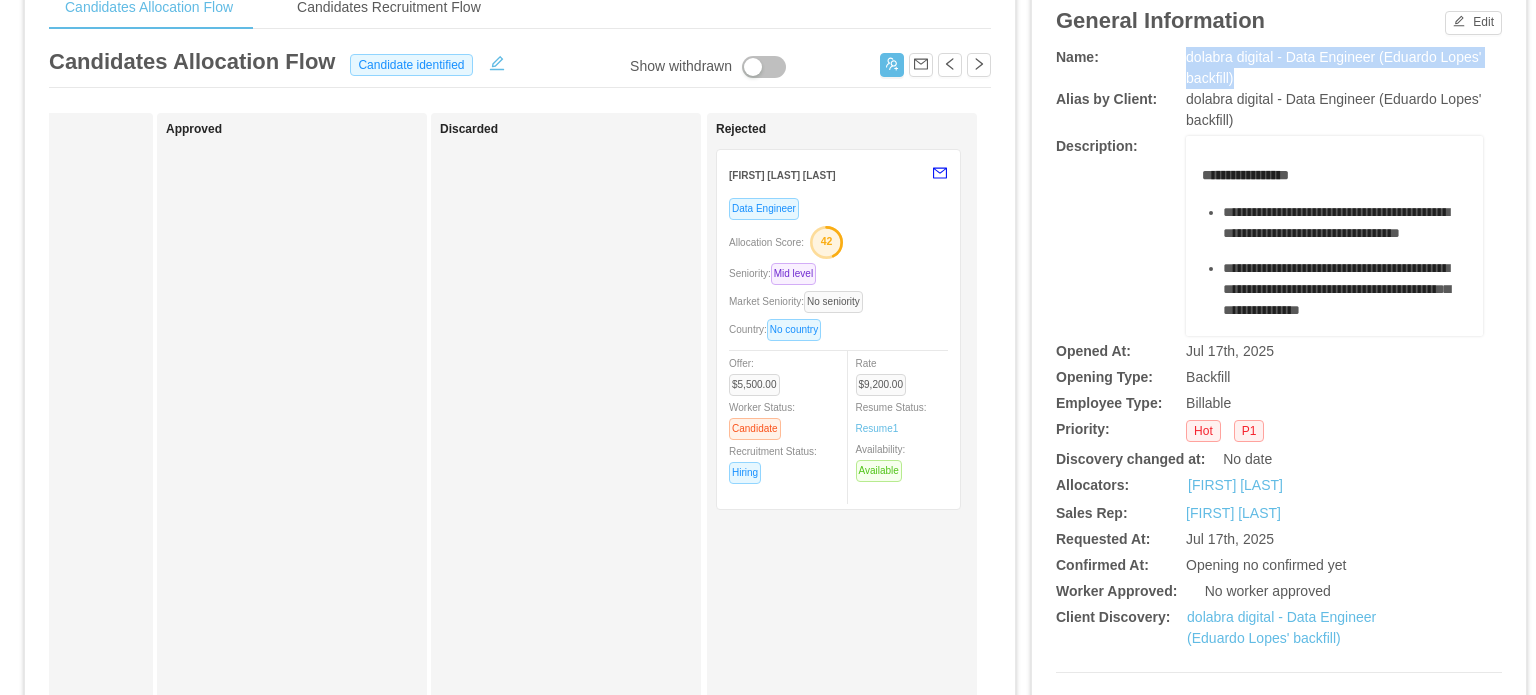 click on "Seniority:   Mid level" at bounding box center (838, 273) 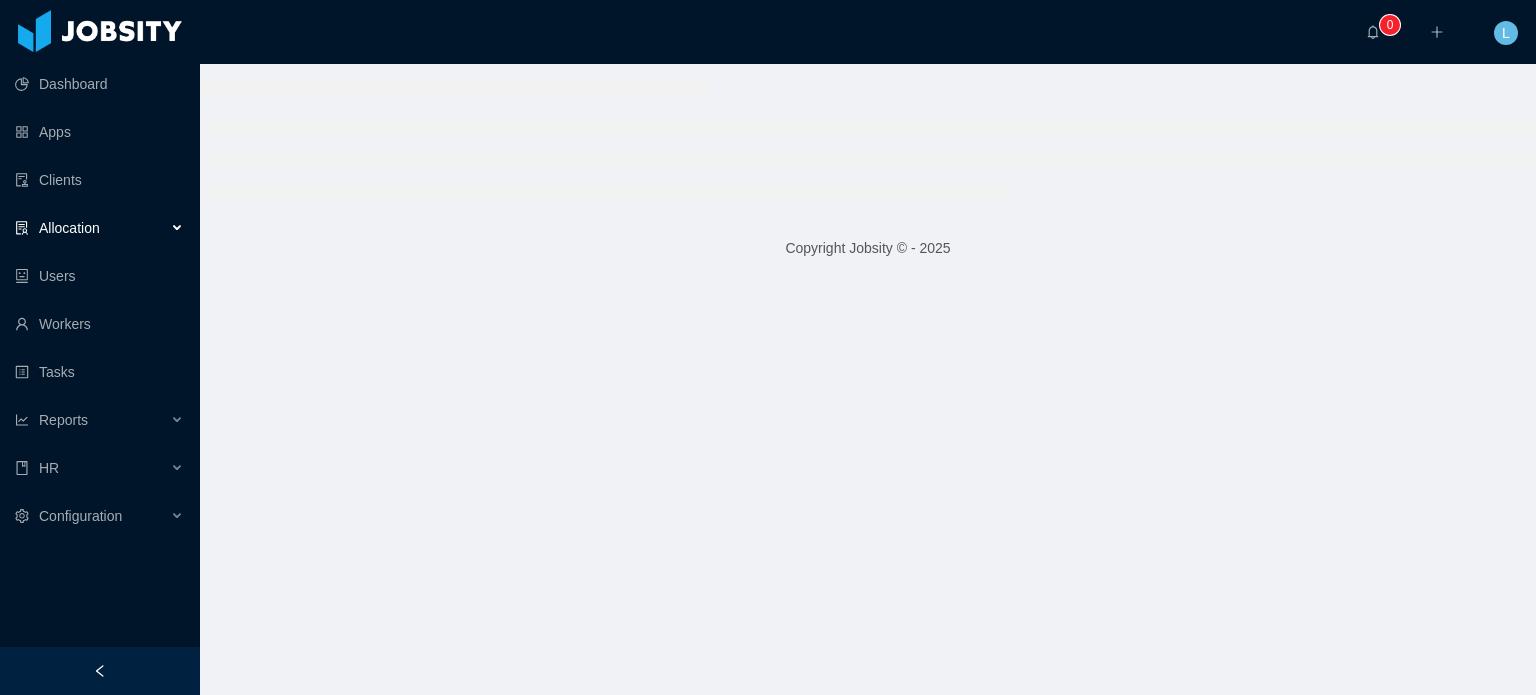 scroll, scrollTop: 0, scrollLeft: 0, axis: both 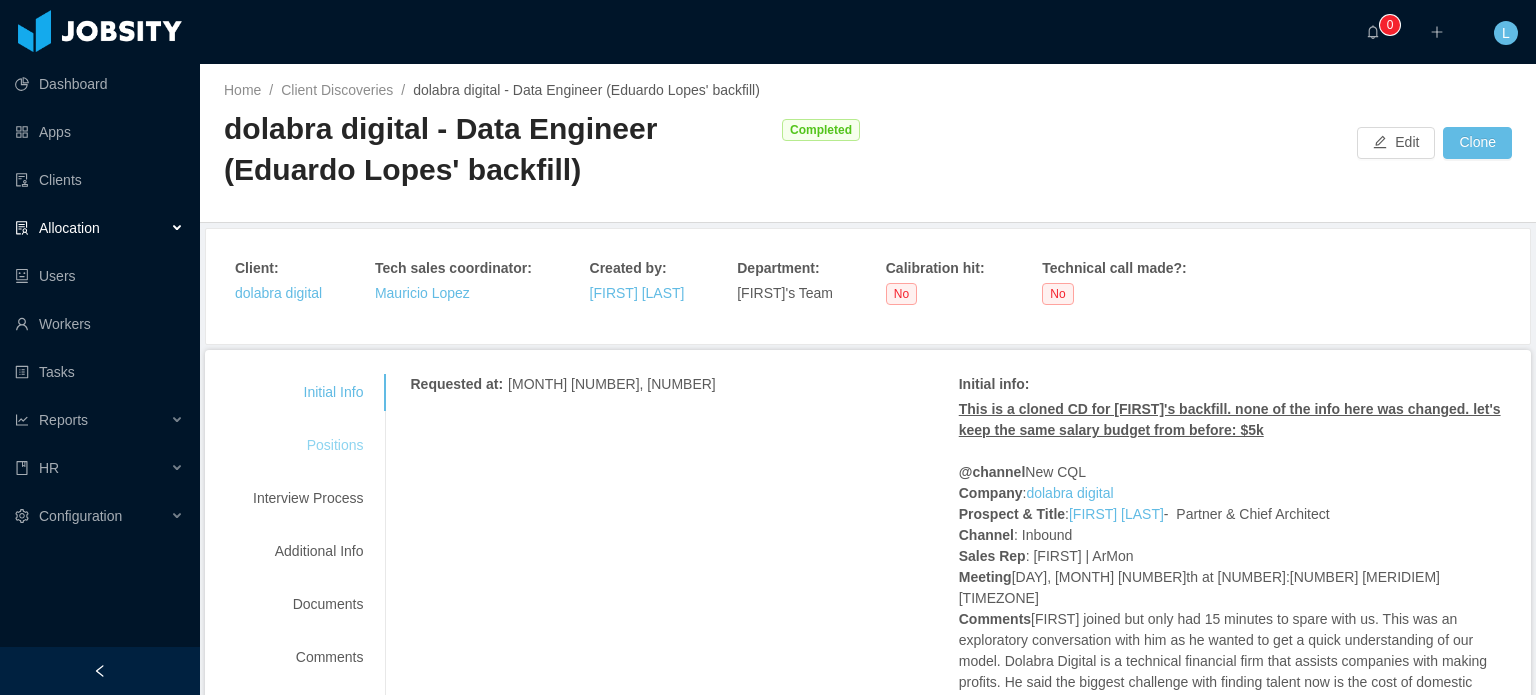 click on "Positions" at bounding box center [308, 445] 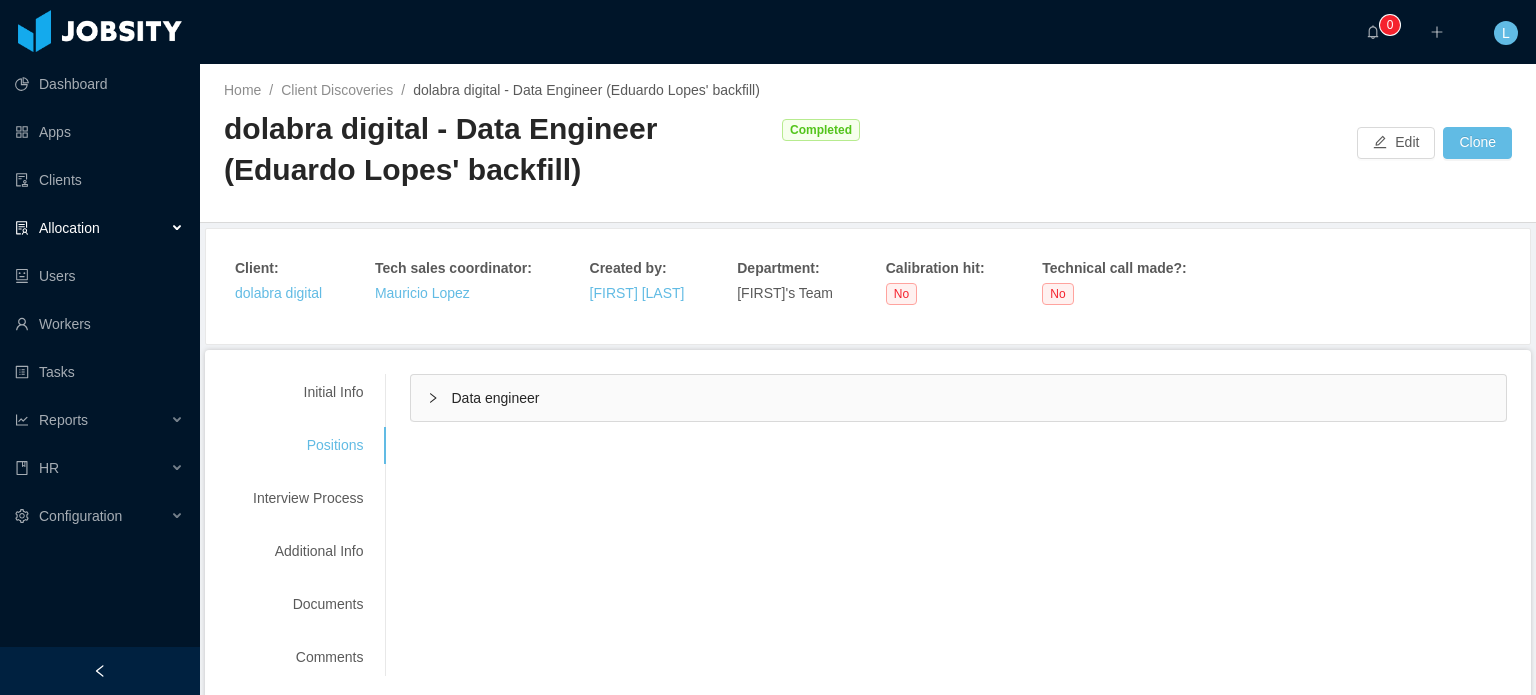 click on "Data engineer" at bounding box center (495, 398) 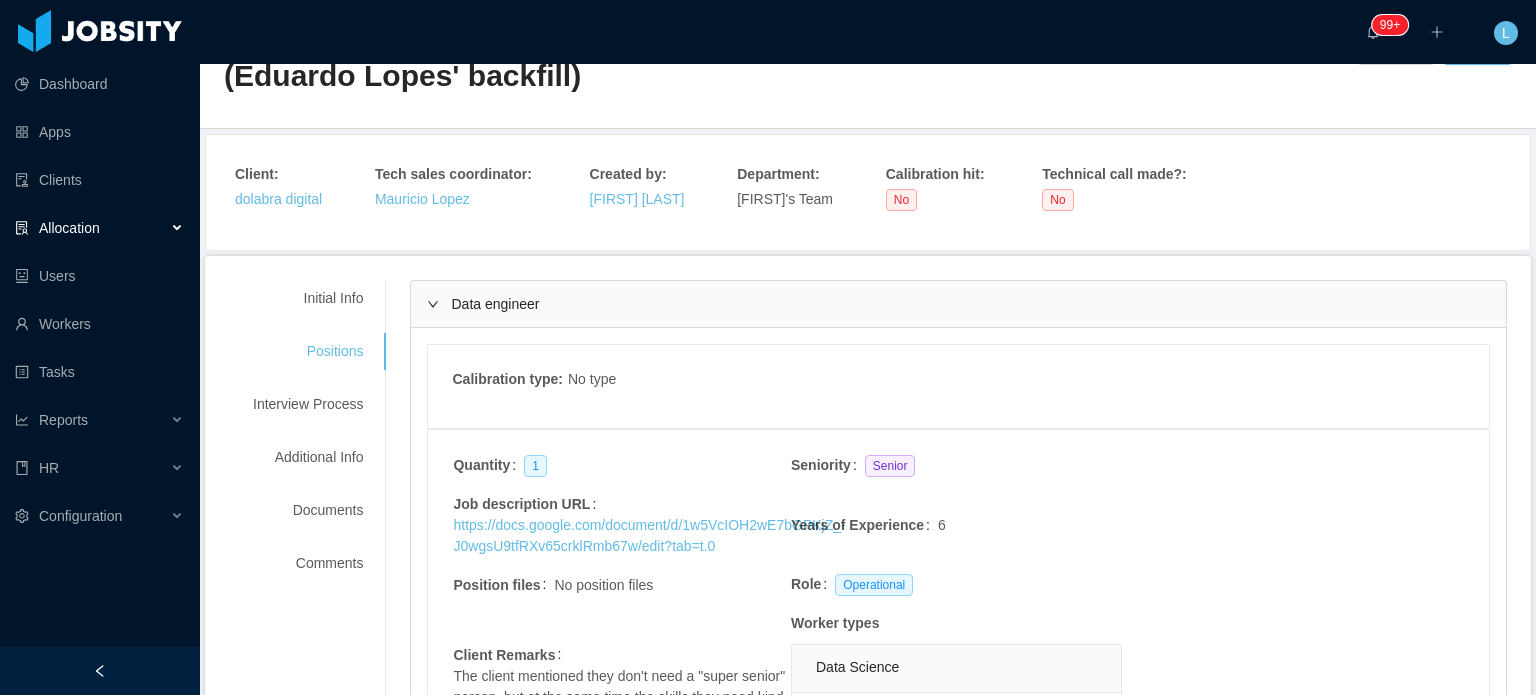 scroll, scrollTop: 42, scrollLeft: 0, axis: vertical 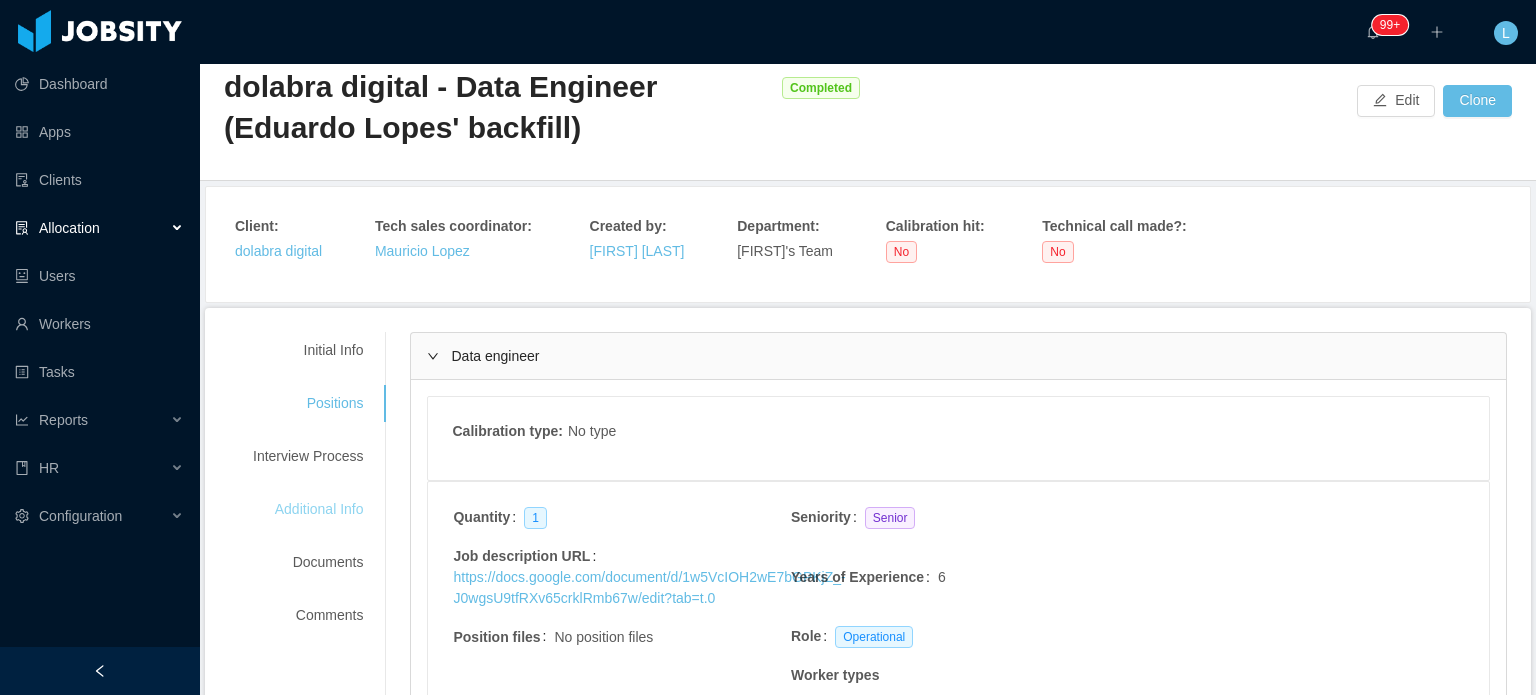 click on "Additional Info" at bounding box center [308, 509] 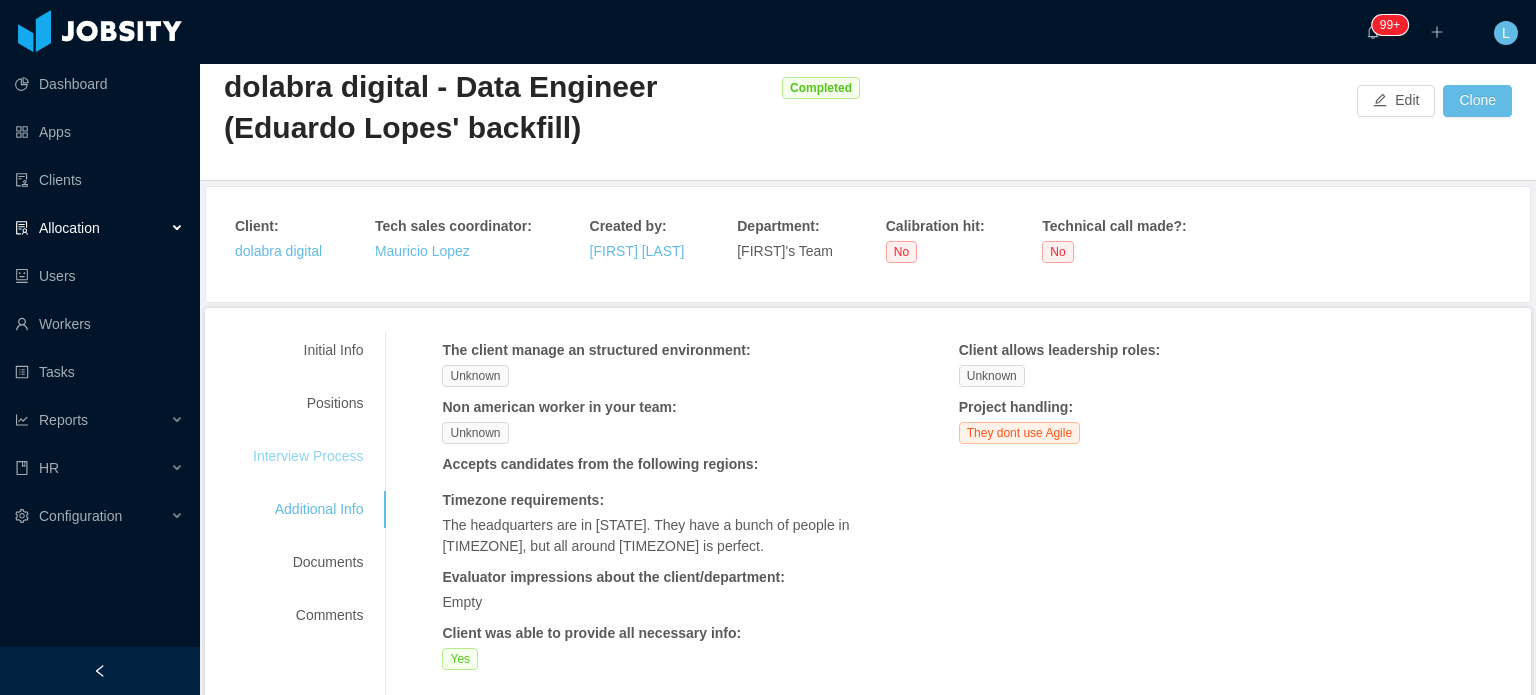 click on "Interview Process" at bounding box center (308, 456) 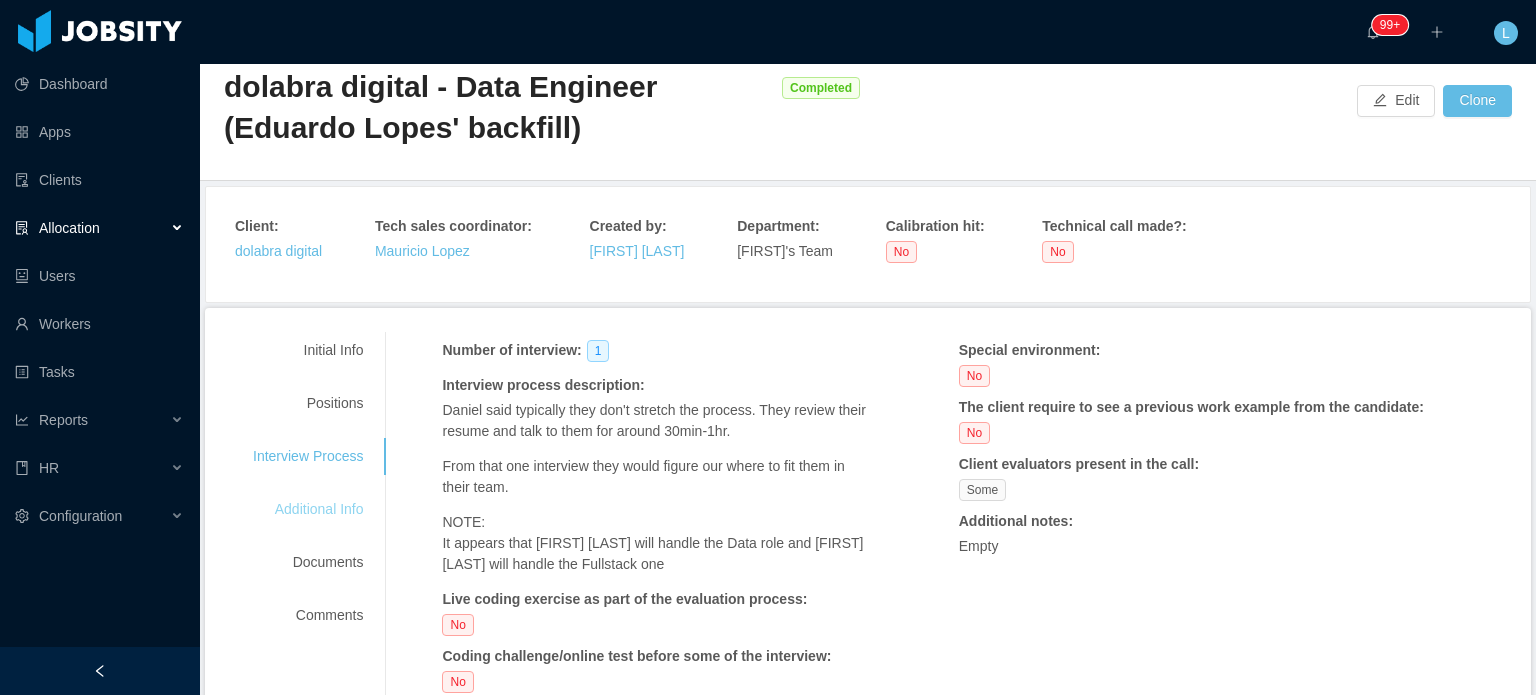 click on "Additional Info" at bounding box center [308, 509] 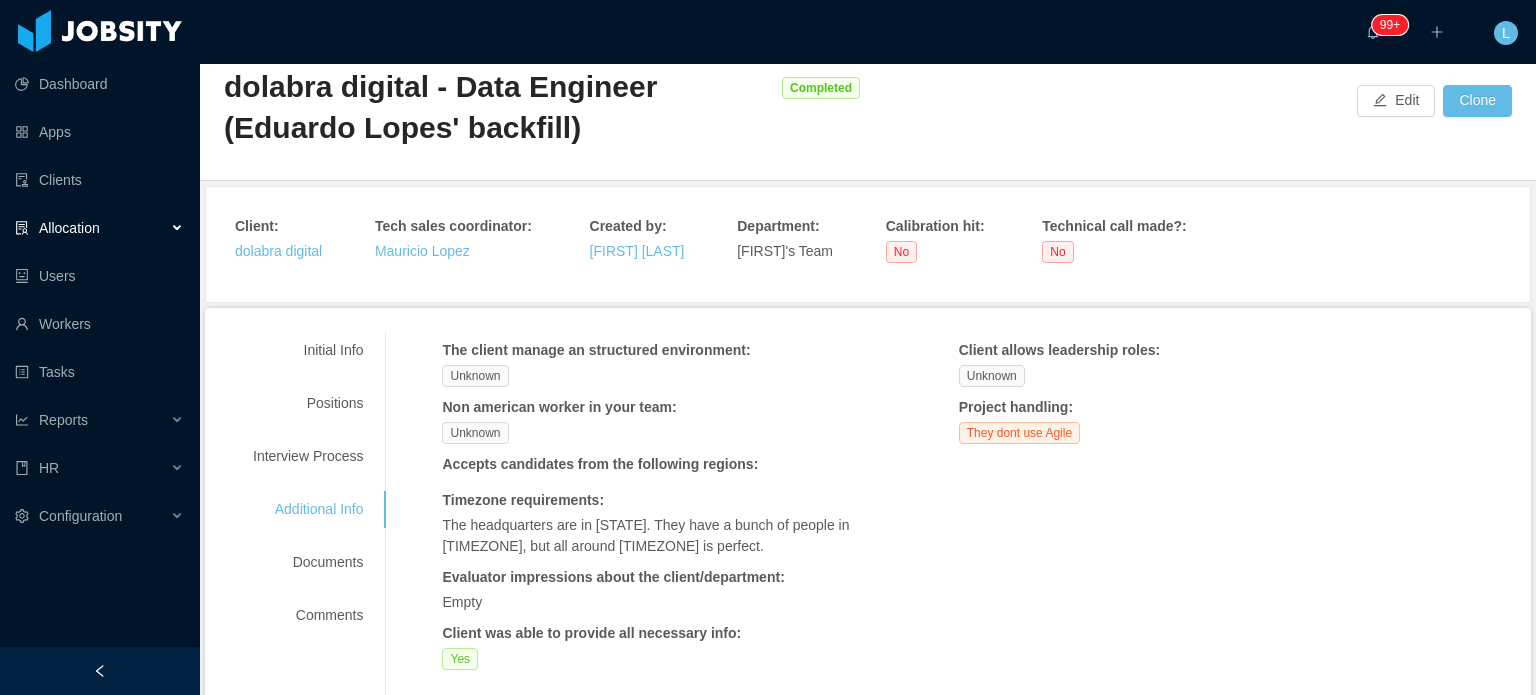click on "Initial Info Positions Interview Process Additional Info Documents Comments" at bounding box center (308, 483) 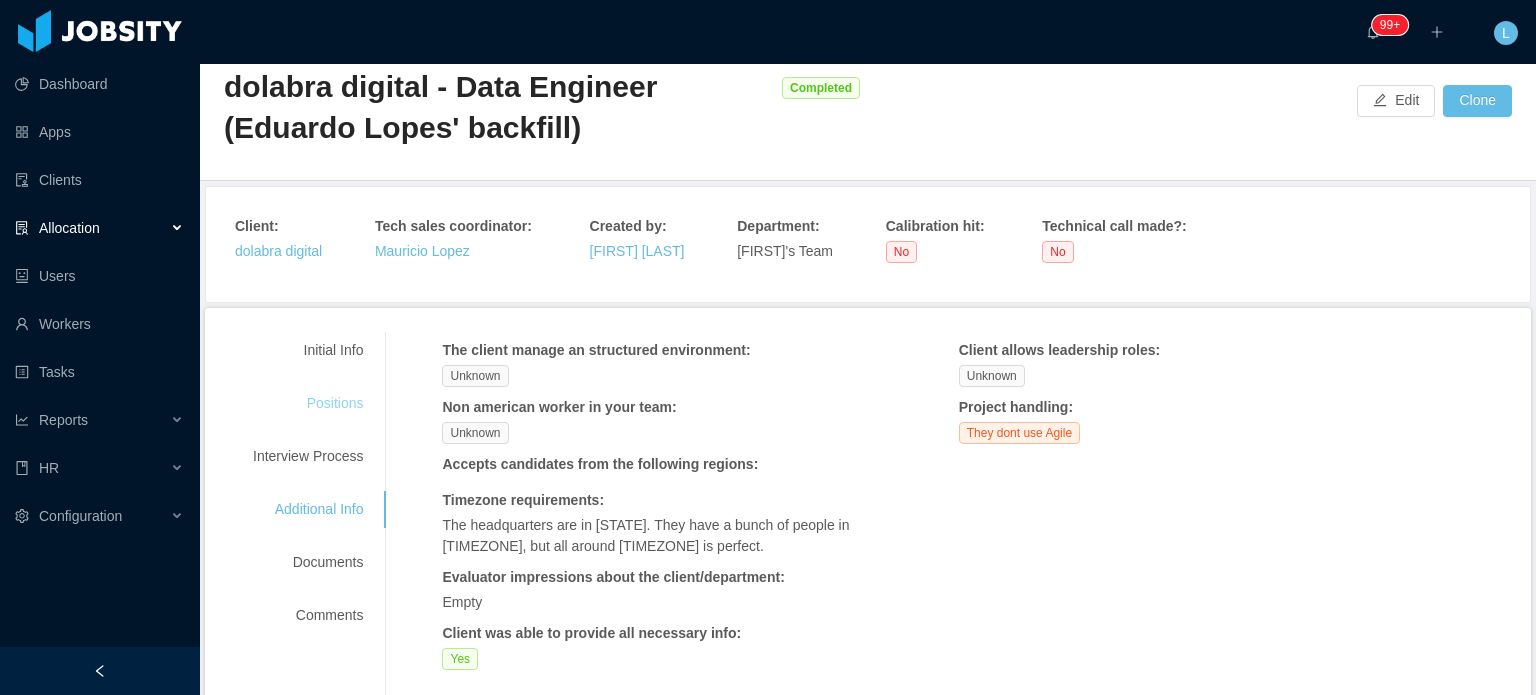 click on "Positions" at bounding box center [308, 403] 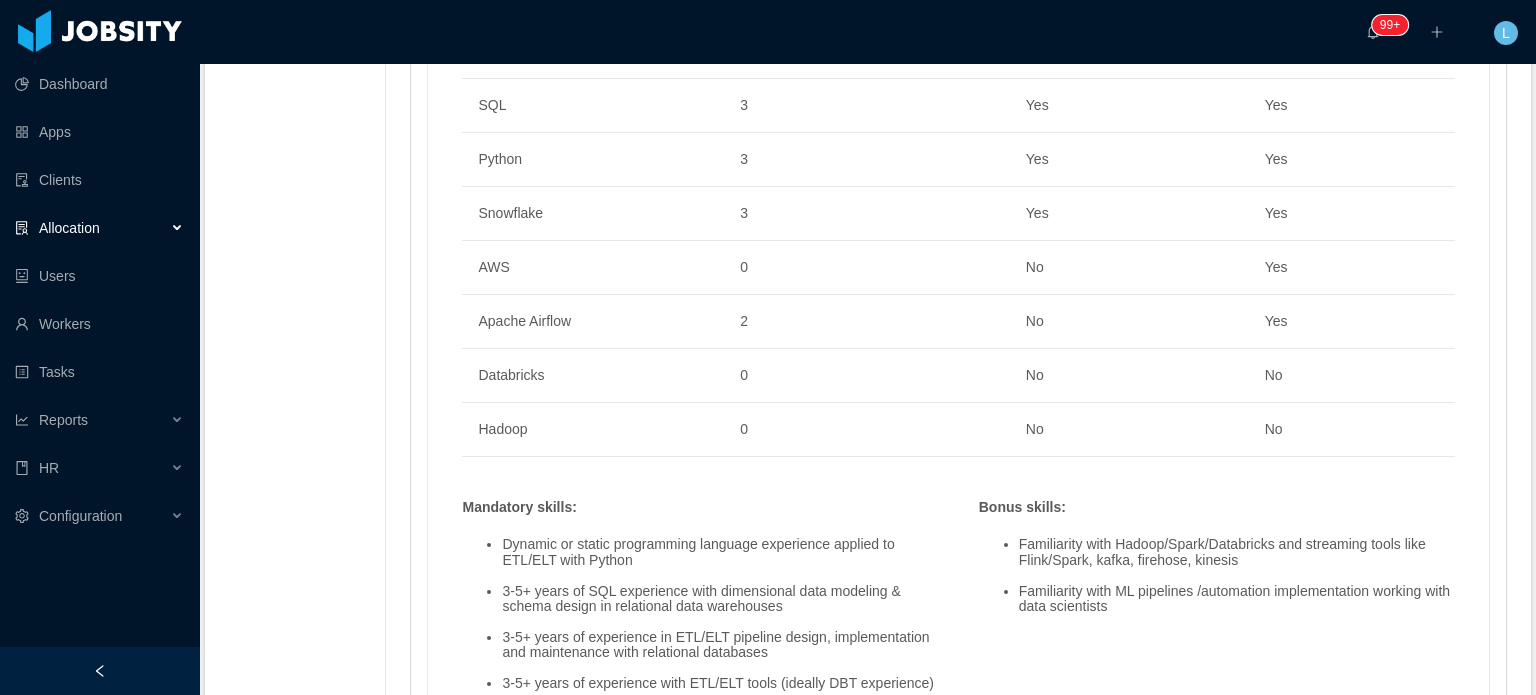 scroll, scrollTop: 1242, scrollLeft: 0, axis: vertical 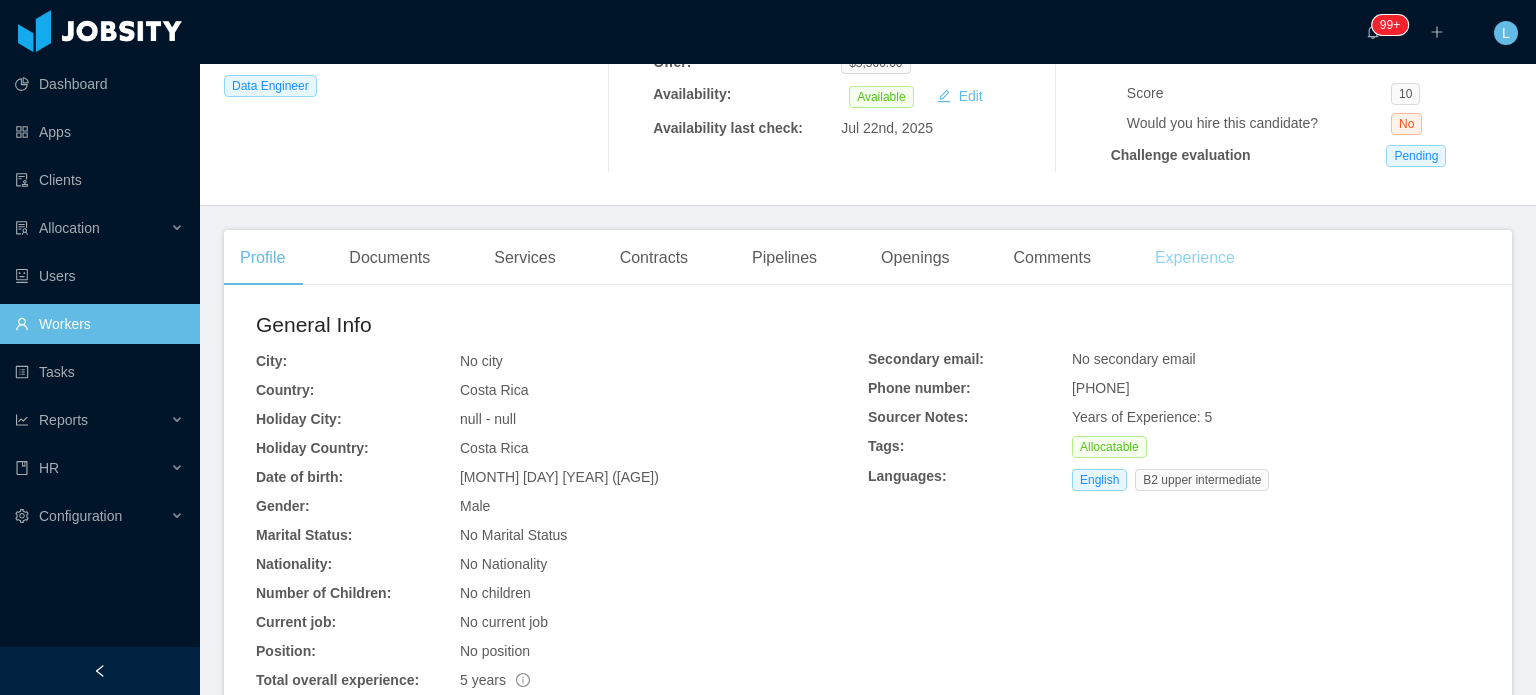 click on "Experience" at bounding box center [1195, 258] 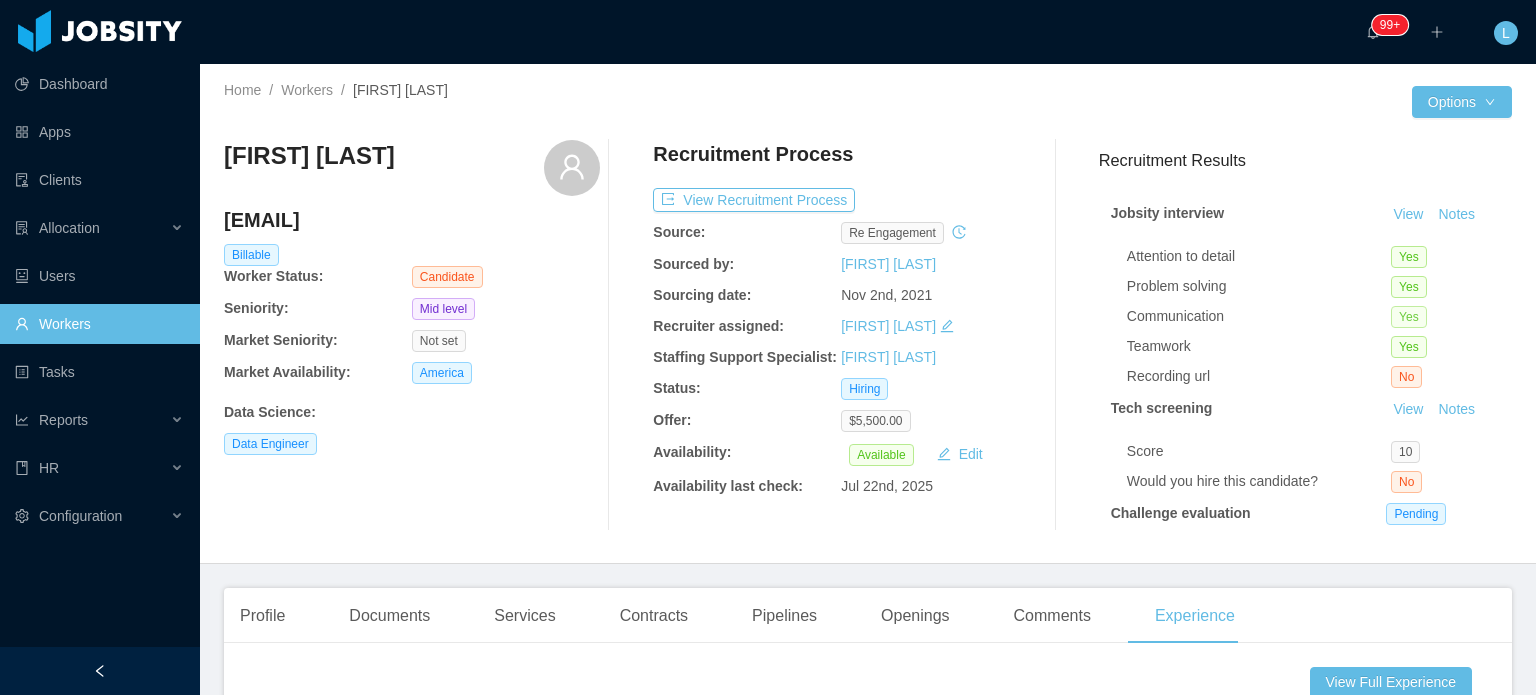 scroll, scrollTop: 0, scrollLeft: 0, axis: both 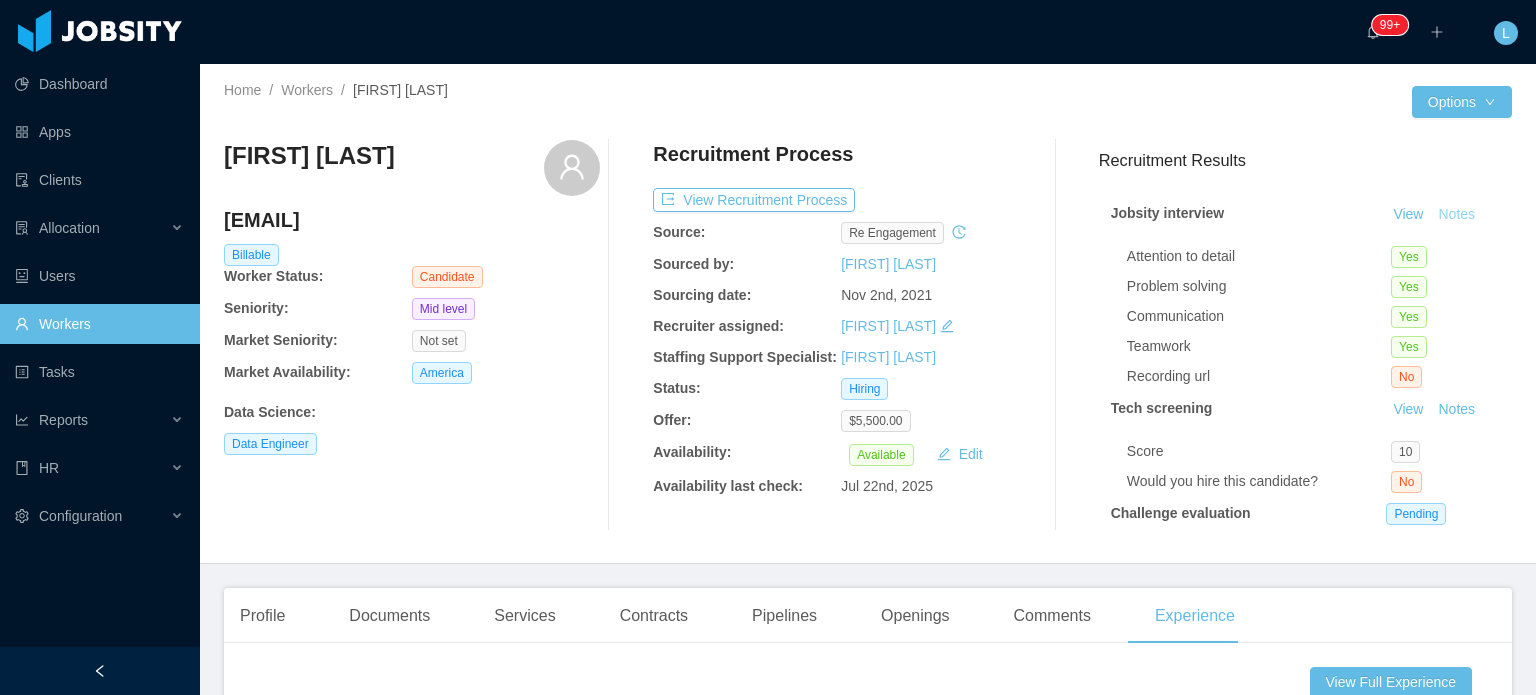 click on "Notes" at bounding box center (1456, 215) 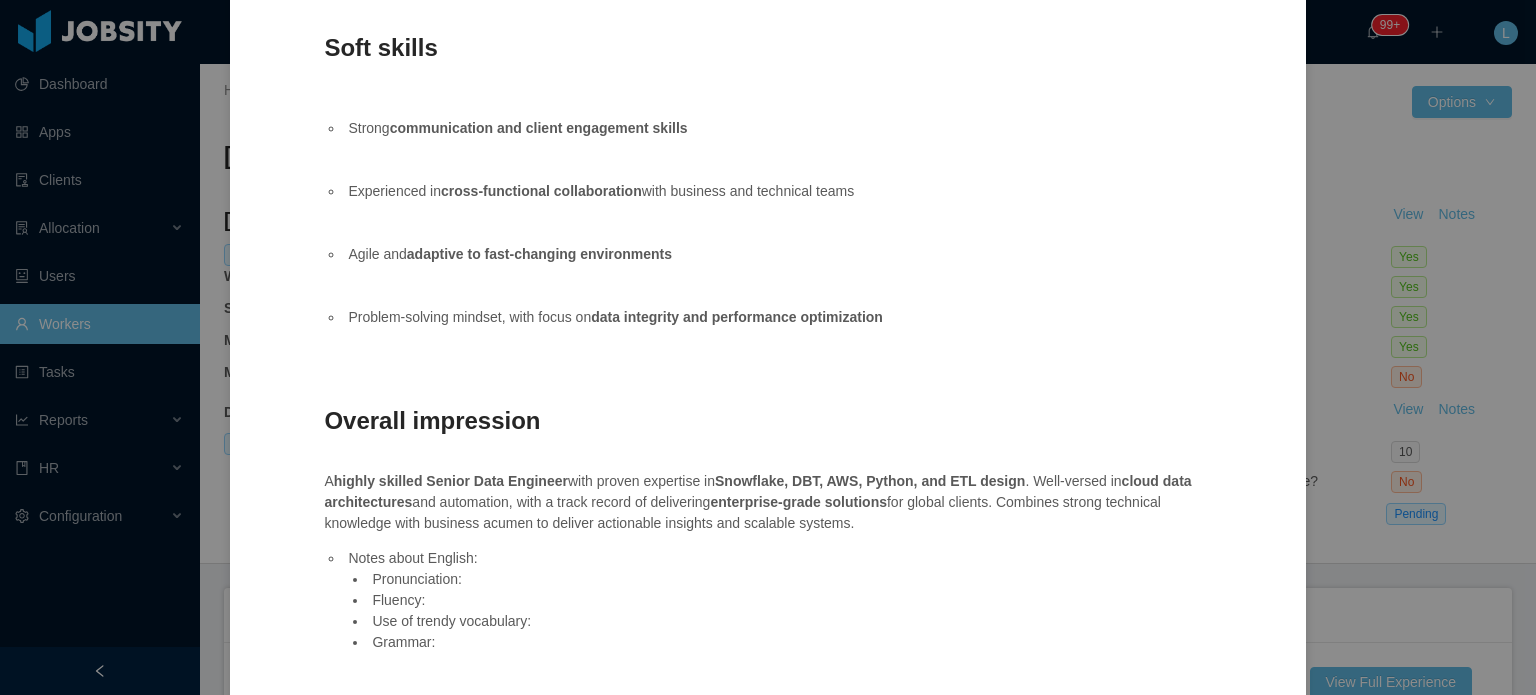 scroll, scrollTop: 2112, scrollLeft: 0, axis: vertical 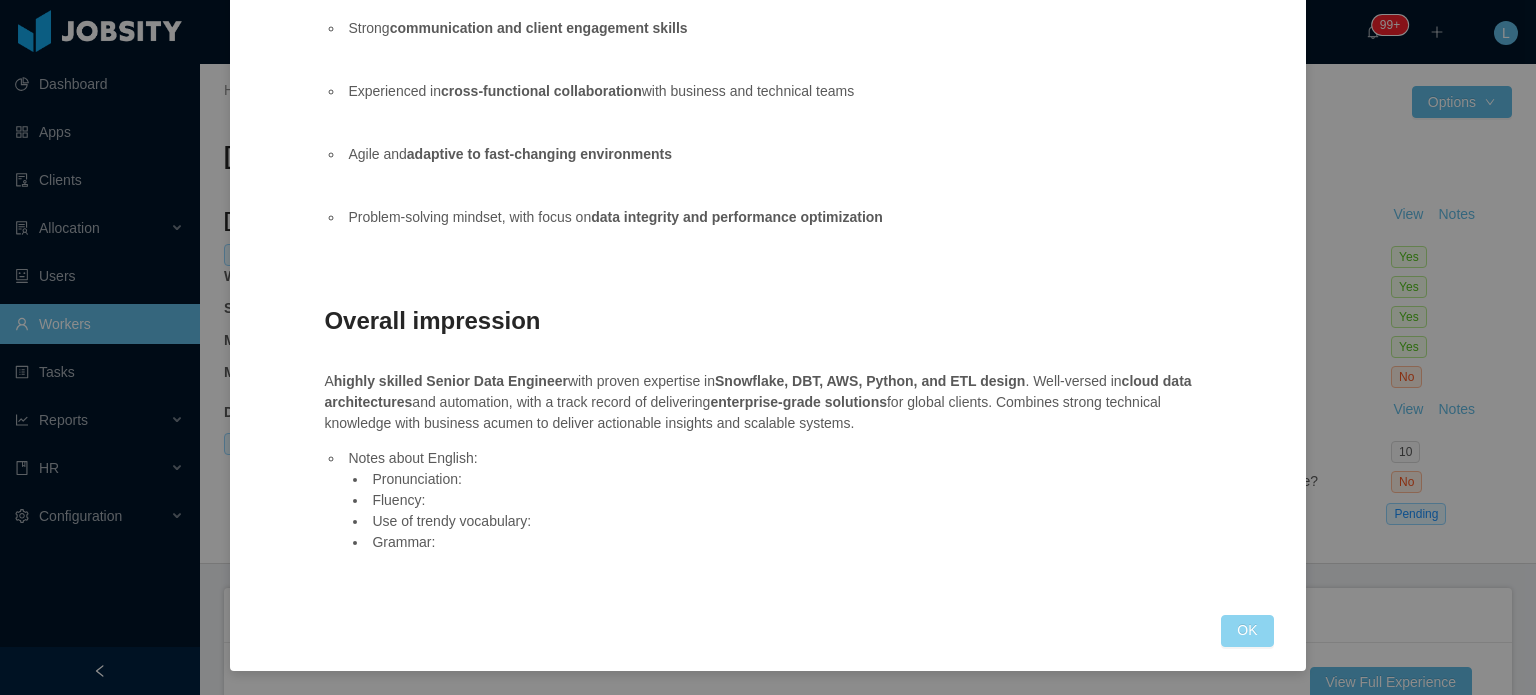 click on "OK" at bounding box center (1247, 631) 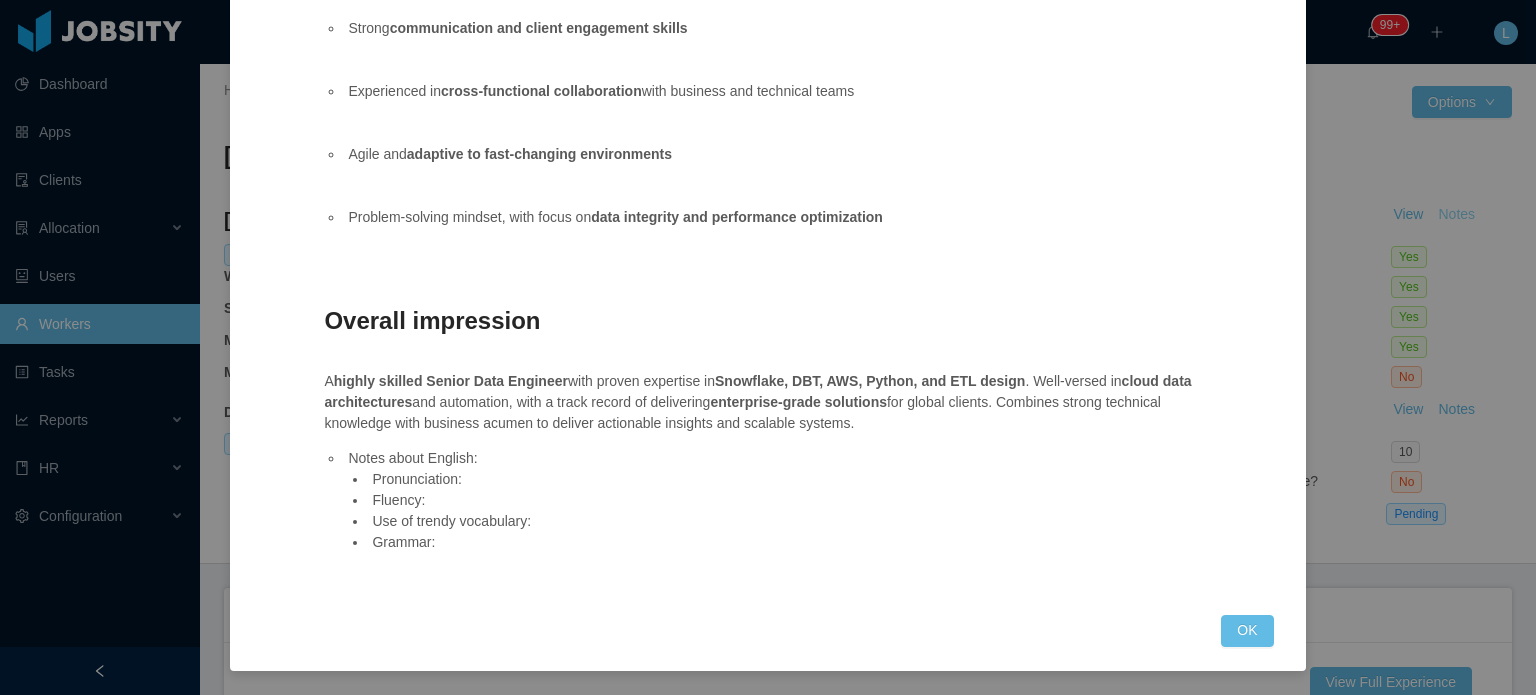 scroll, scrollTop: 2012, scrollLeft: 0, axis: vertical 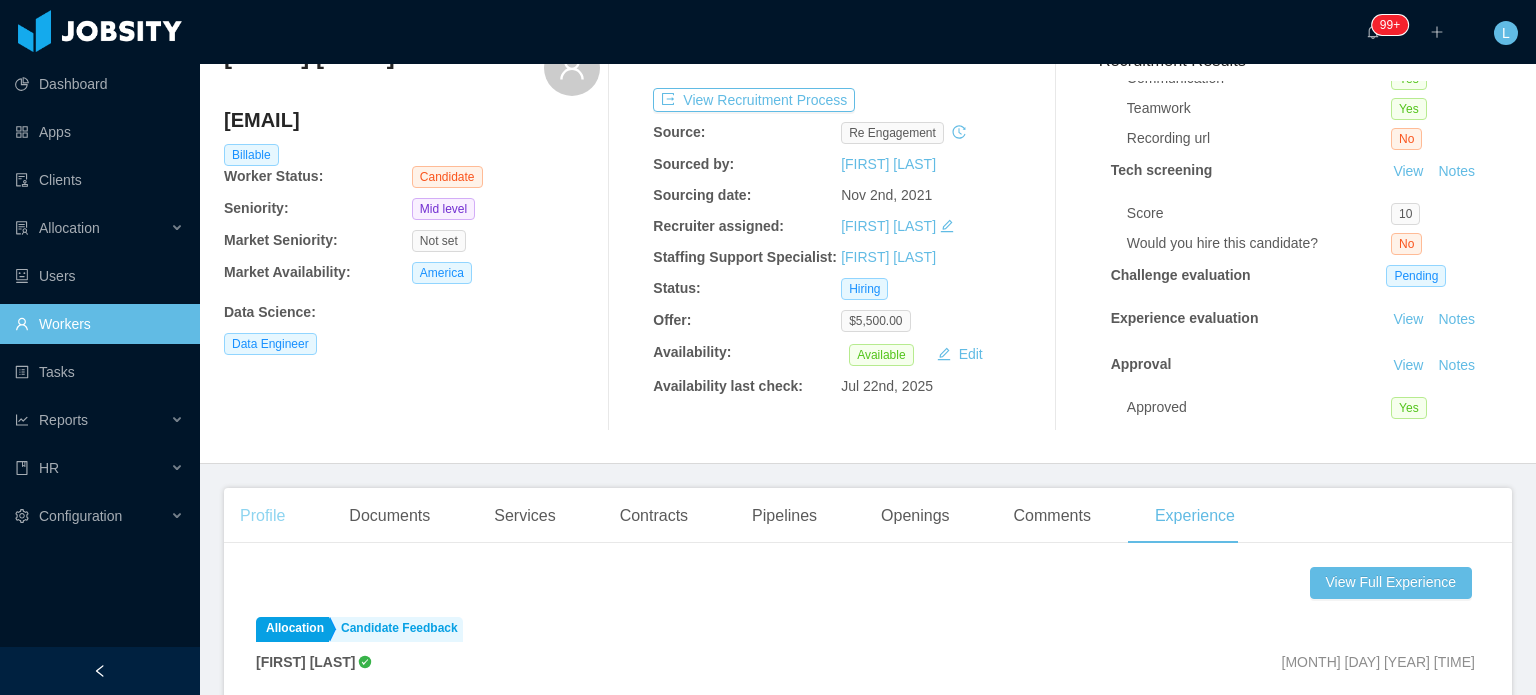 click on "Profile" at bounding box center (262, 516) 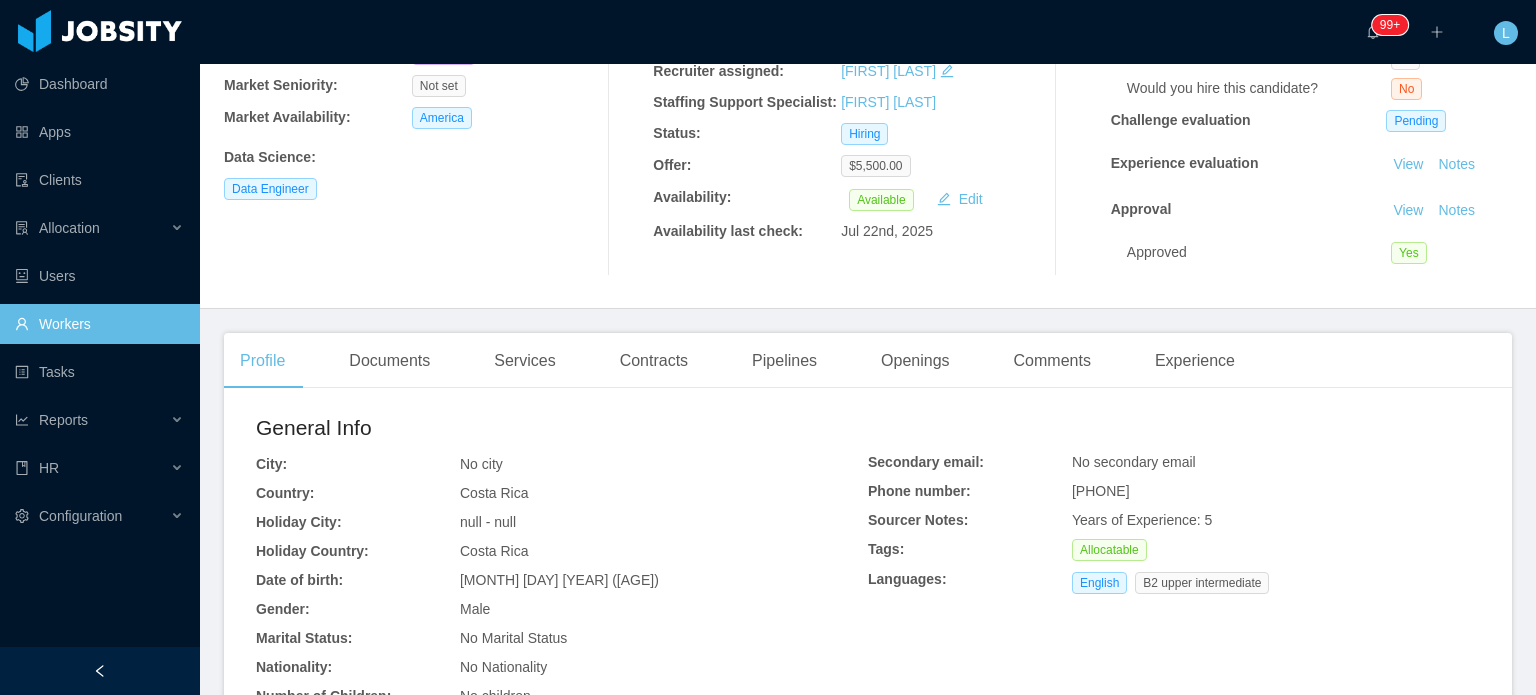 scroll, scrollTop: 0, scrollLeft: 0, axis: both 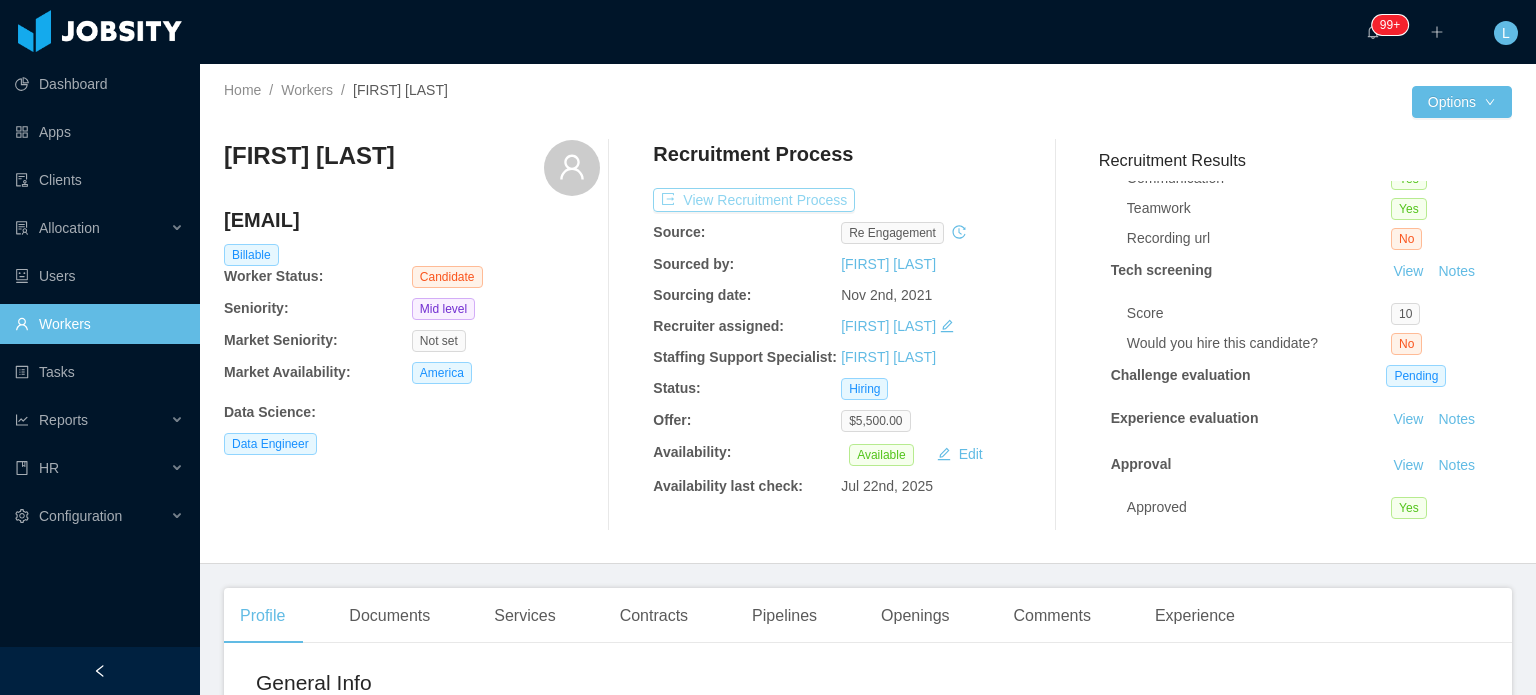 click on "View Recruitment Process" at bounding box center [754, 200] 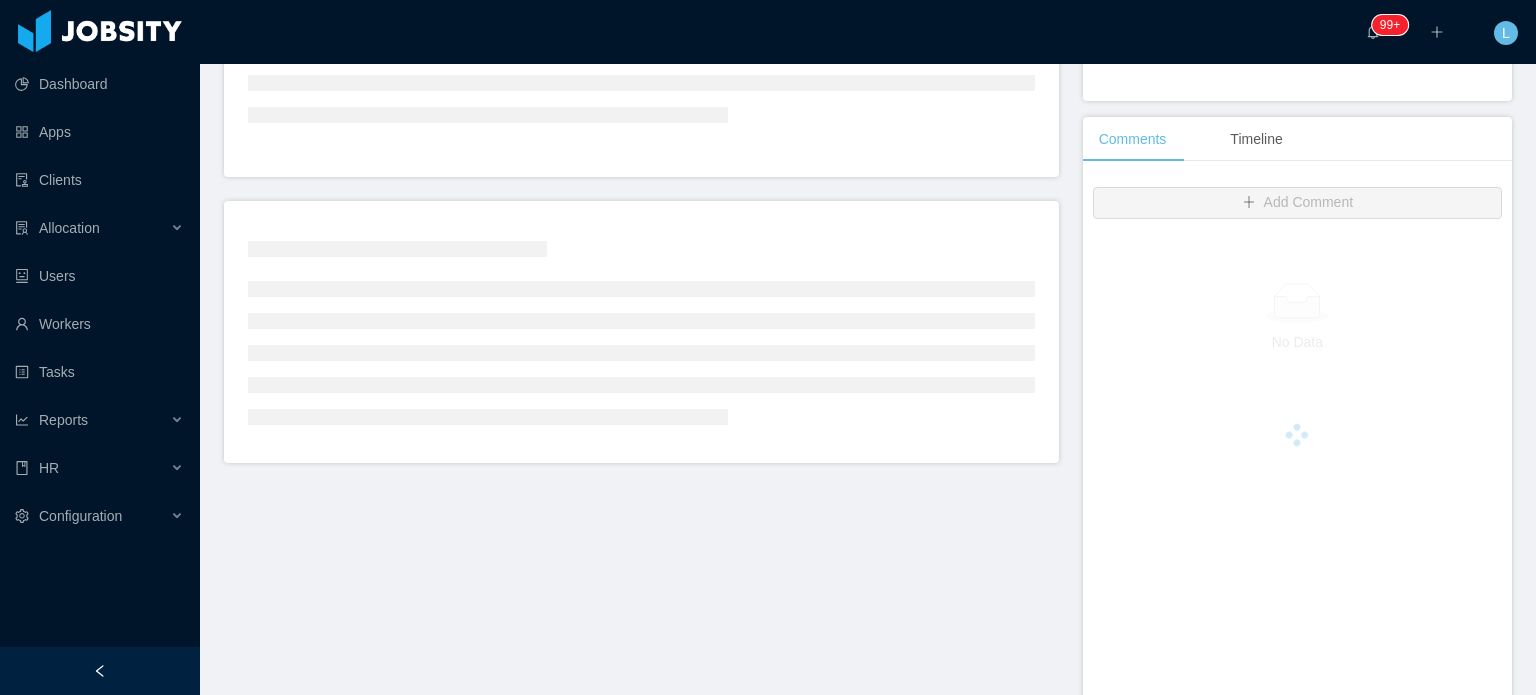 scroll, scrollTop: 400, scrollLeft: 0, axis: vertical 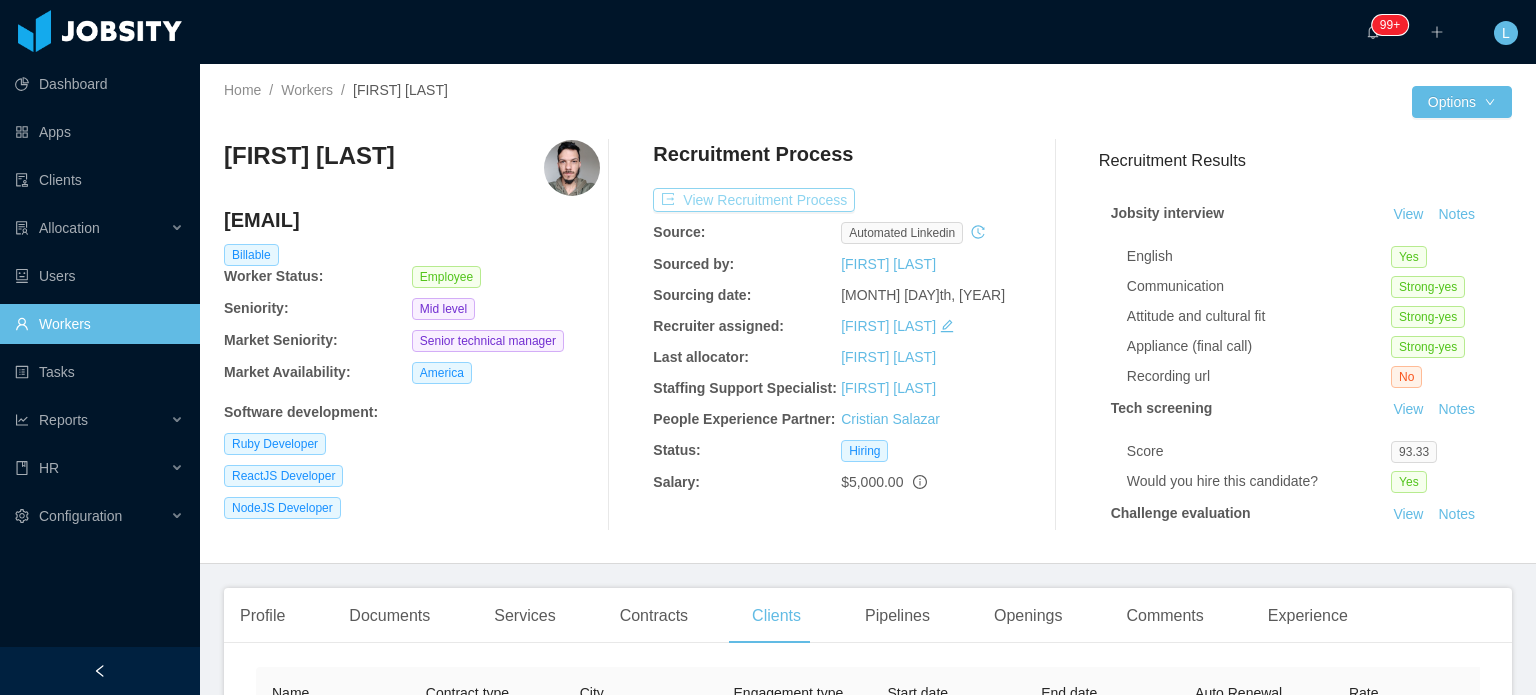 click on "View Recruitment Process" at bounding box center (754, 200) 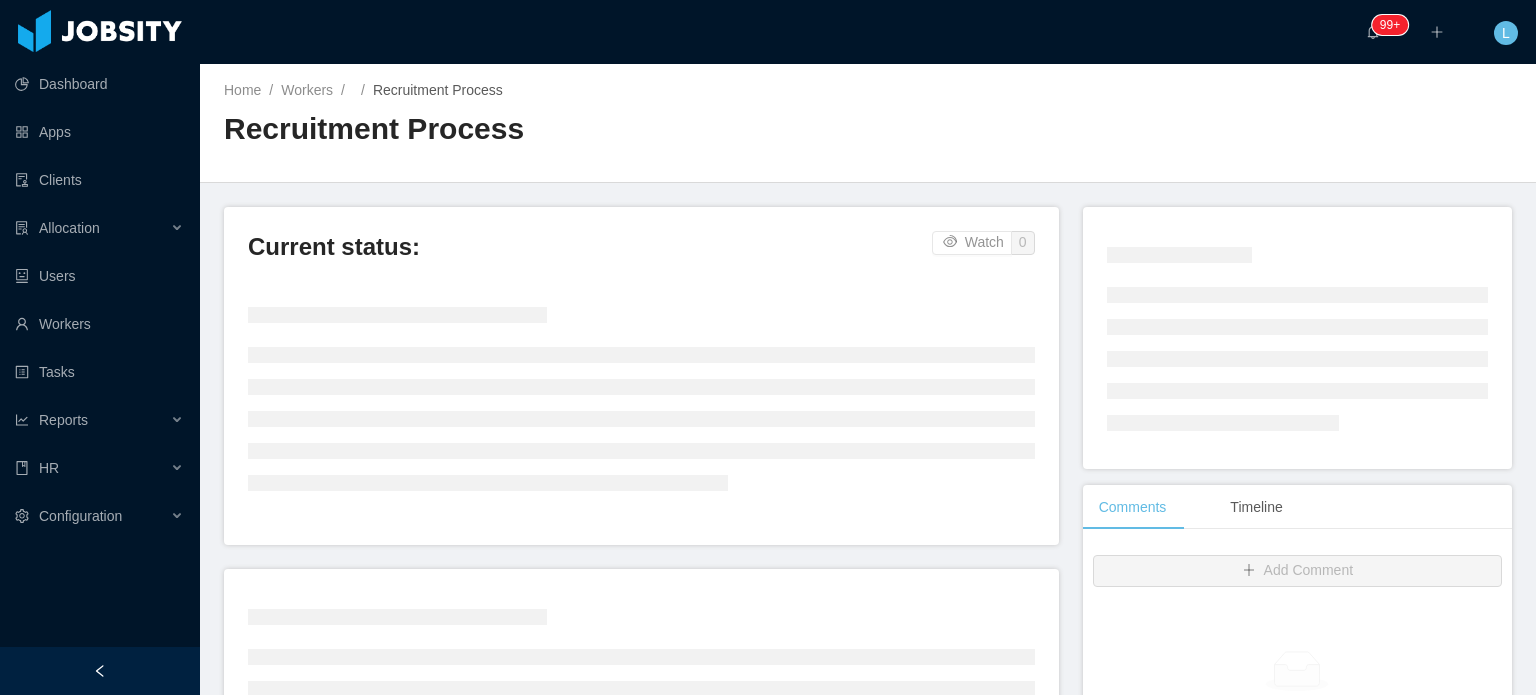 click on "Home / Workers / / Recruitment Process / Recruitment Process Current status:  Watch 0 Comments Timeline Add Comment No Data Copyright Jobsity © - 2025" at bounding box center [868, 379] 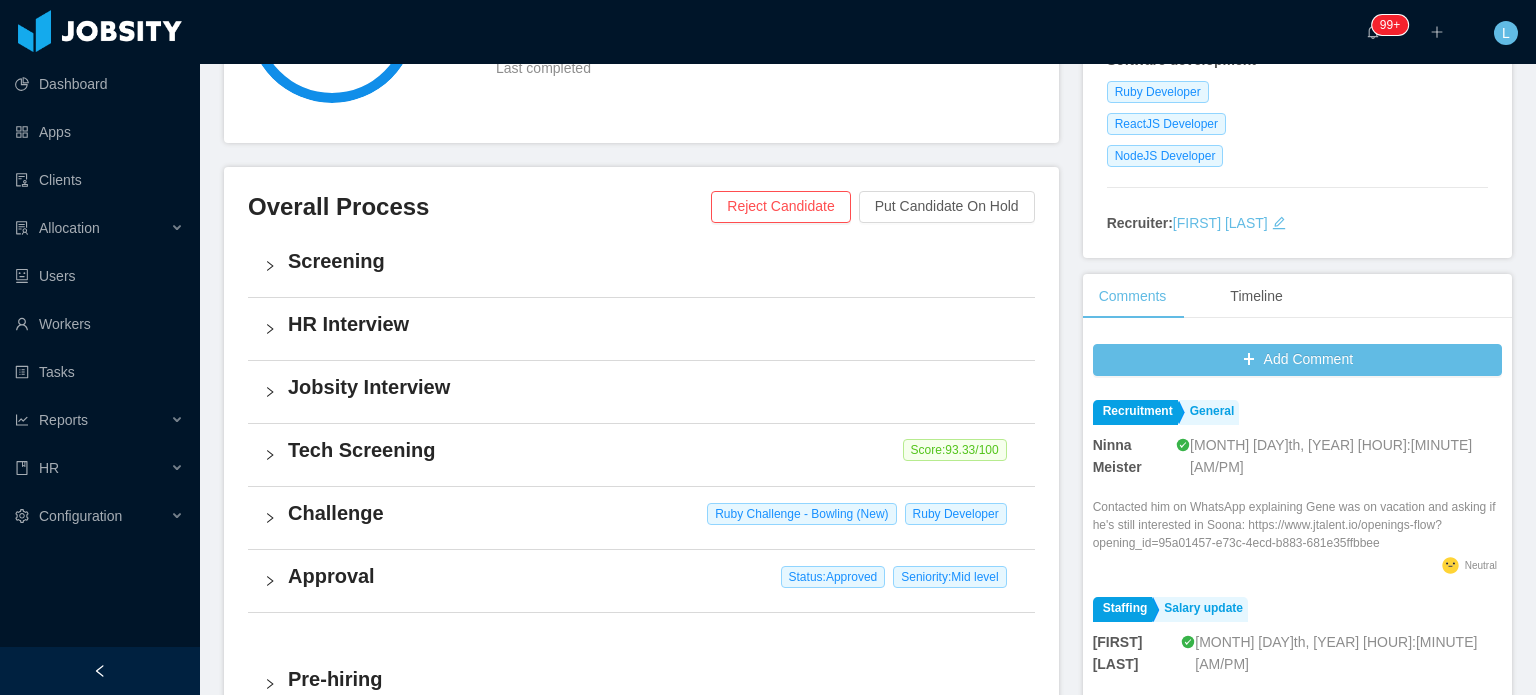 scroll, scrollTop: 400, scrollLeft: 0, axis: vertical 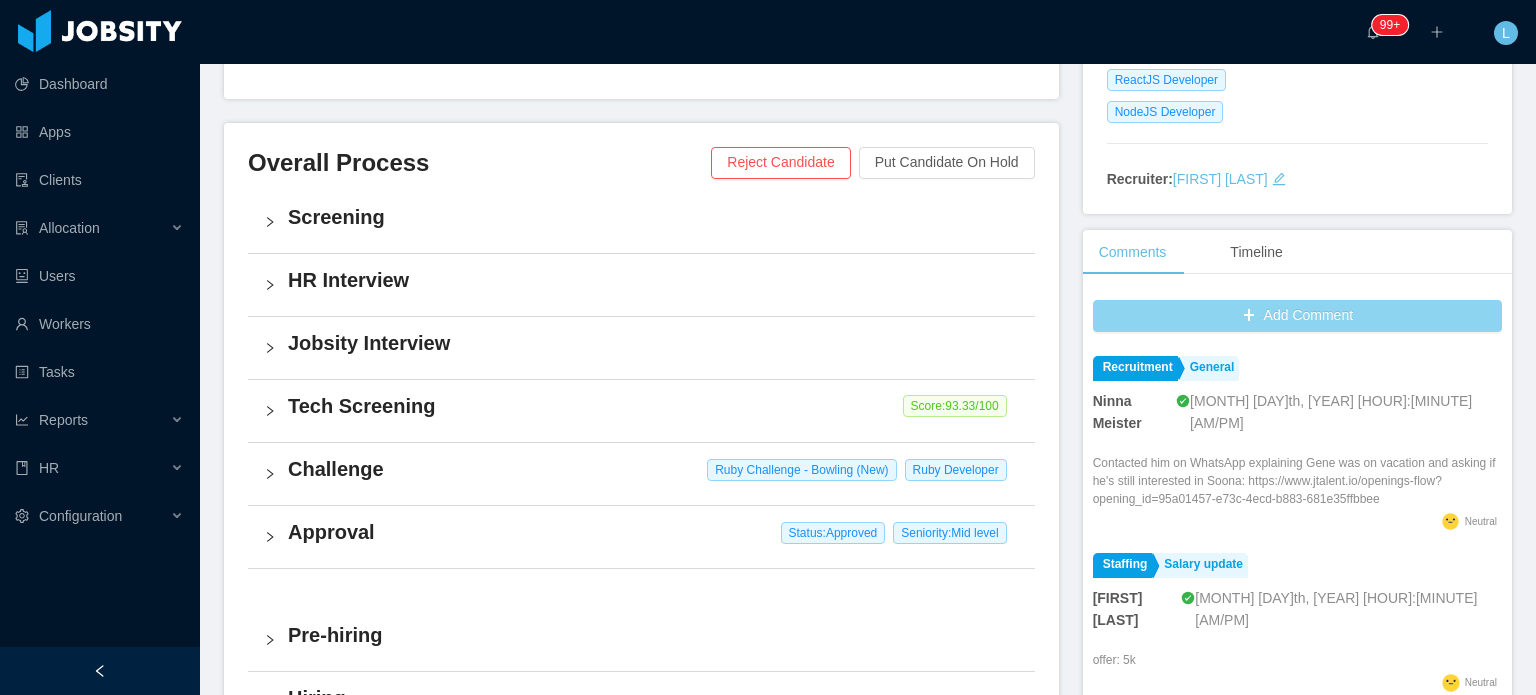 click on "Add Comment" at bounding box center (1297, 316) 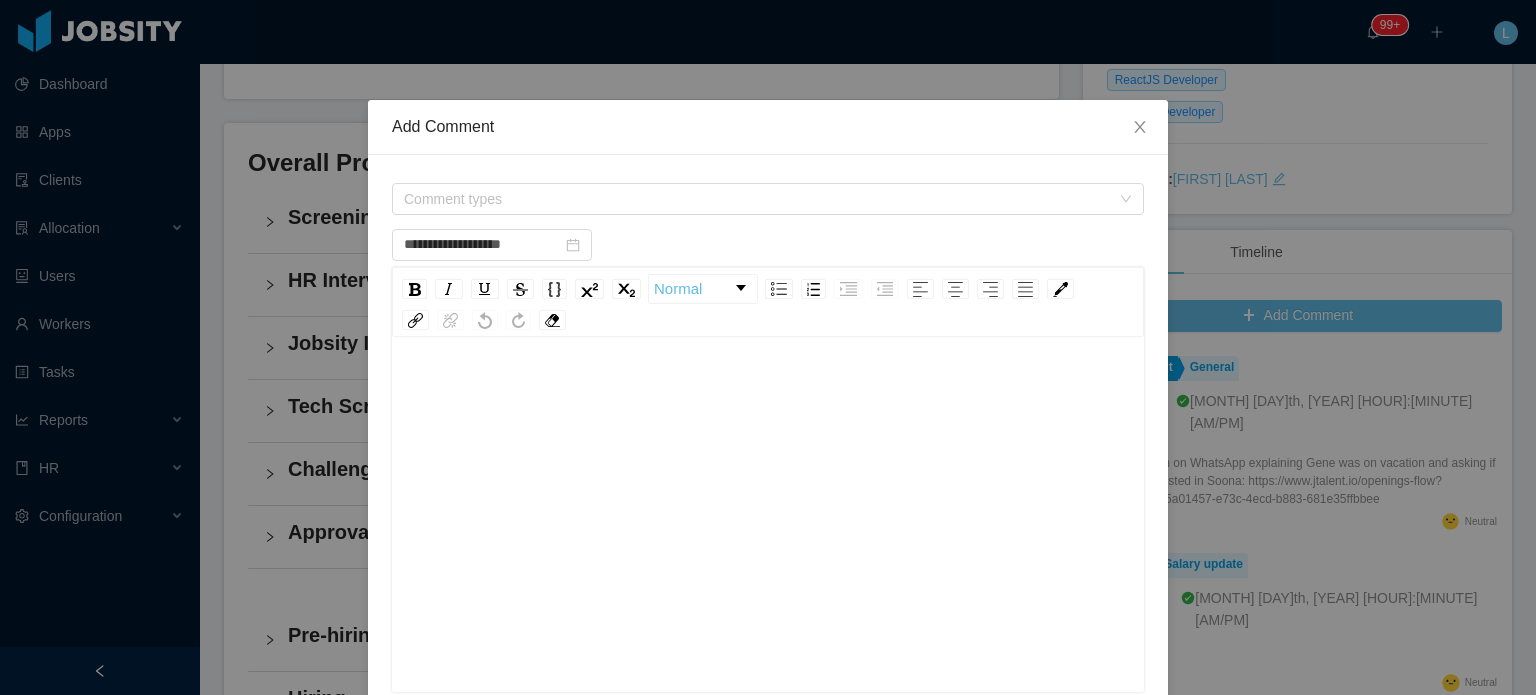 click at bounding box center (768, 546) 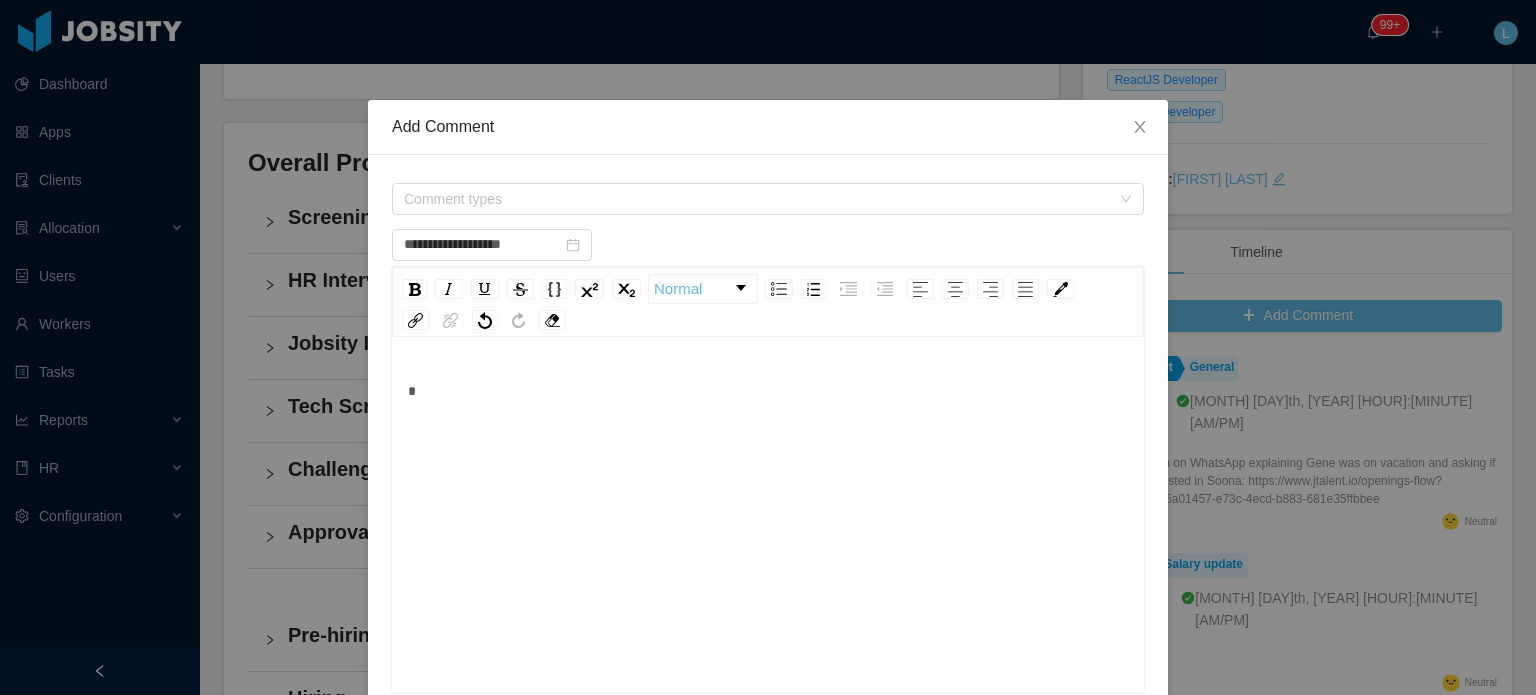 type 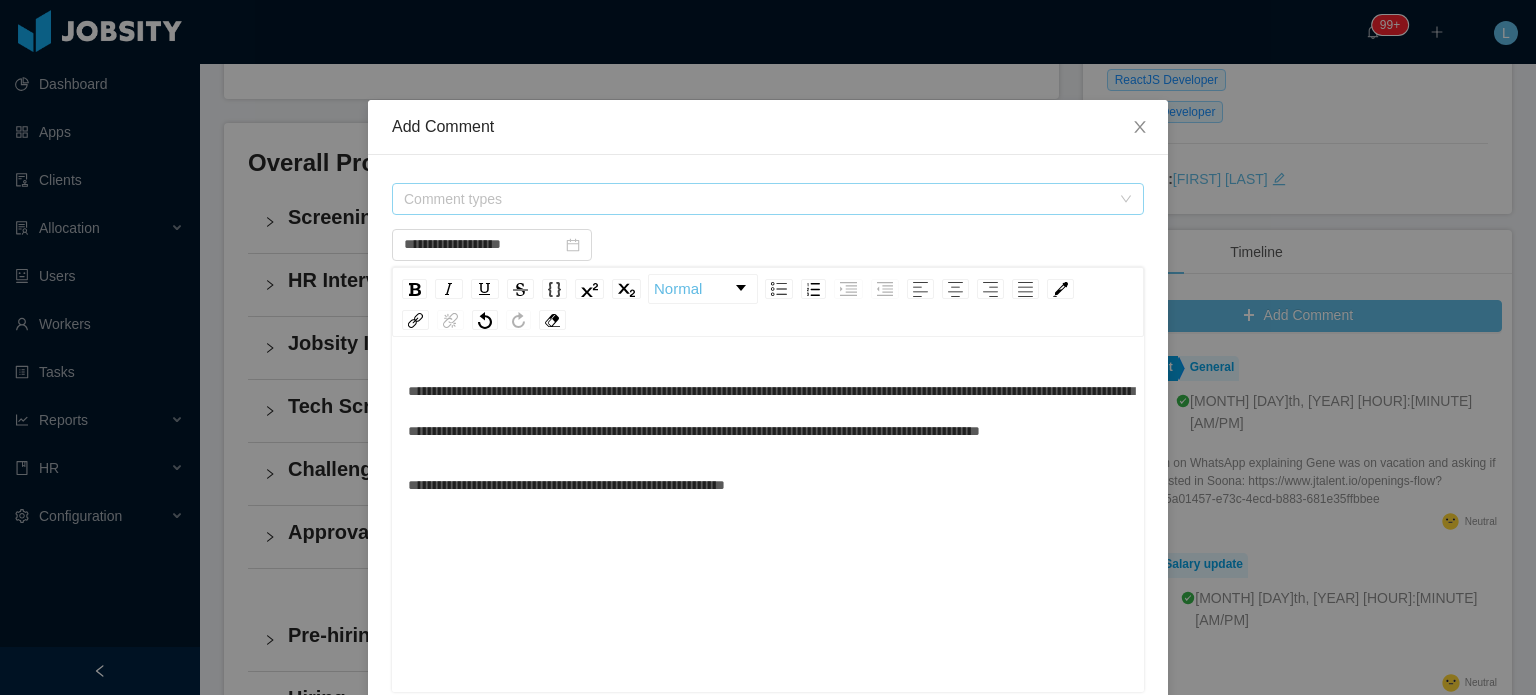 click on "Comment types" at bounding box center [757, 199] 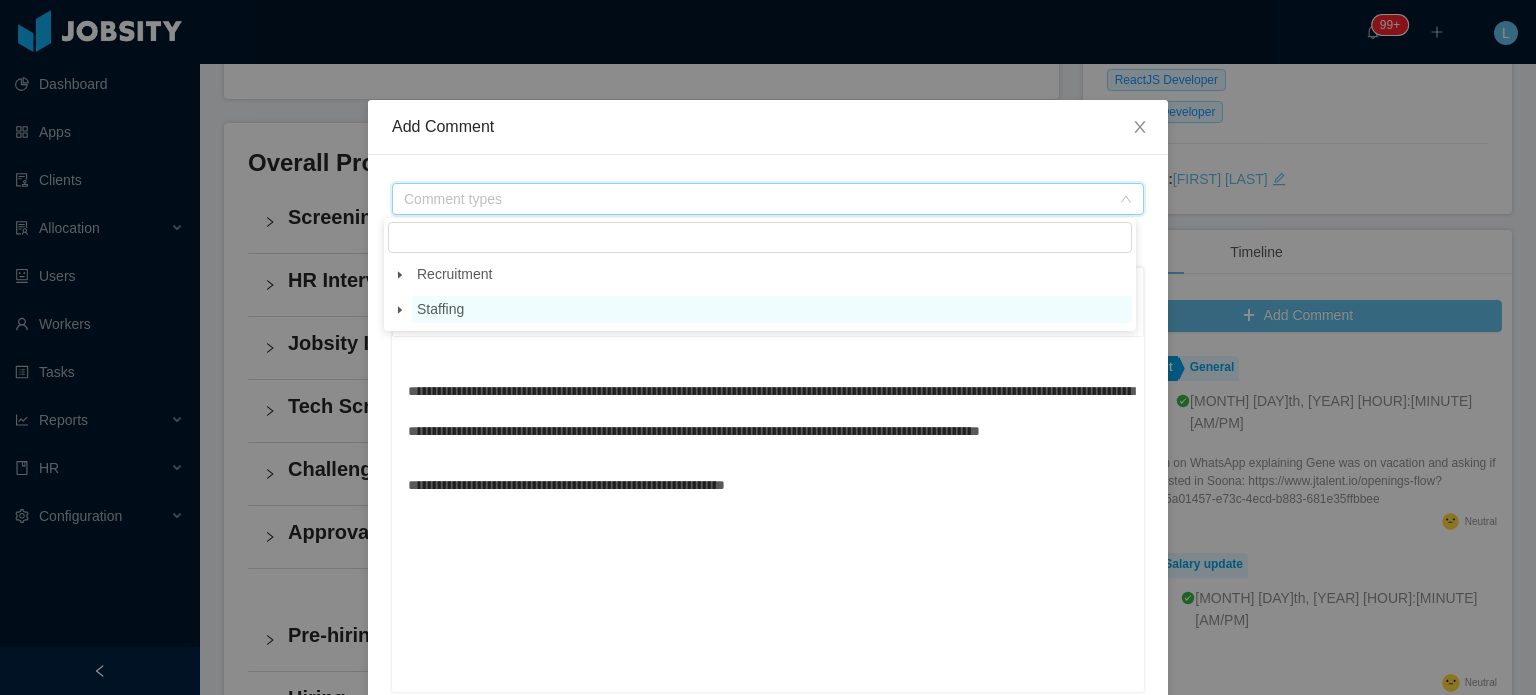click on "Staffing" at bounding box center (440, 309) 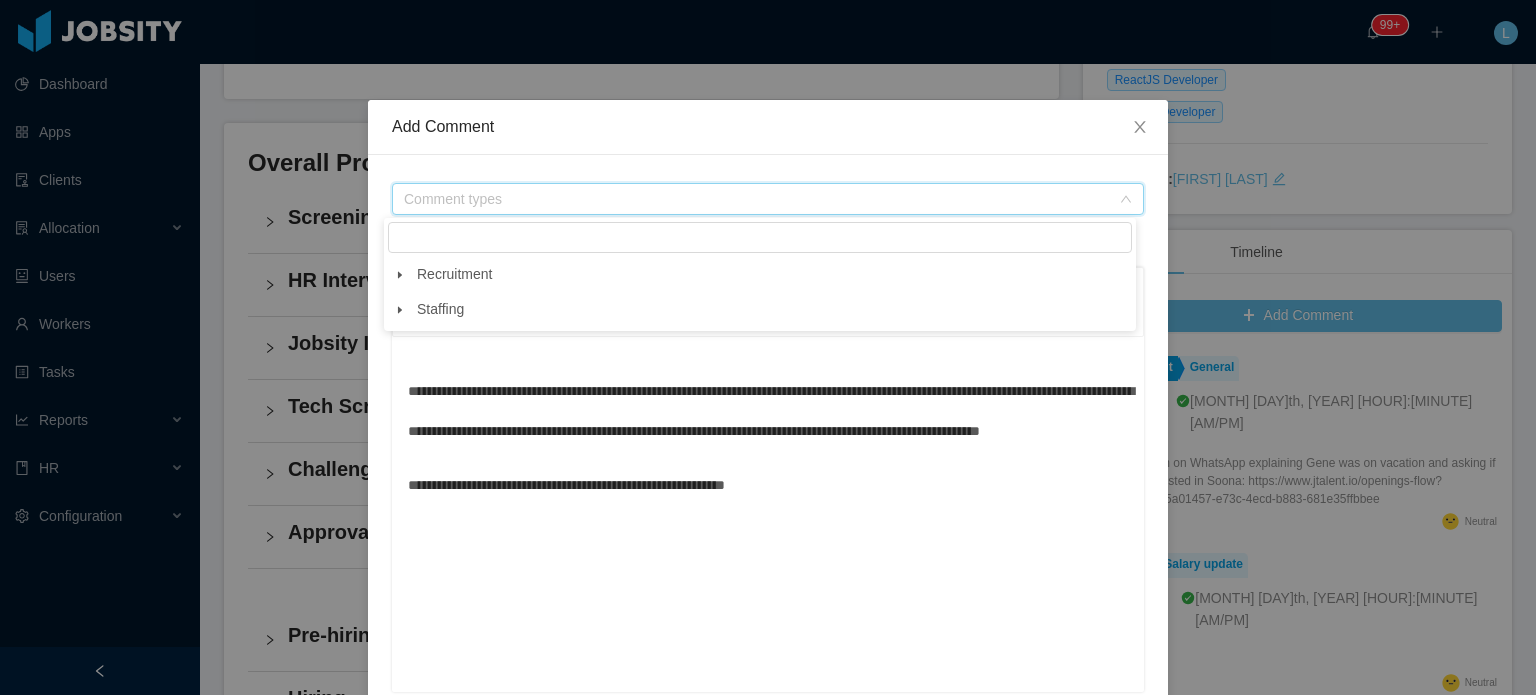 click at bounding box center (400, 275) 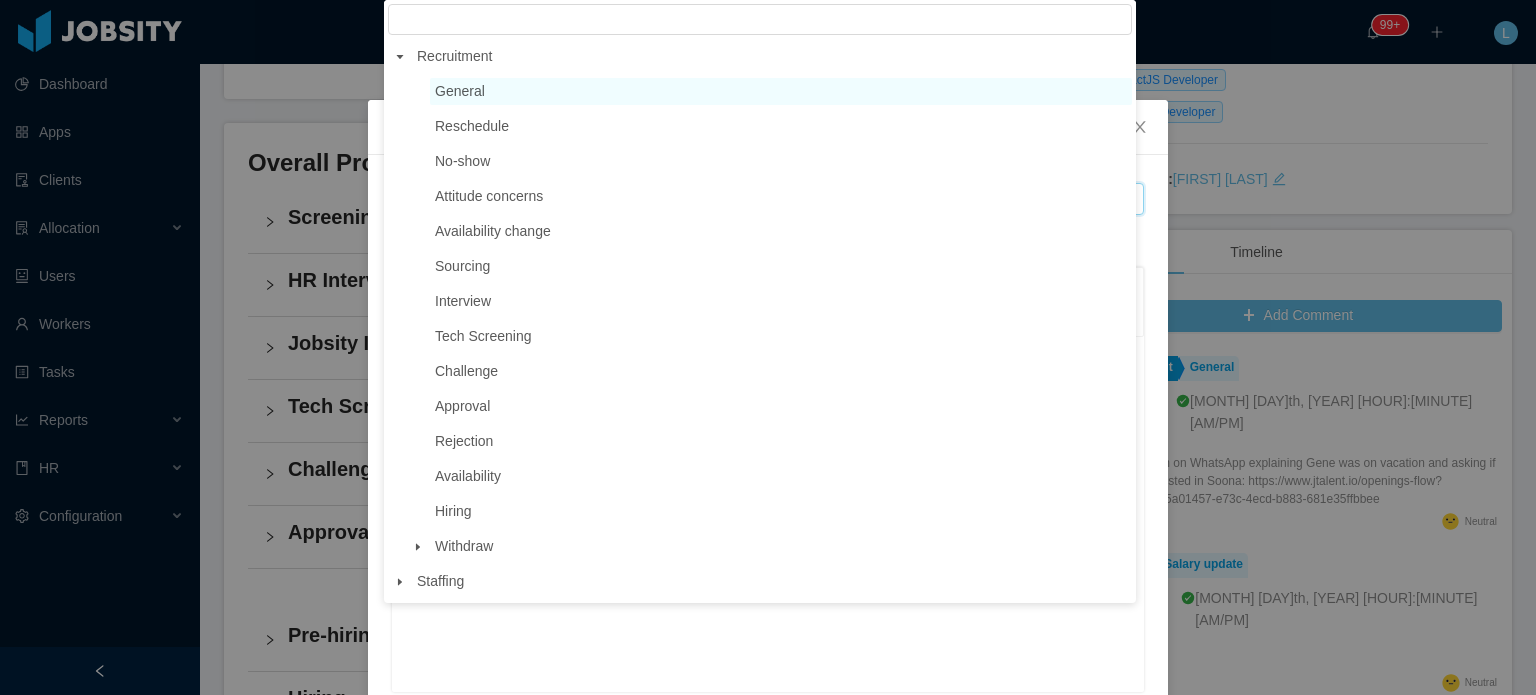 click on "General" at bounding box center (460, 91) 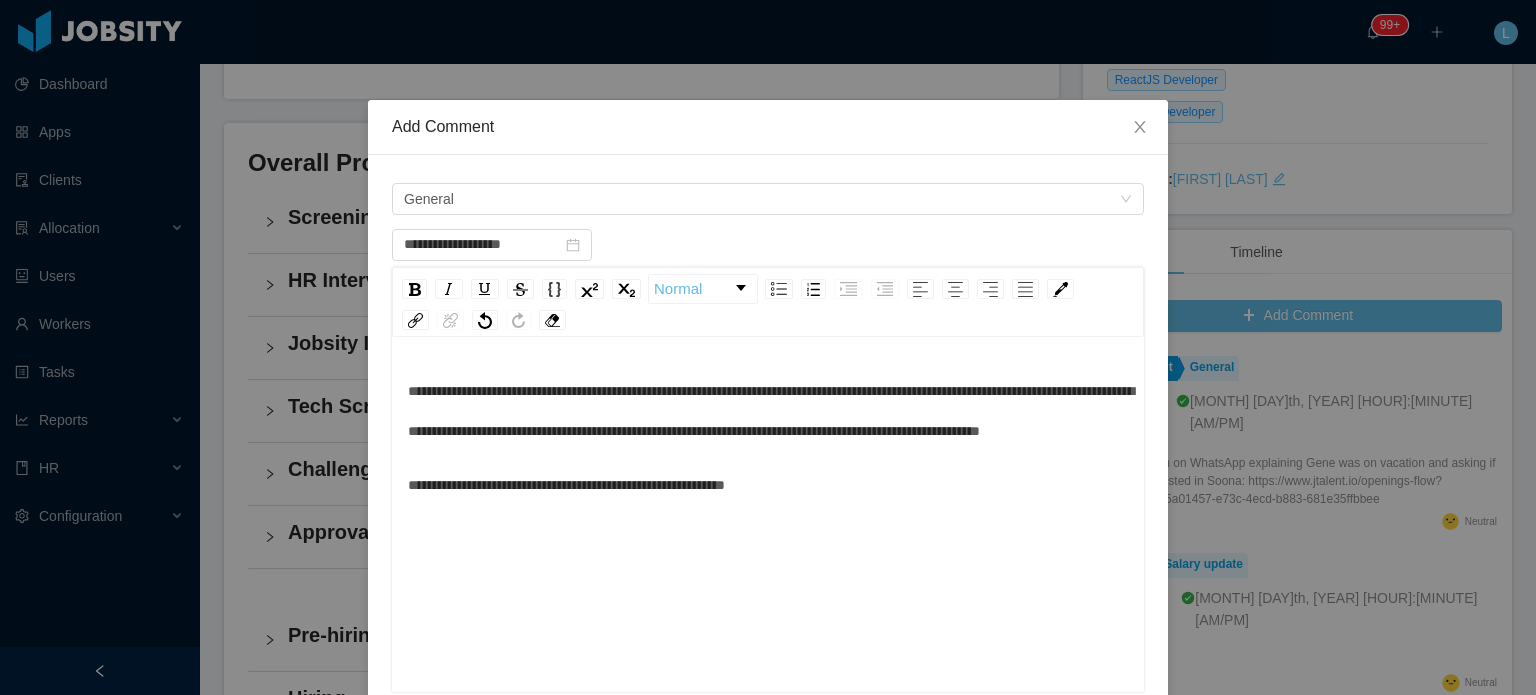 click on "**********" at bounding box center [768, 546] 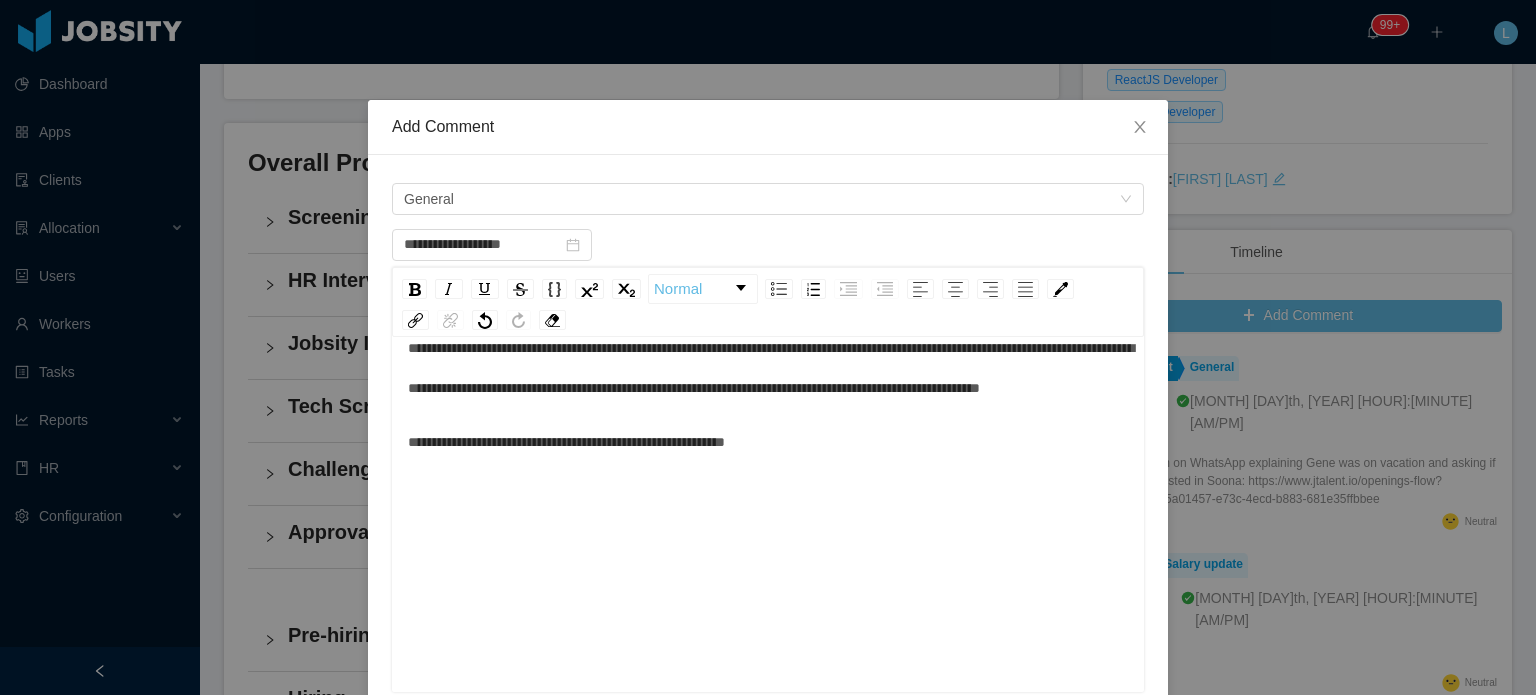 scroll, scrollTop: 44, scrollLeft: 0, axis: vertical 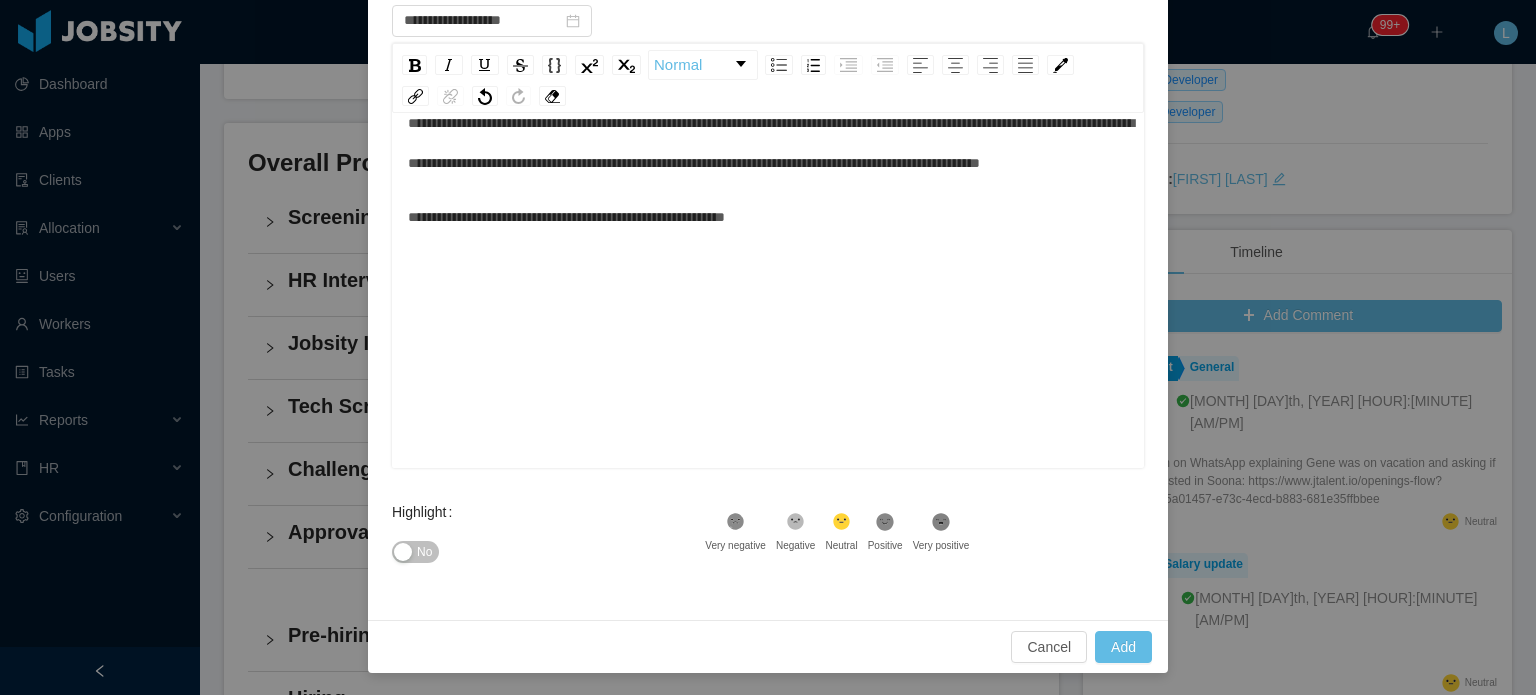 click on "No" at bounding box center (548, 552) 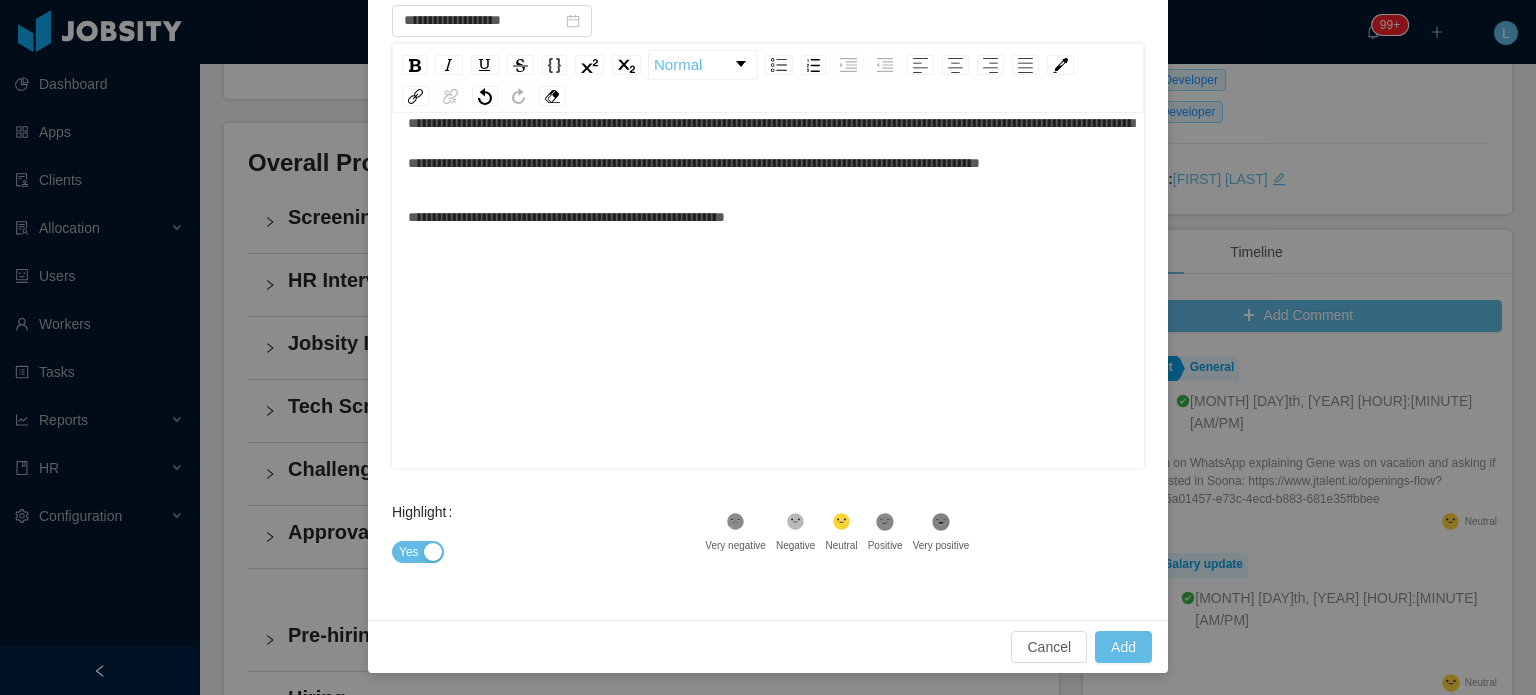 click on "Cancel Add" at bounding box center [768, 646] 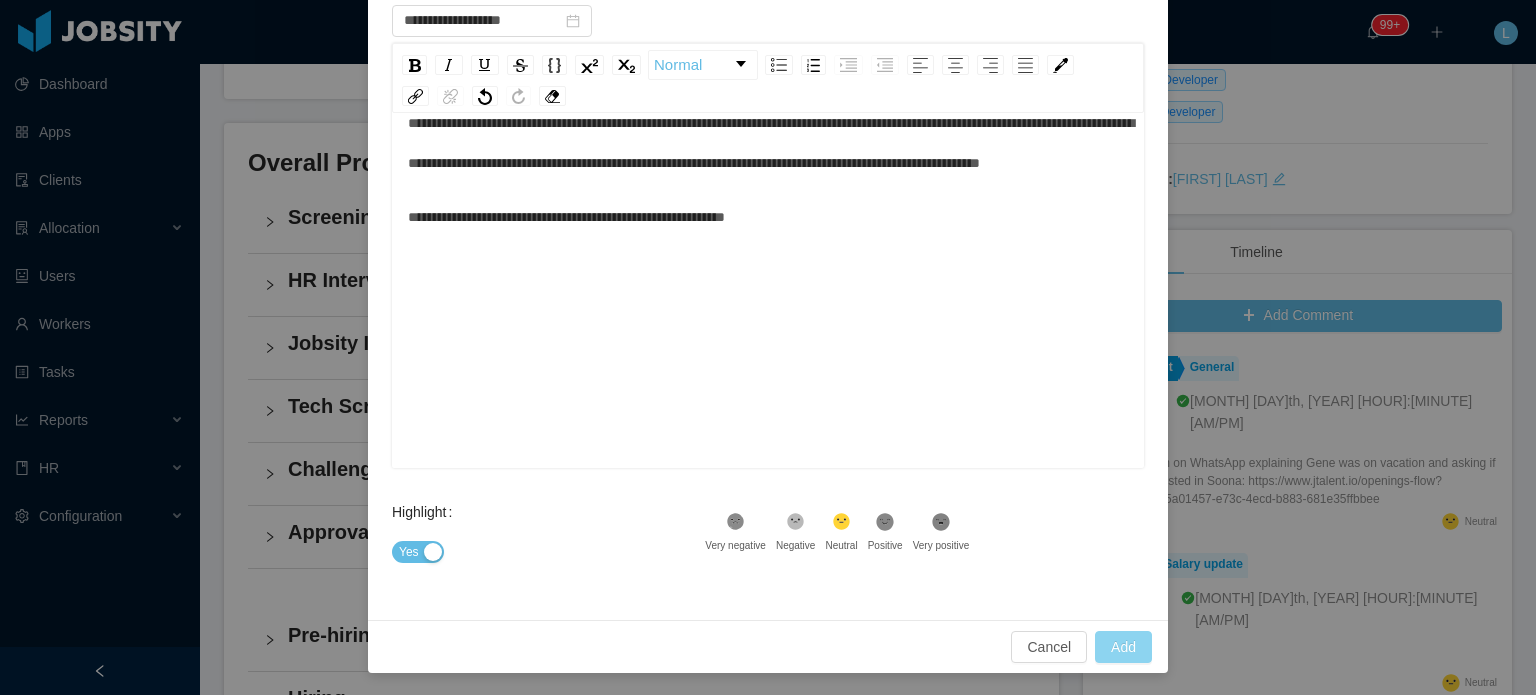 click on "Add" at bounding box center [1123, 647] 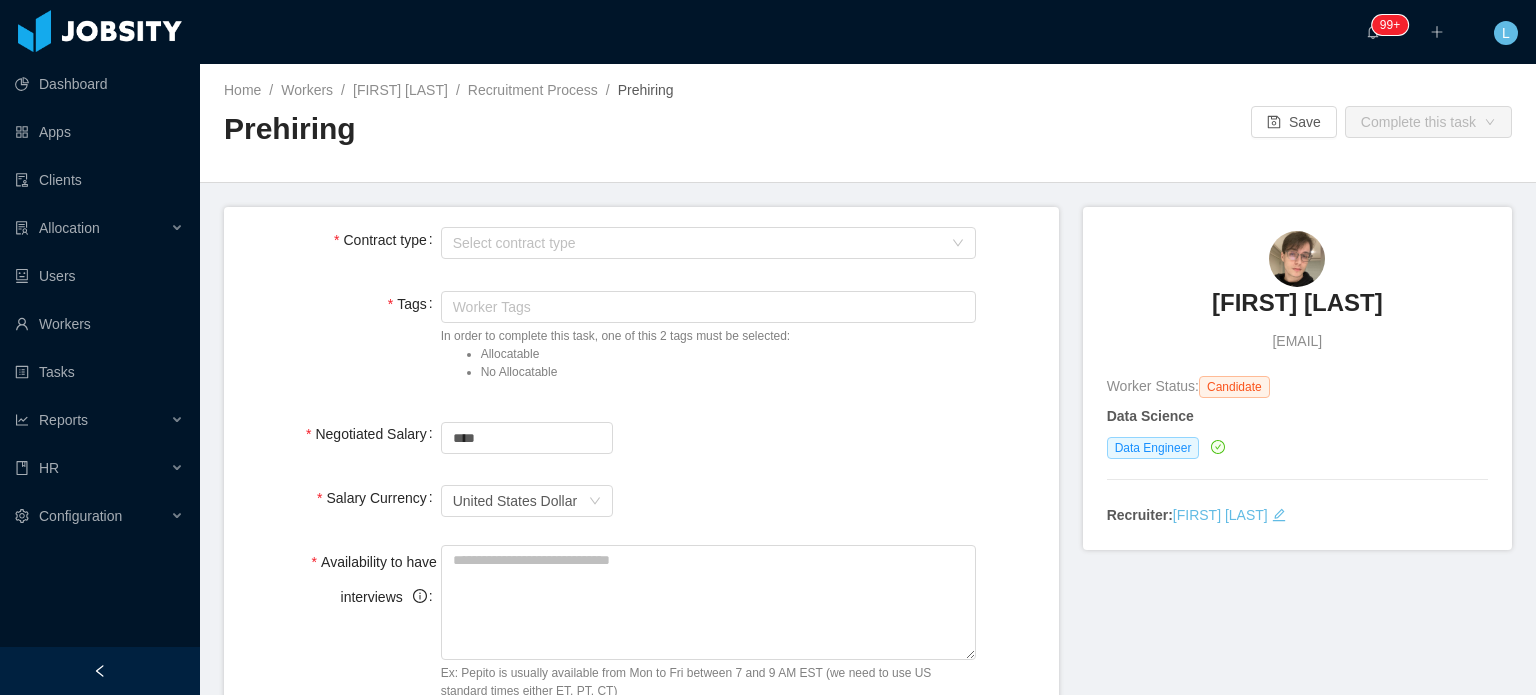 scroll, scrollTop: 0, scrollLeft: 0, axis: both 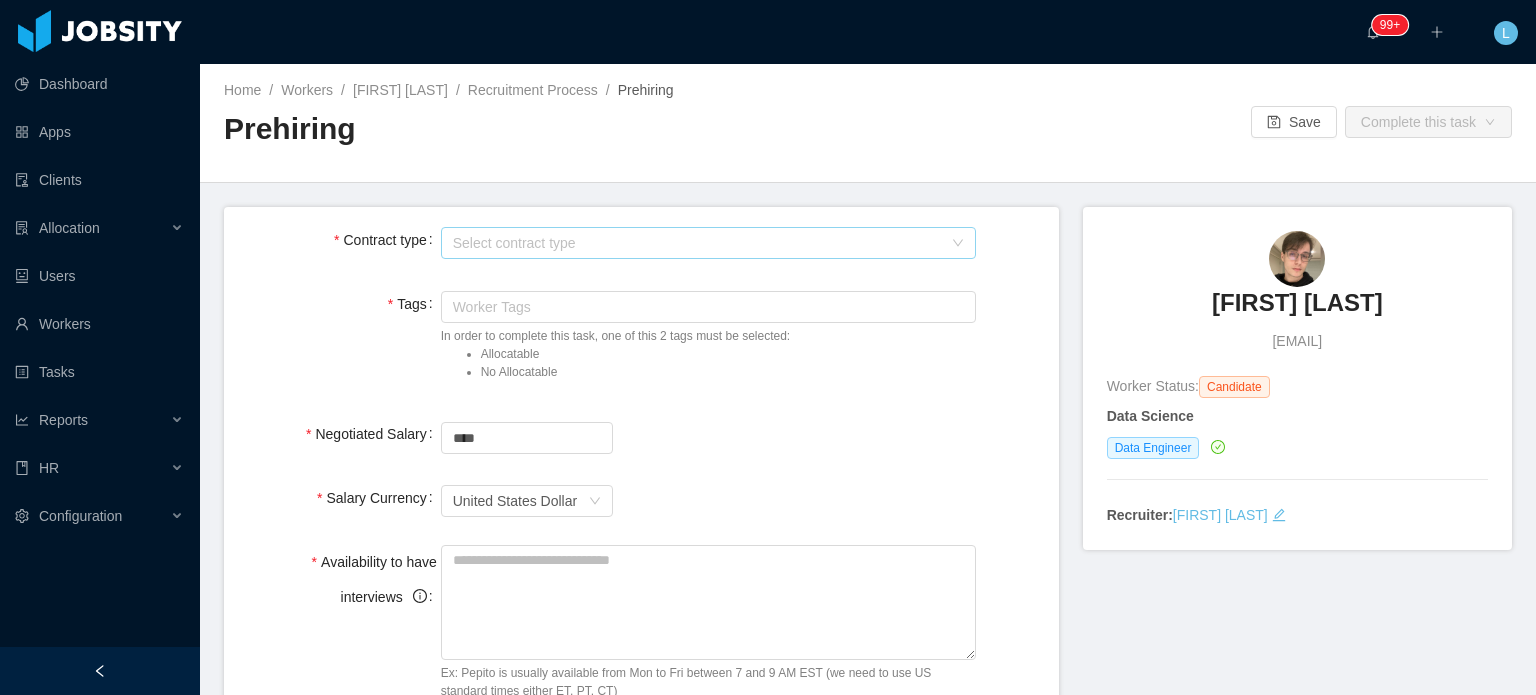 click on "Select contract type" at bounding box center [697, 243] 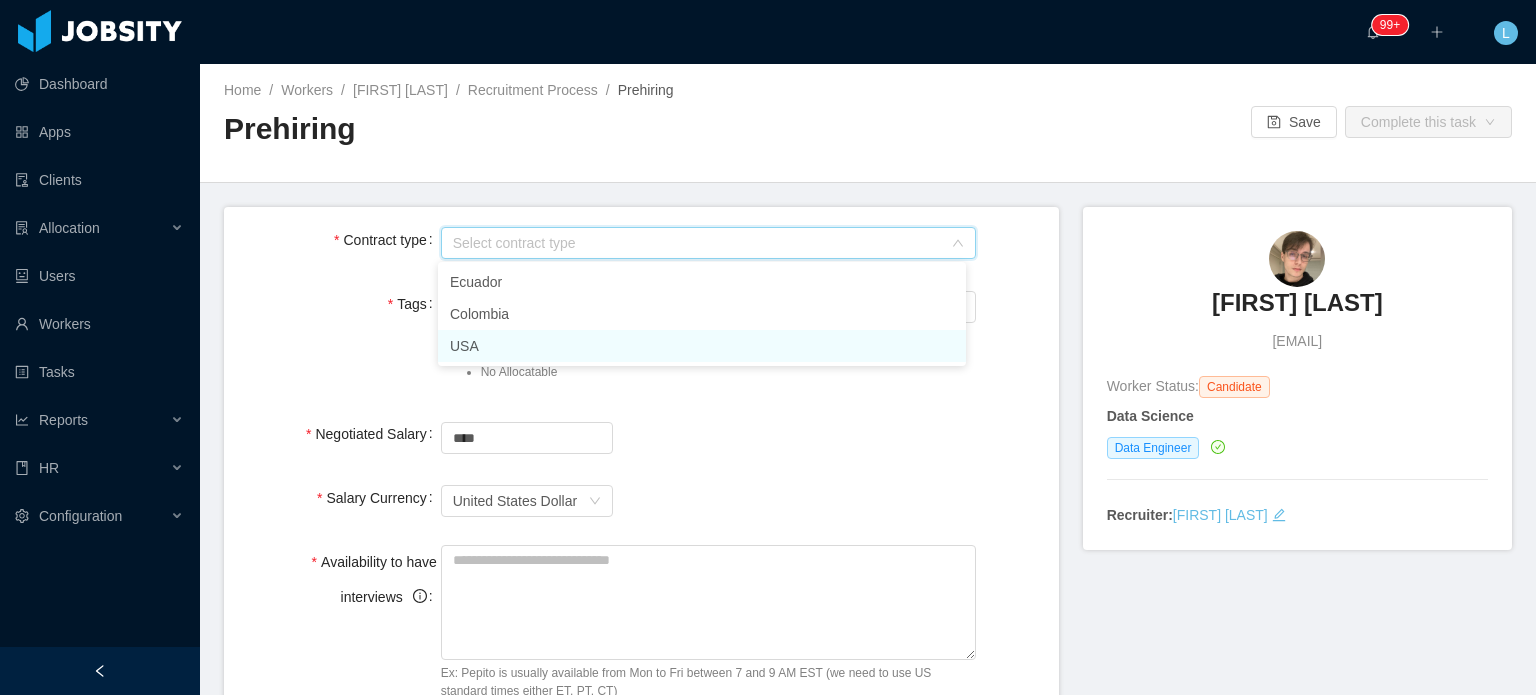 click on "USA" at bounding box center [702, 346] 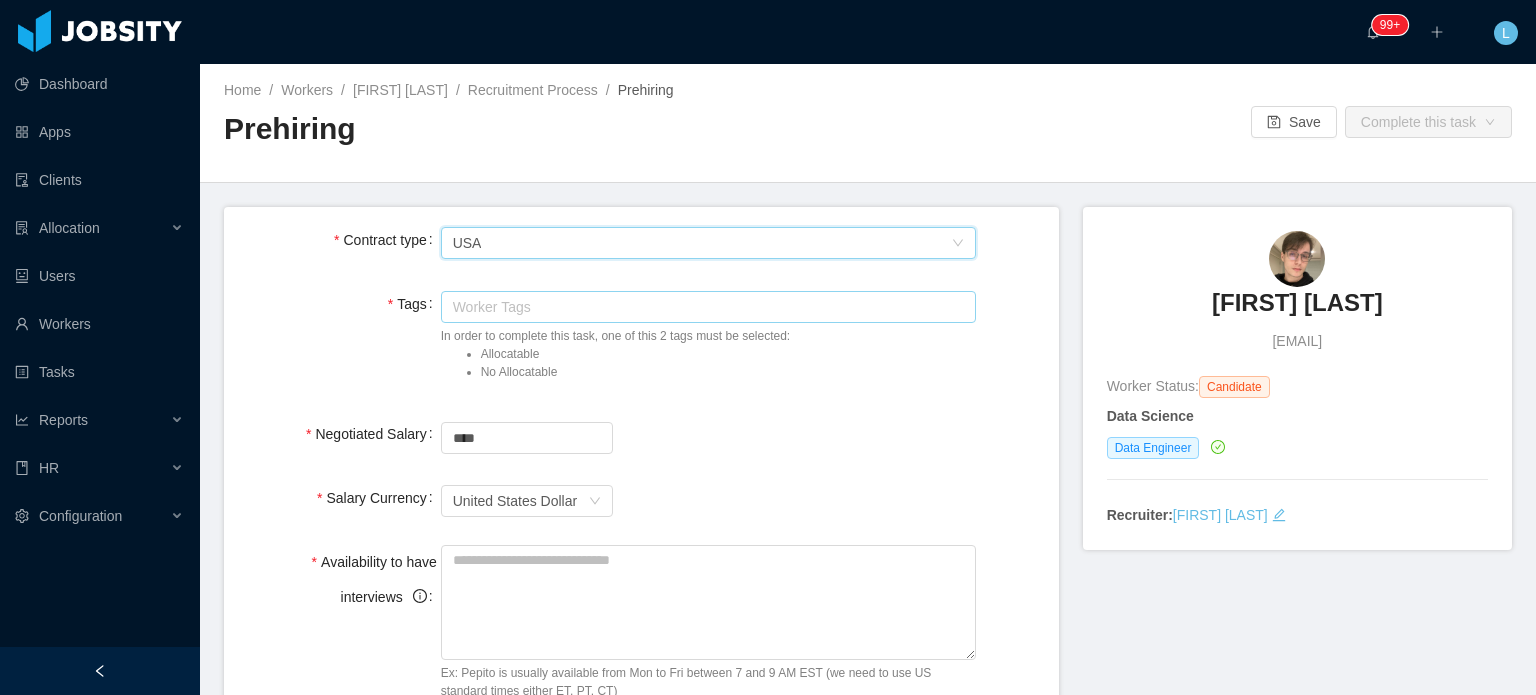 click on "Worker Tags" at bounding box center [704, 307] 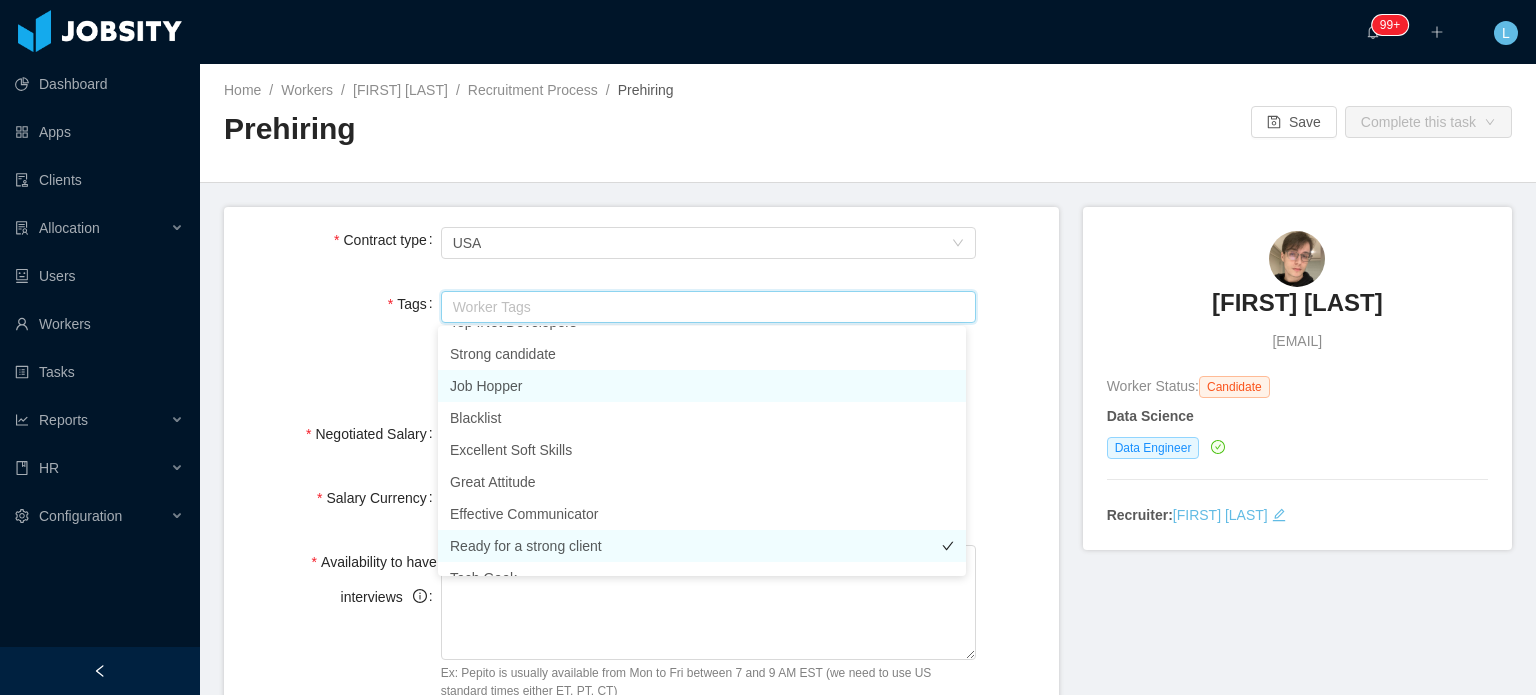 scroll, scrollTop: 306, scrollLeft: 0, axis: vertical 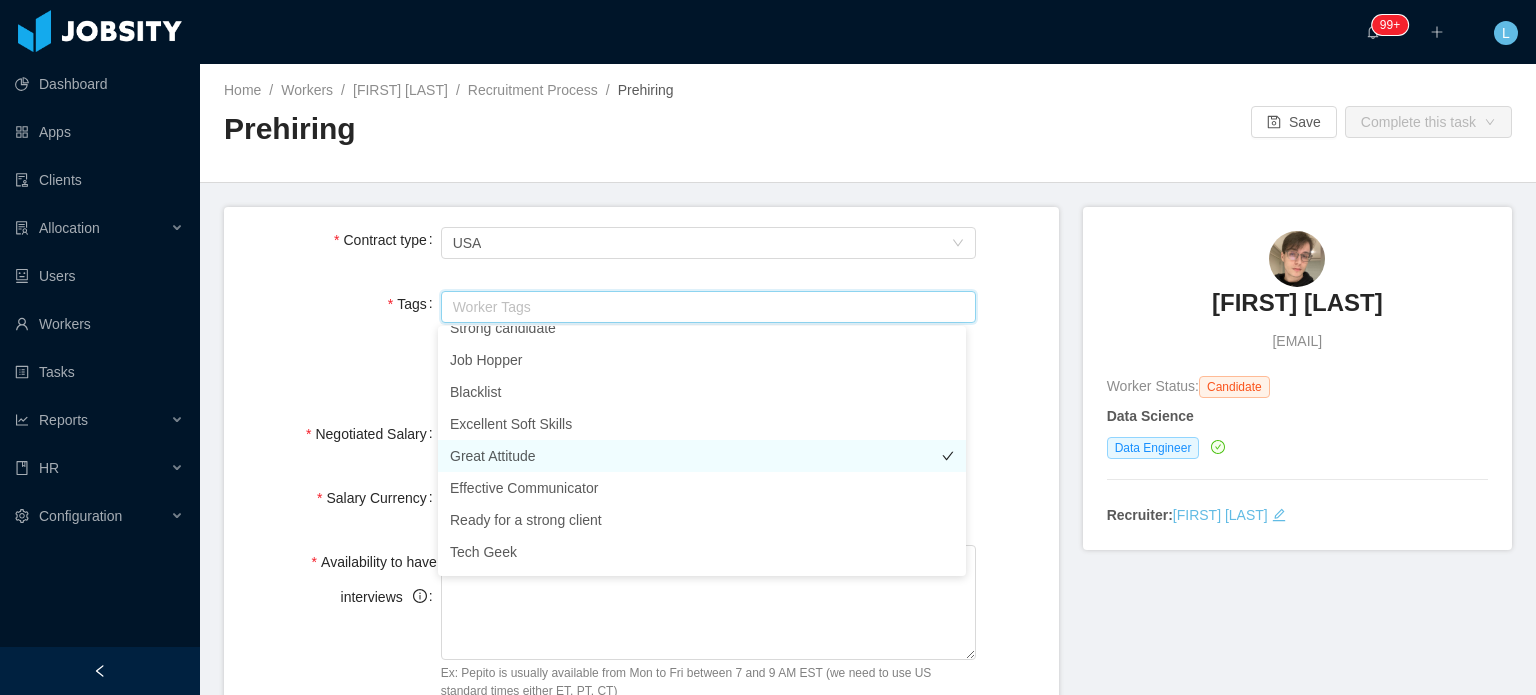 click on "Great Attitude" at bounding box center (702, 456) 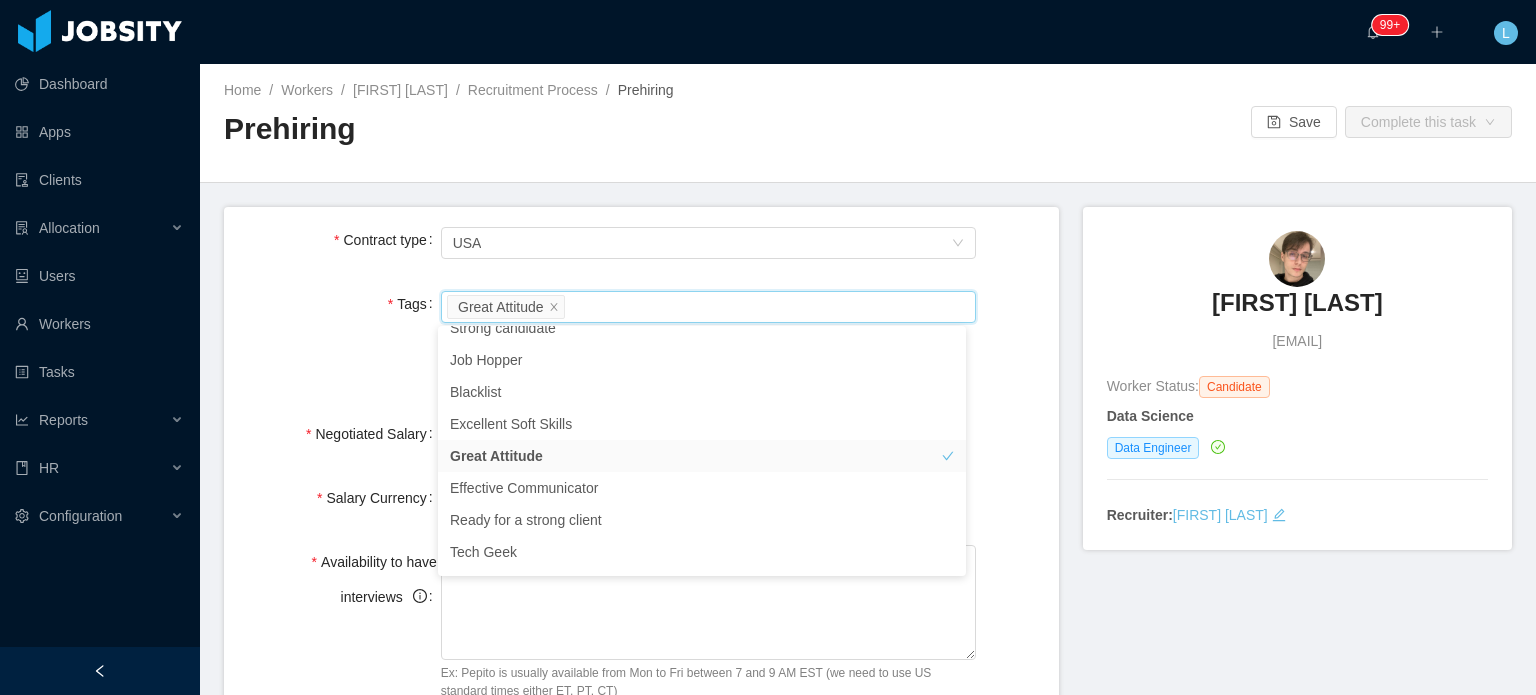 click on "Tags Worker Tags Great Attitude   In order to complete this task, one of this 2 tags must be selected: Allocatable No Allocatable" at bounding box center (641, 340) 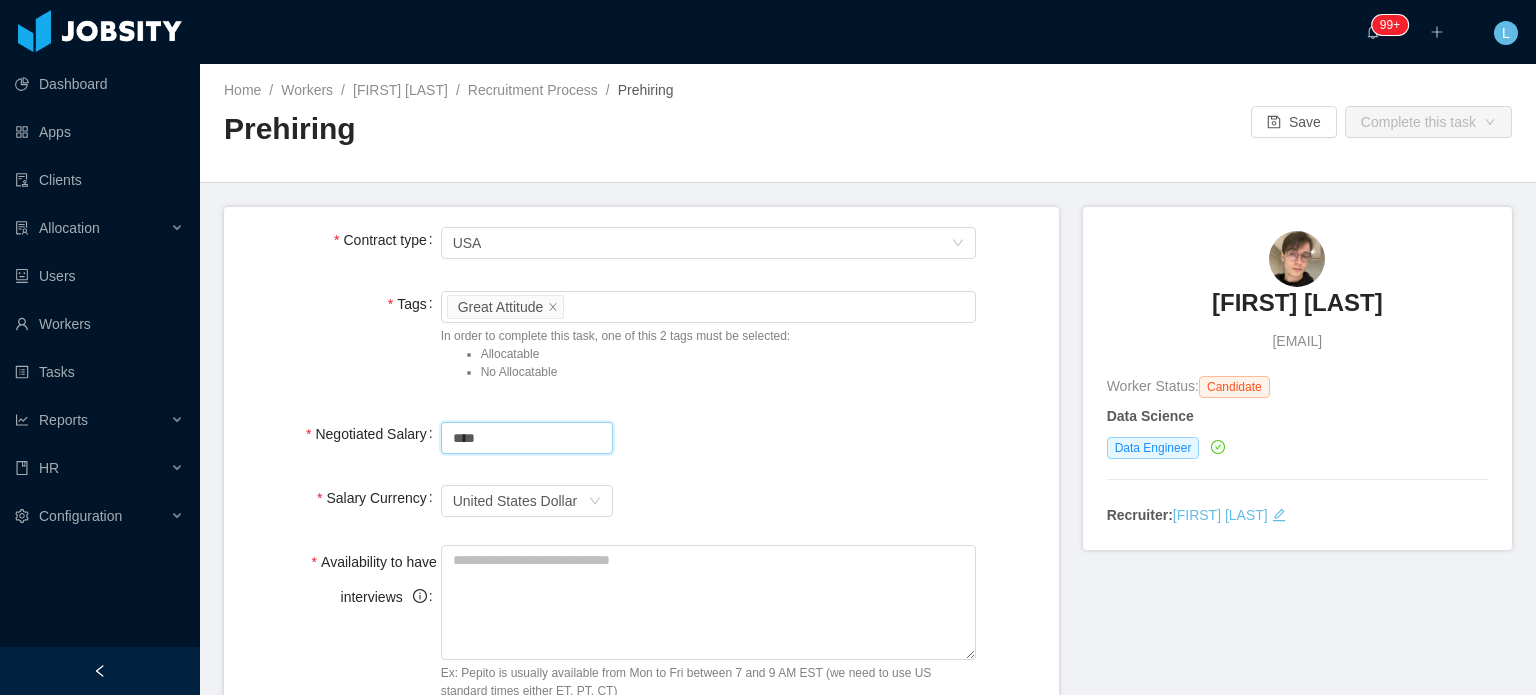 drag, startPoint x: 508, startPoint y: 445, endPoint x: 343, endPoint y: 437, distance: 165.19383 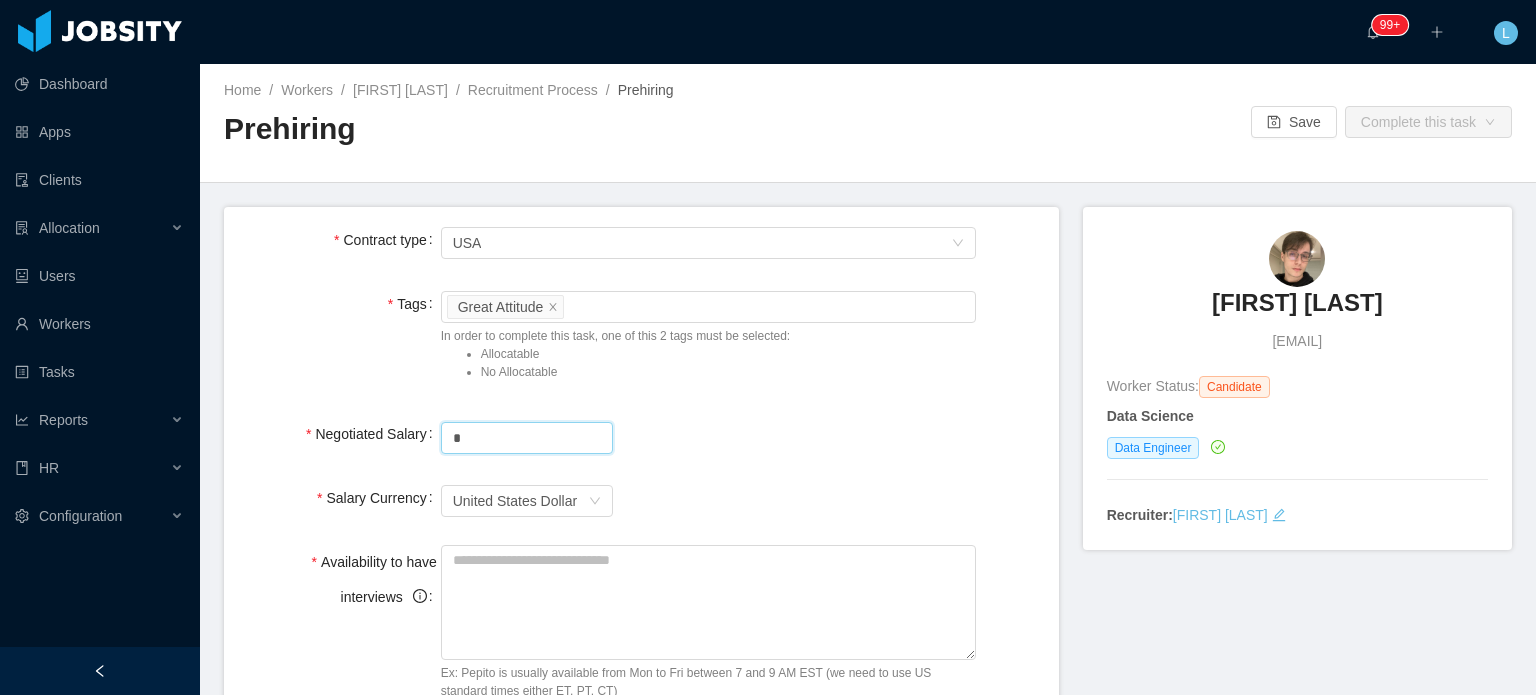 type on "****" 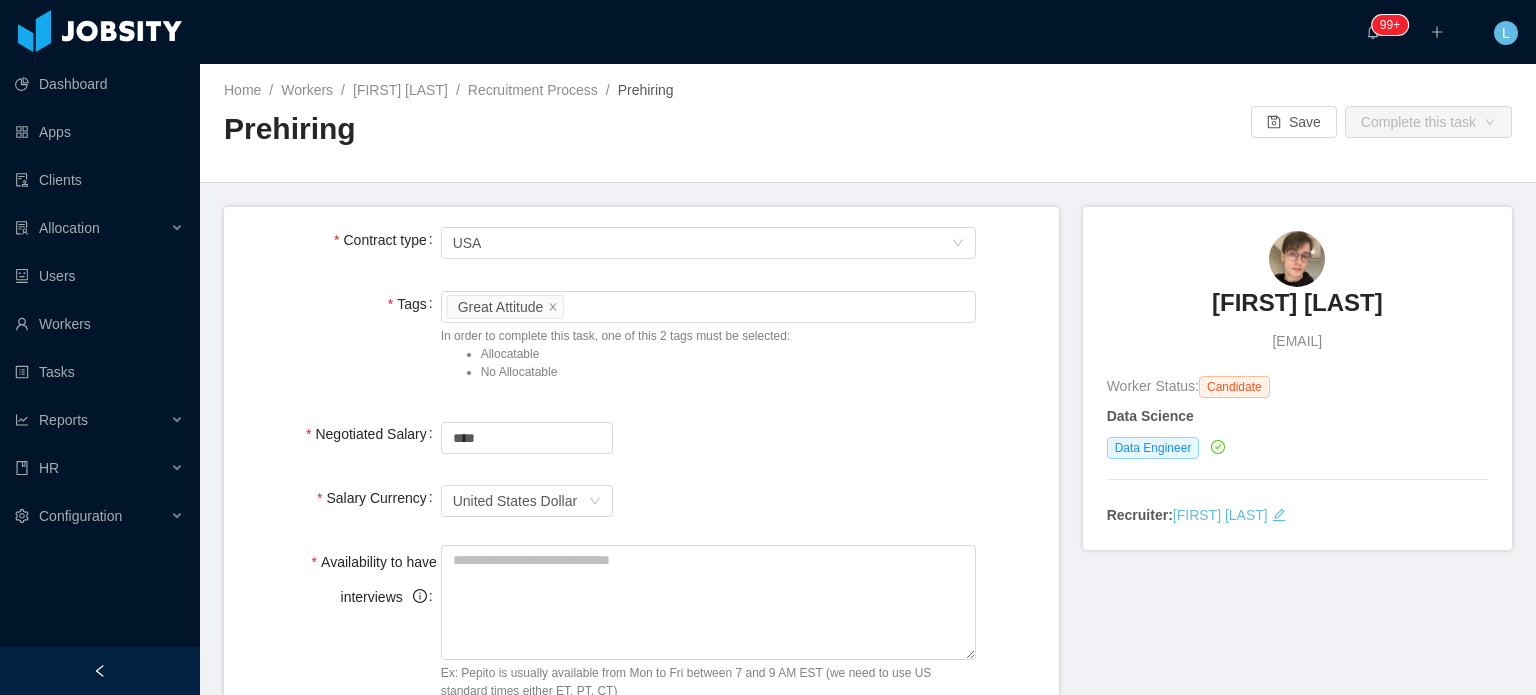 click on "Currency United States Dollar" at bounding box center (708, 501) 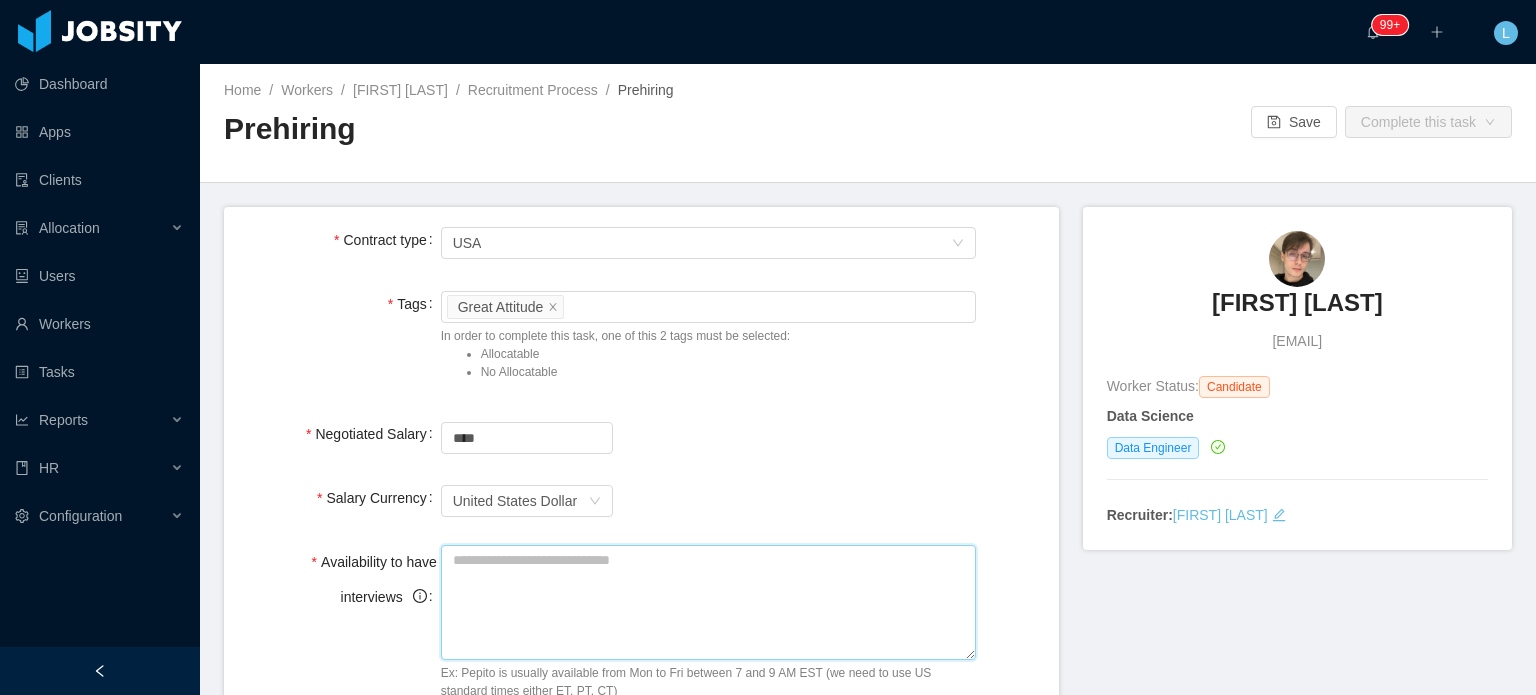 click on "Availability to have interviews" at bounding box center [708, 602] 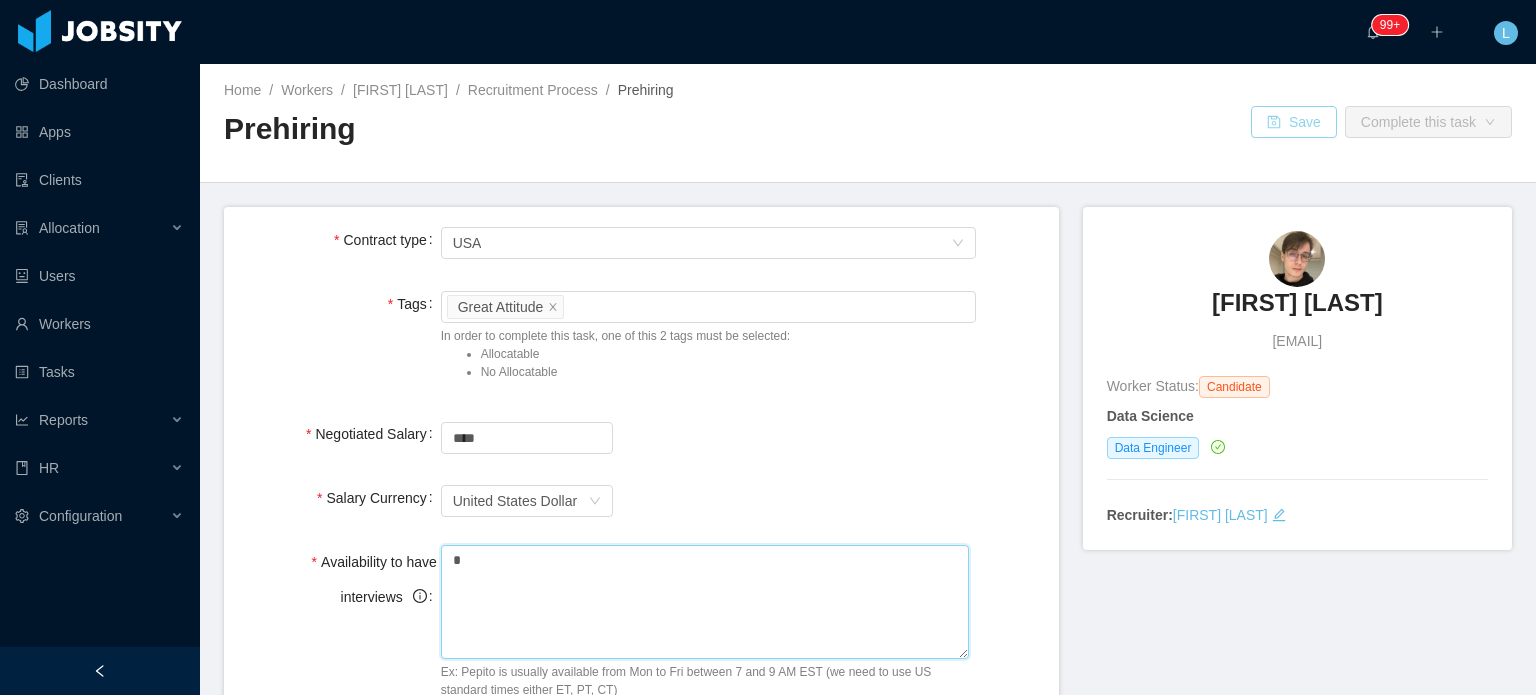 type on "*" 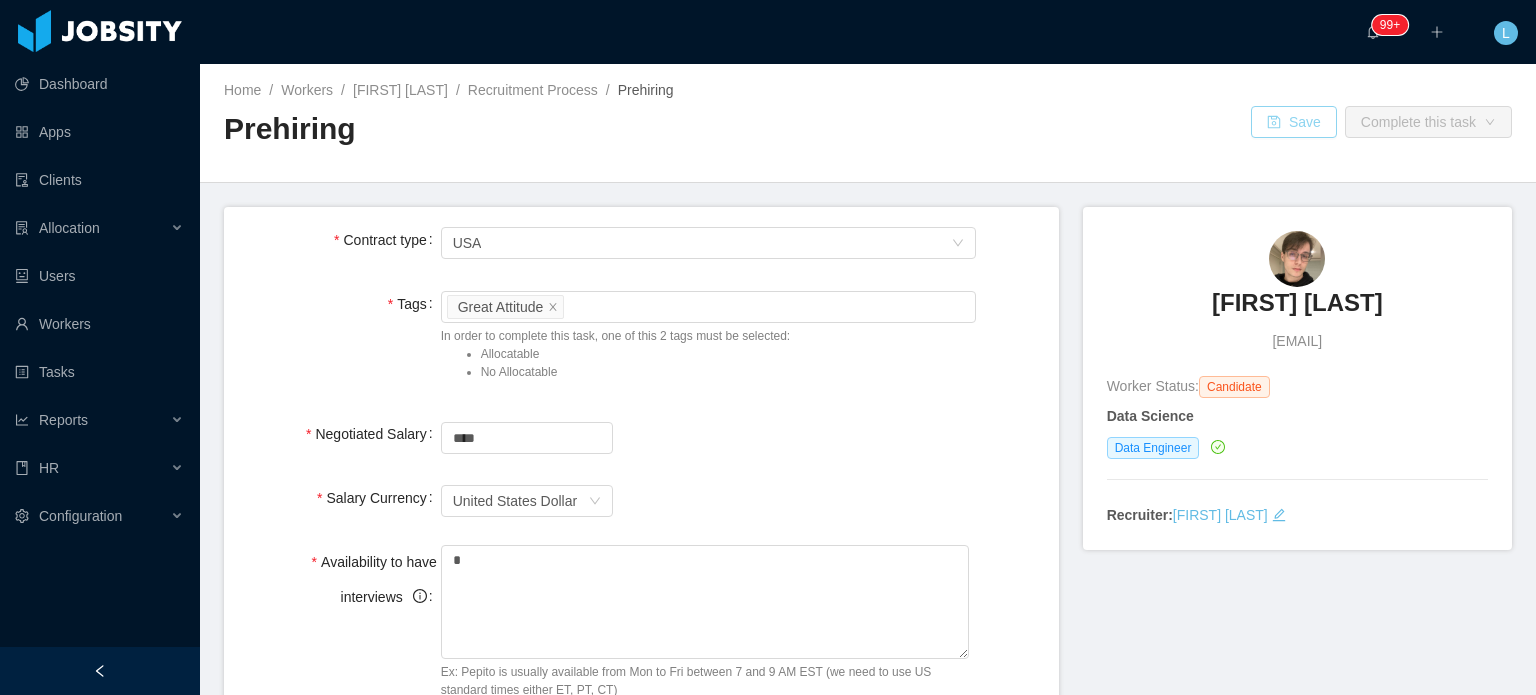 click on "Save" at bounding box center [1294, 122] 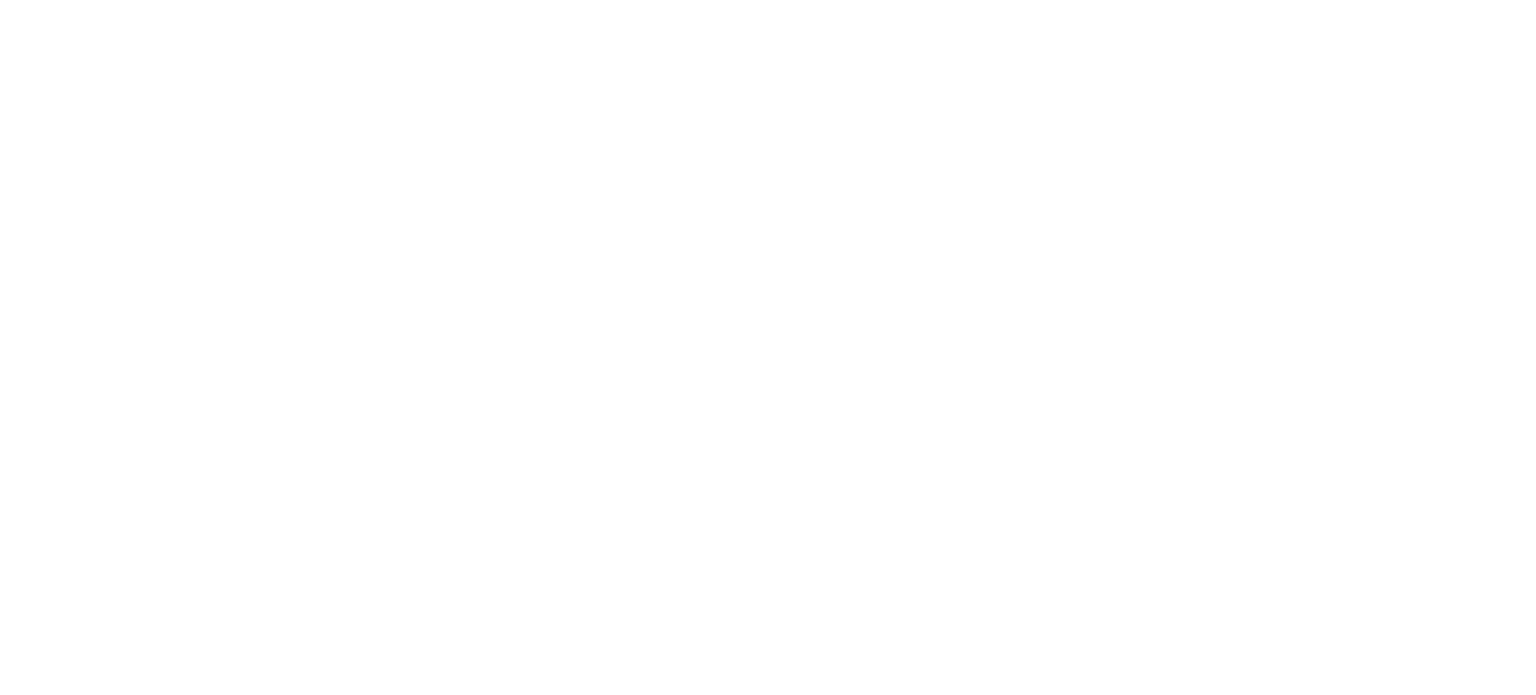 scroll, scrollTop: 0, scrollLeft: 0, axis: both 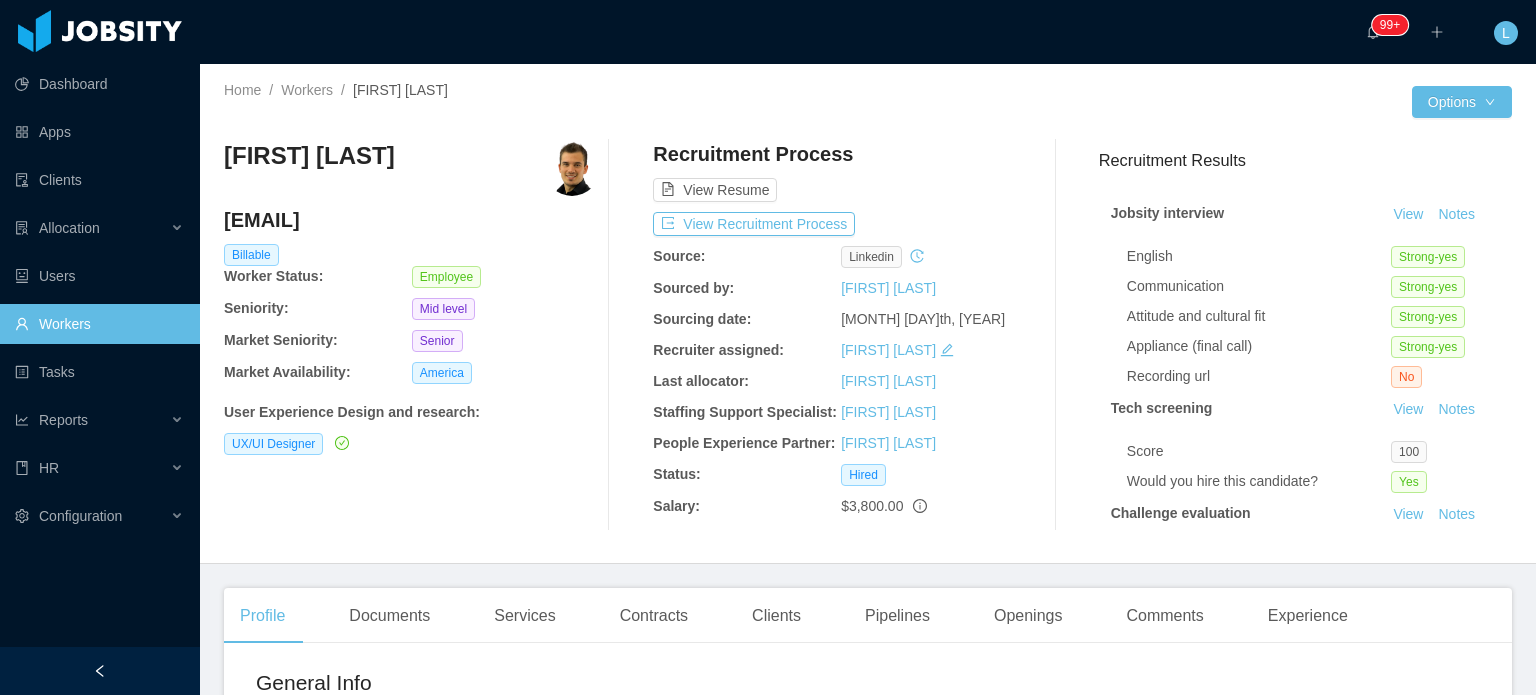 click on "[EMAIL]" at bounding box center [412, 220] 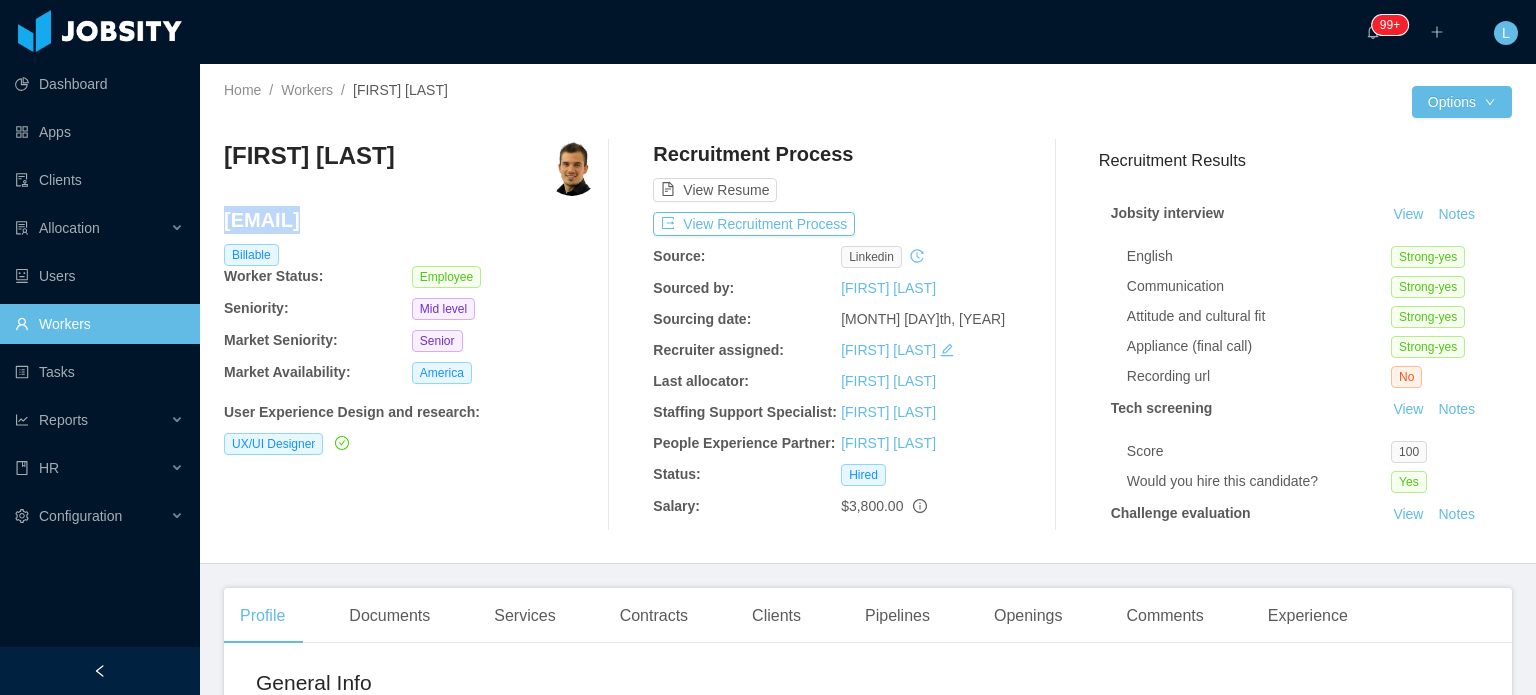 click on "[EMAIL]" at bounding box center [412, 220] 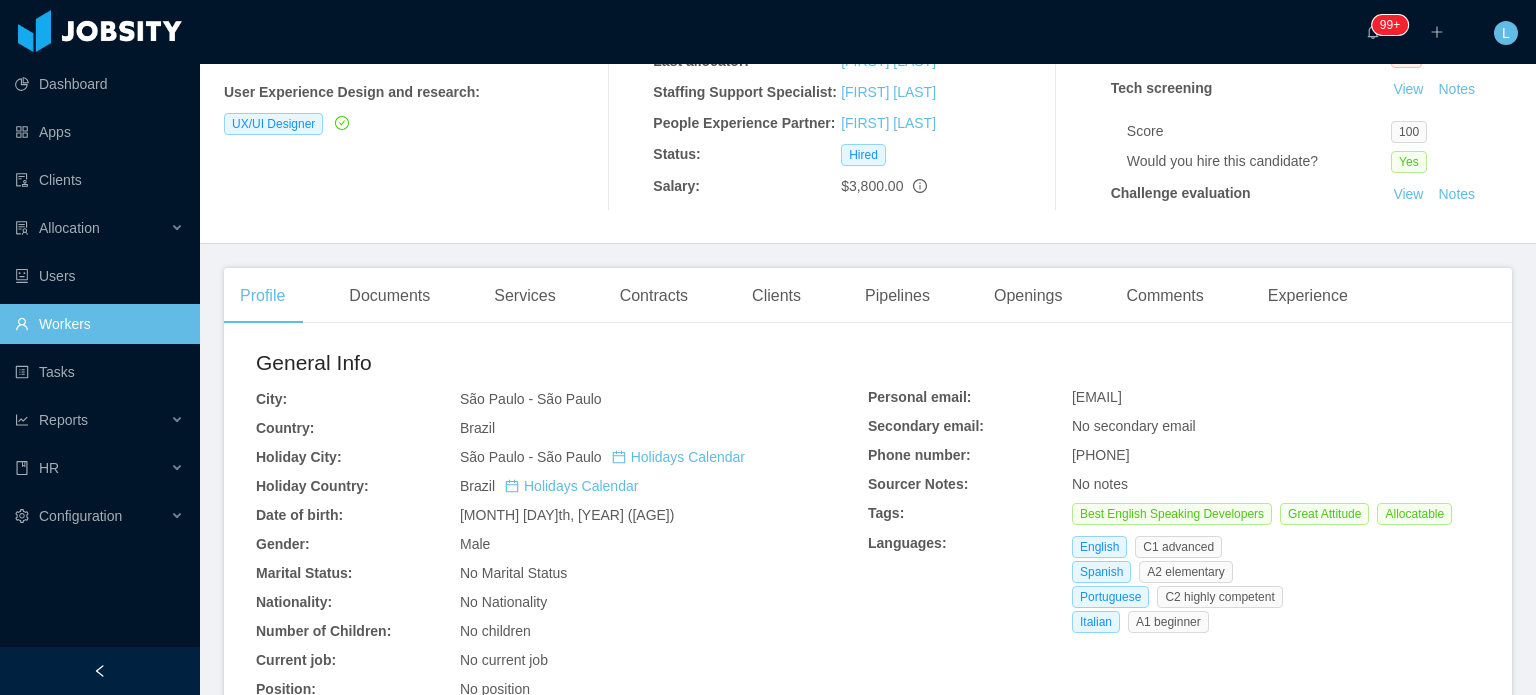 scroll, scrollTop: 400, scrollLeft: 0, axis: vertical 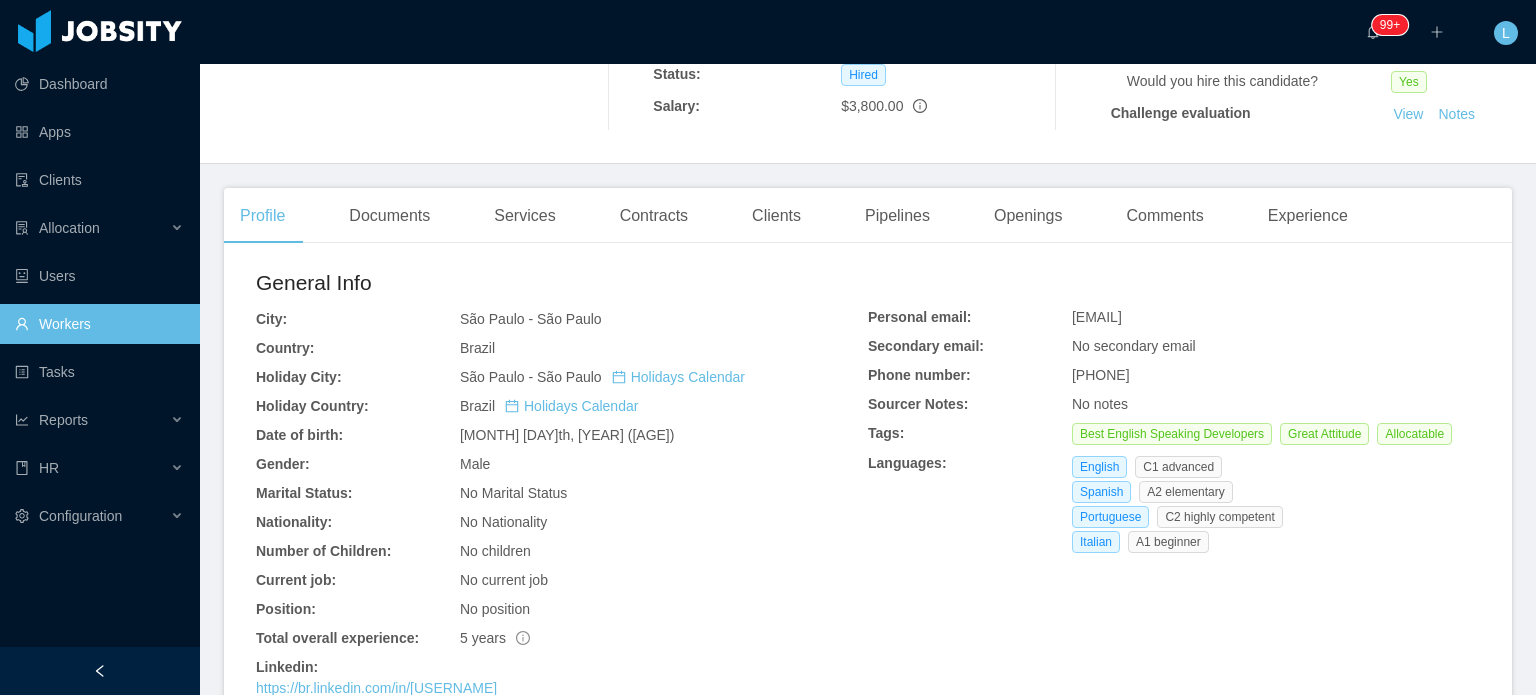 drag, startPoint x: 1043, startPoint y: 319, endPoint x: 1266, endPoint y: 314, distance: 223.05605 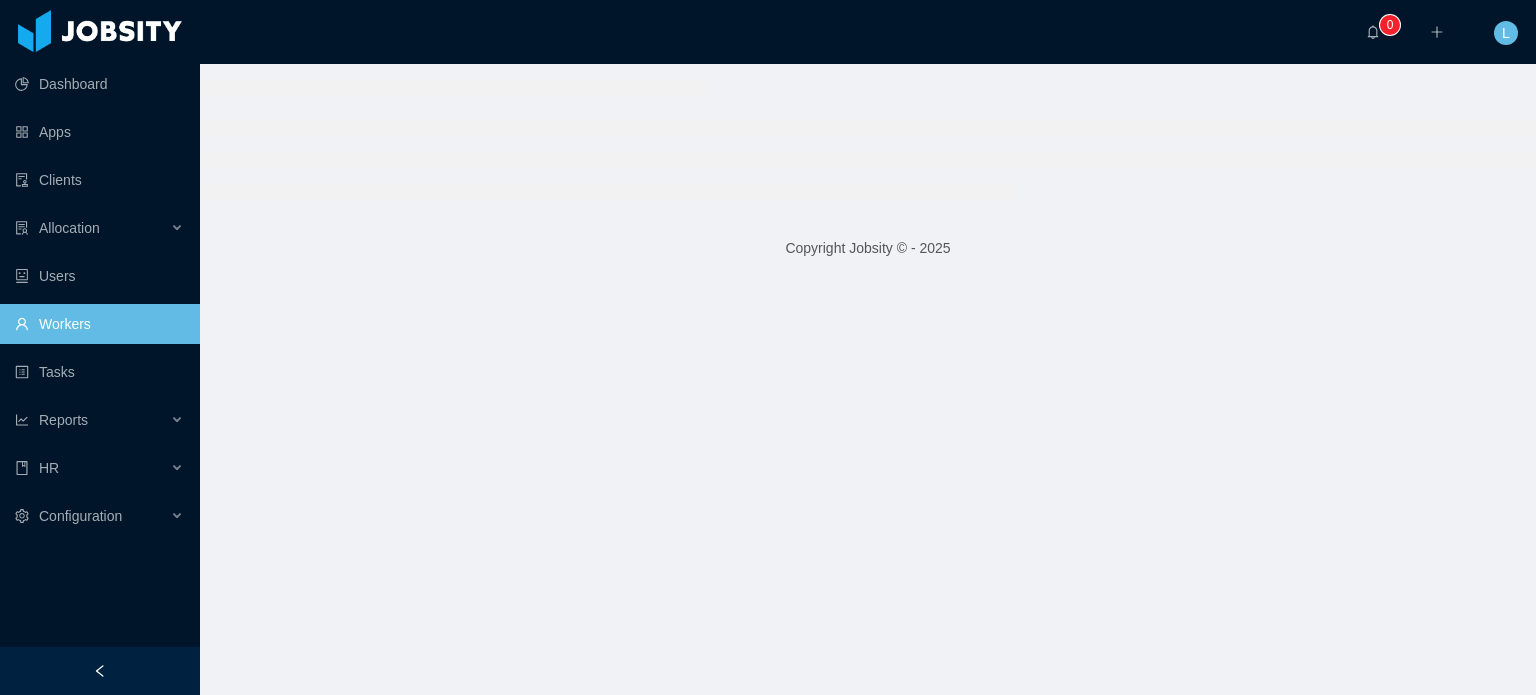 scroll, scrollTop: 0, scrollLeft: 0, axis: both 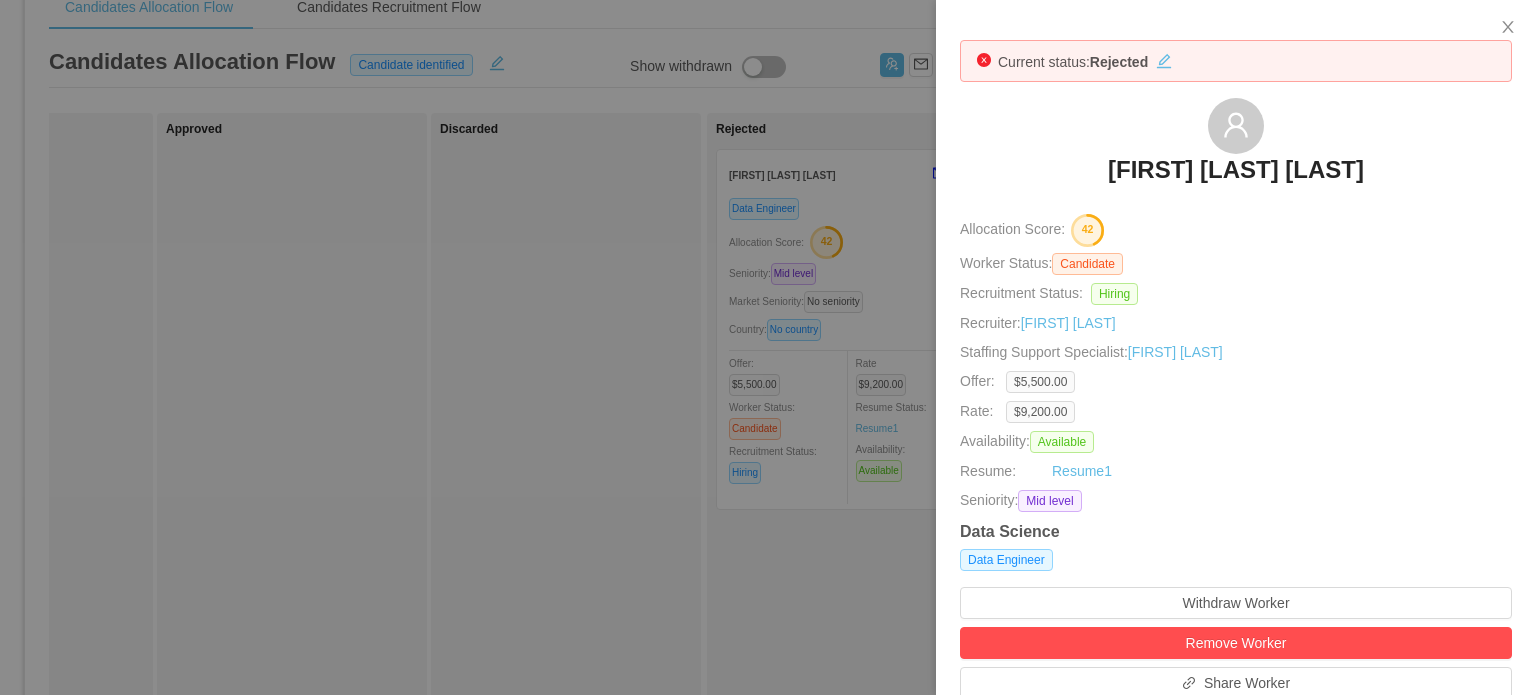 click at bounding box center (768, 347) 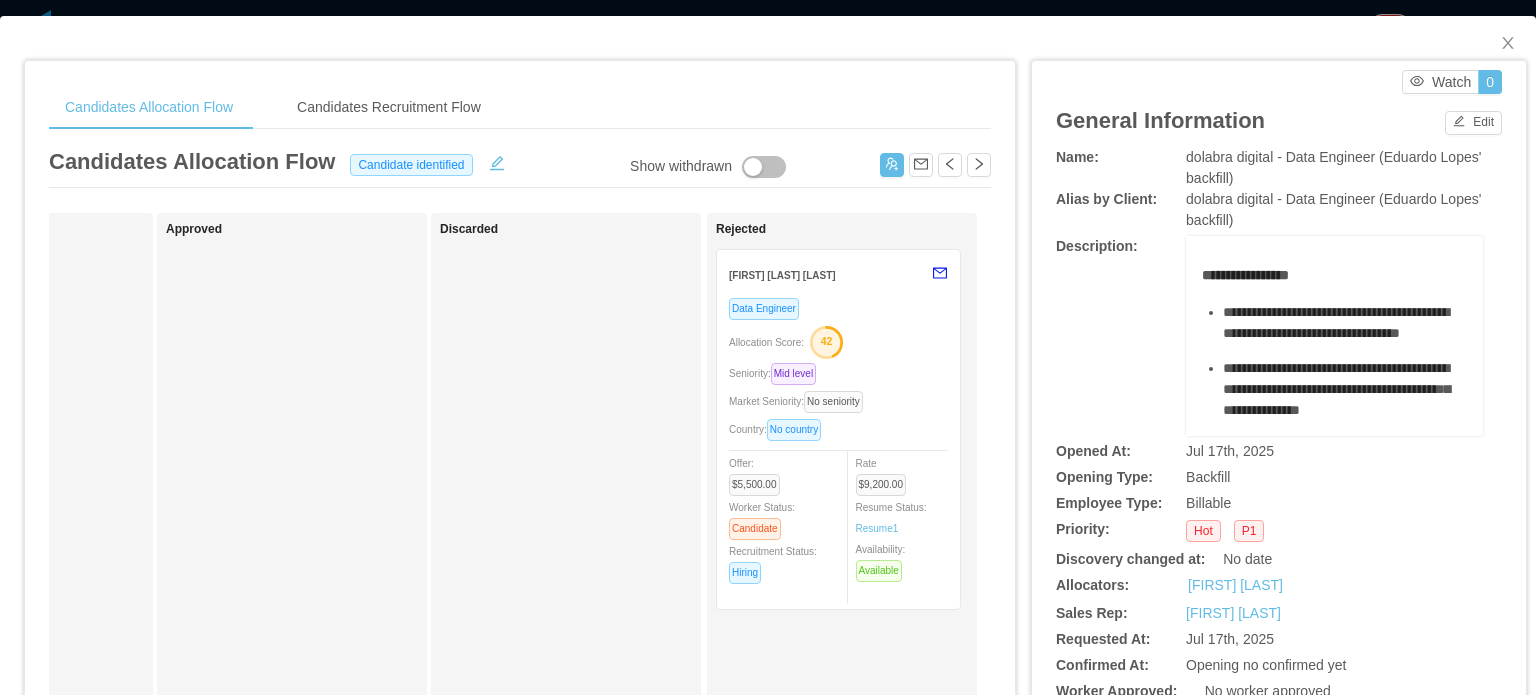 scroll, scrollTop: 0, scrollLeft: 0, axis: both 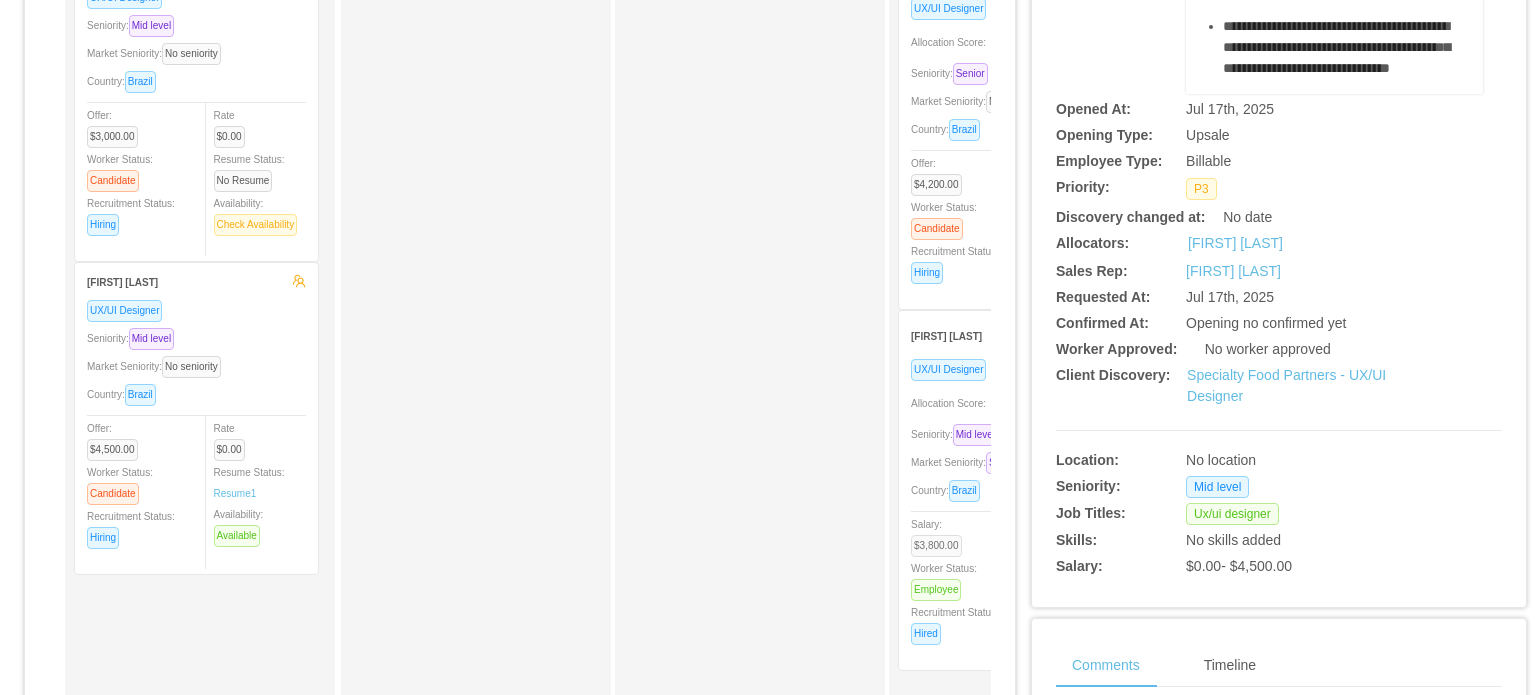 click on "$3,800.00" at bounding box center (936, 546) 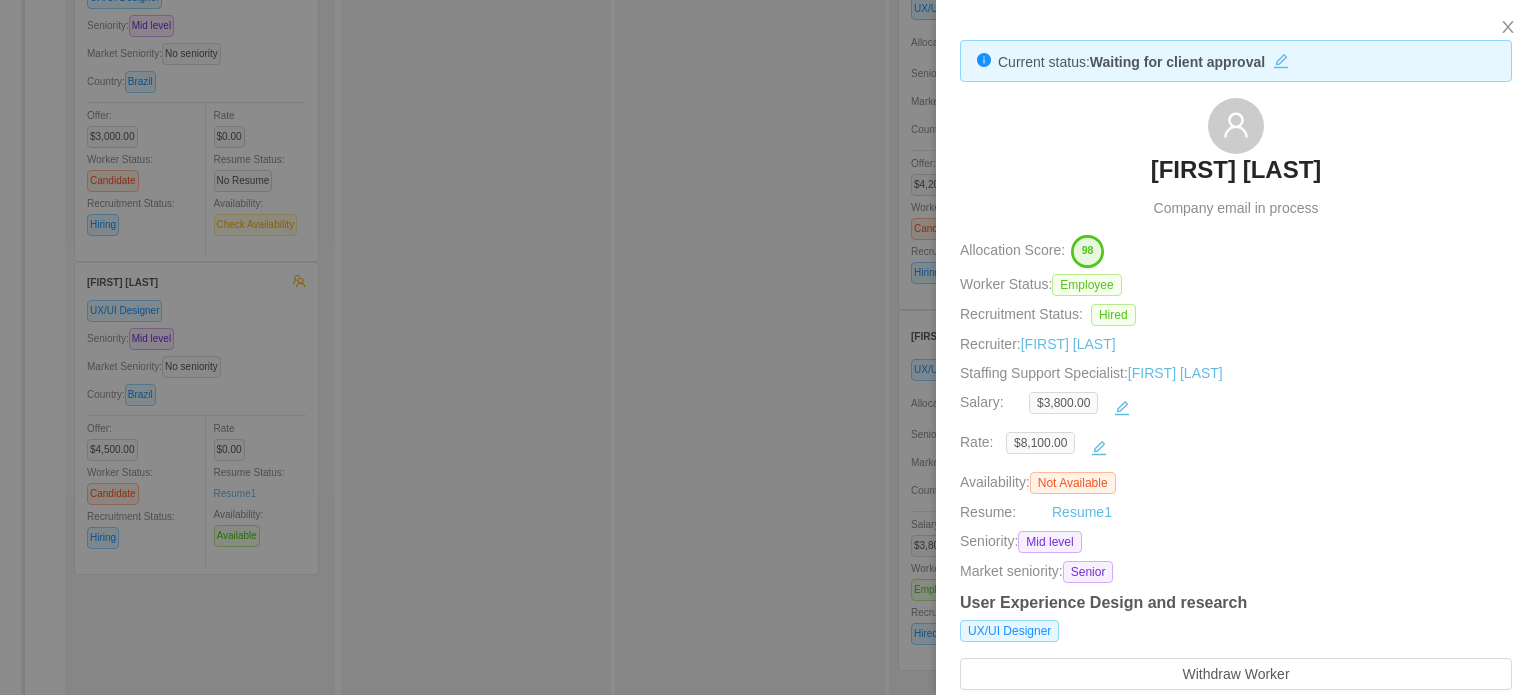 click on "$3,800.00" at bounding box center (1247, 408) 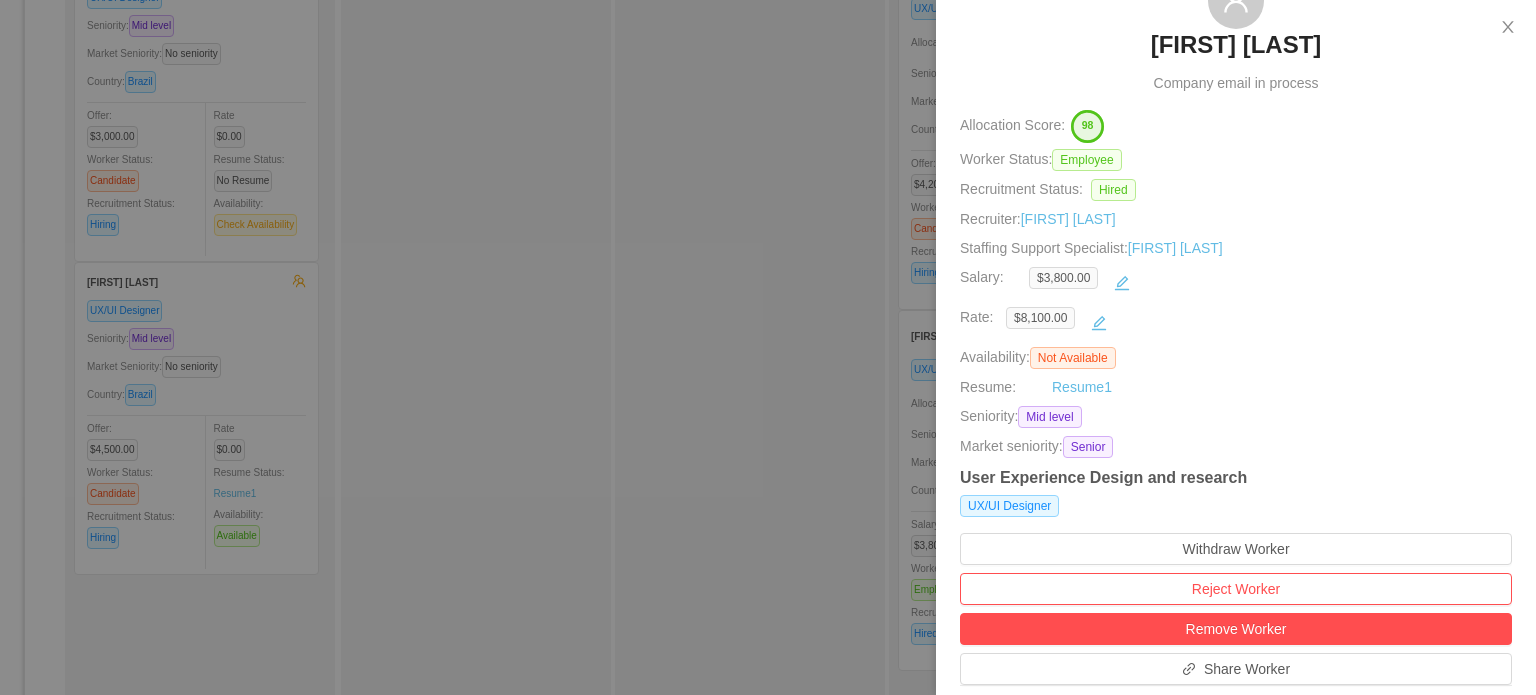 scroll, scrollTop: 600, scrollLeft: 0, axis: vertical 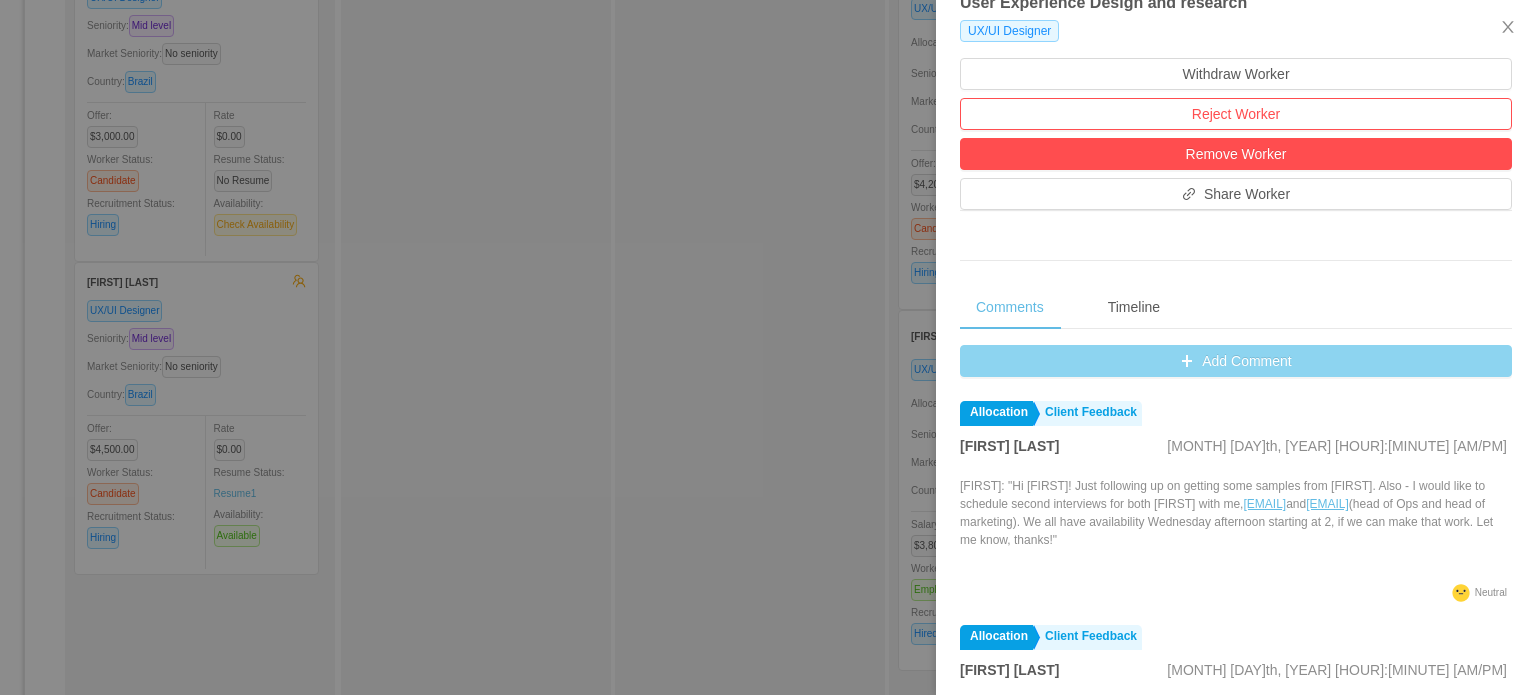 click on "Add Comment" at bounding box center [1236, 361] 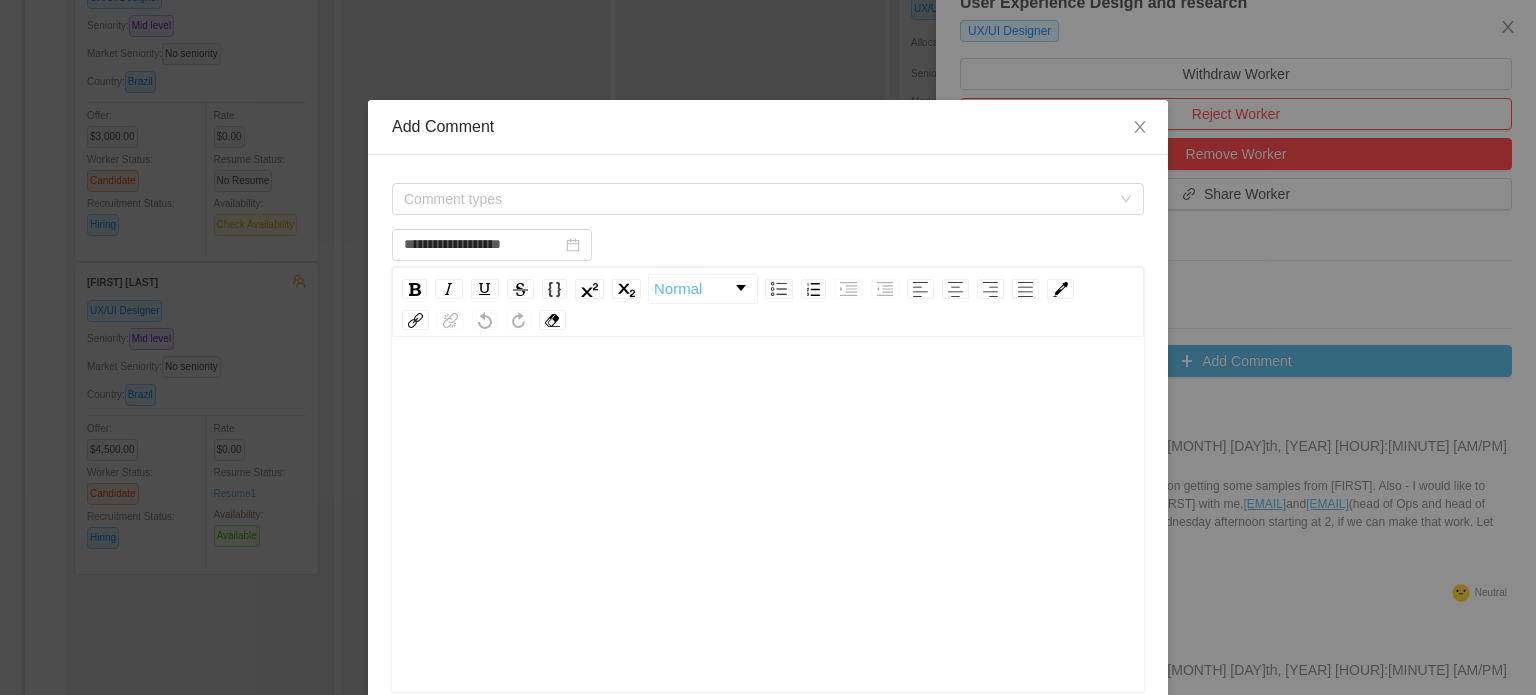click at bounding box center [768, 546] 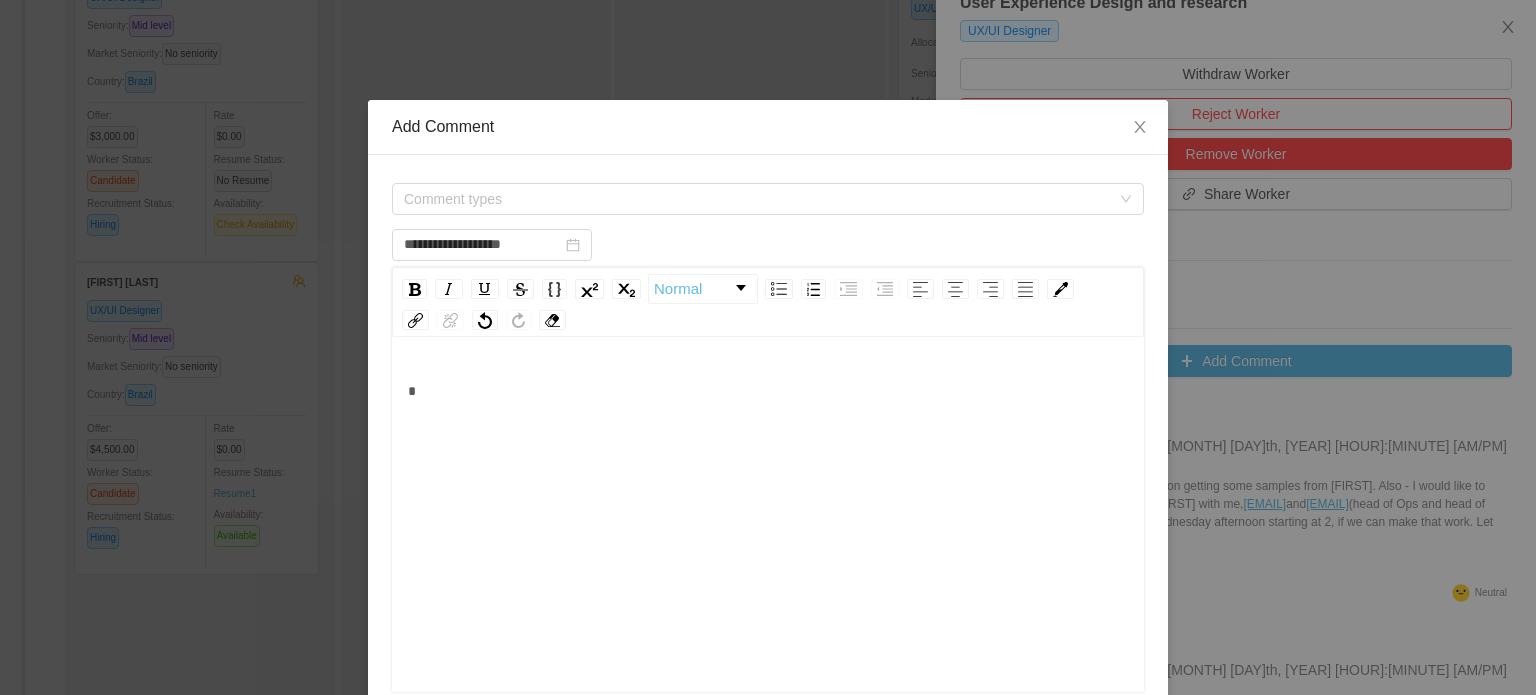 type 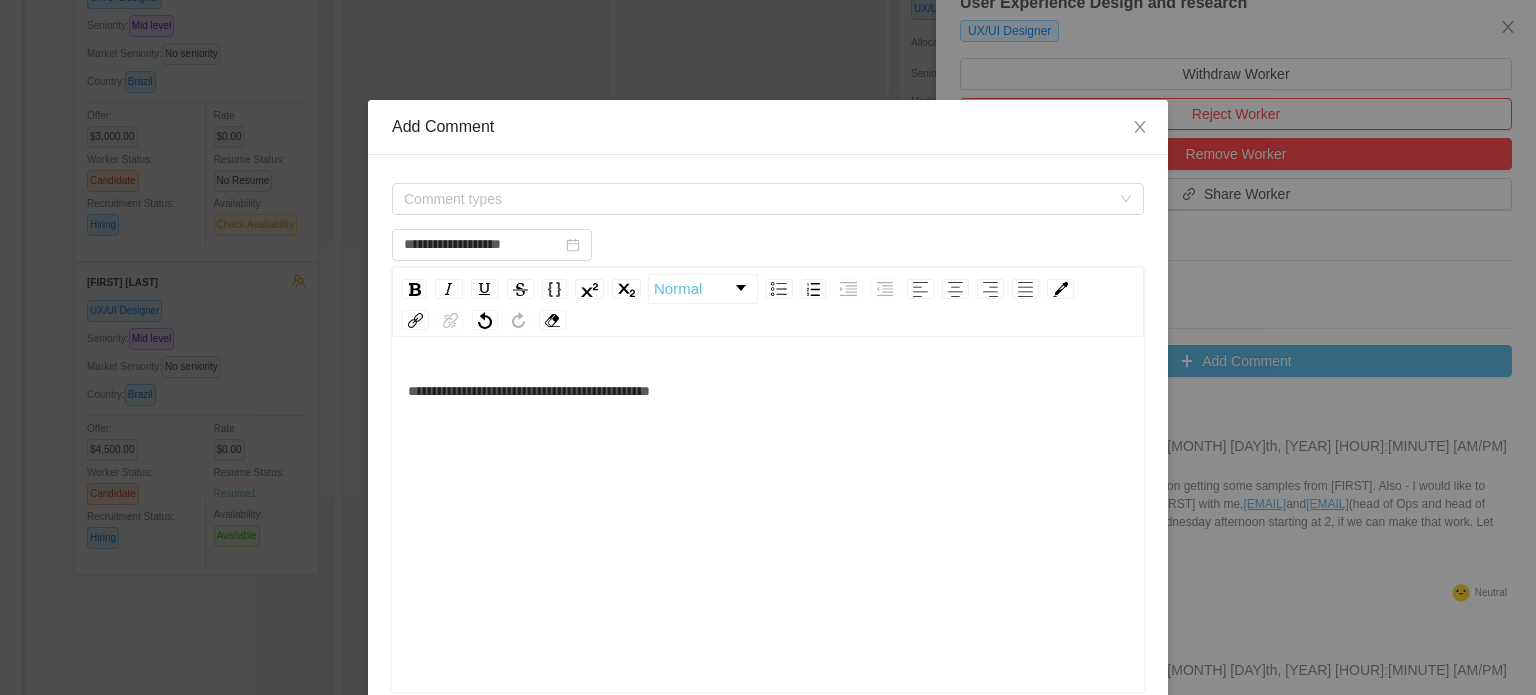 click on "**********" at bounding box center [768, 391] 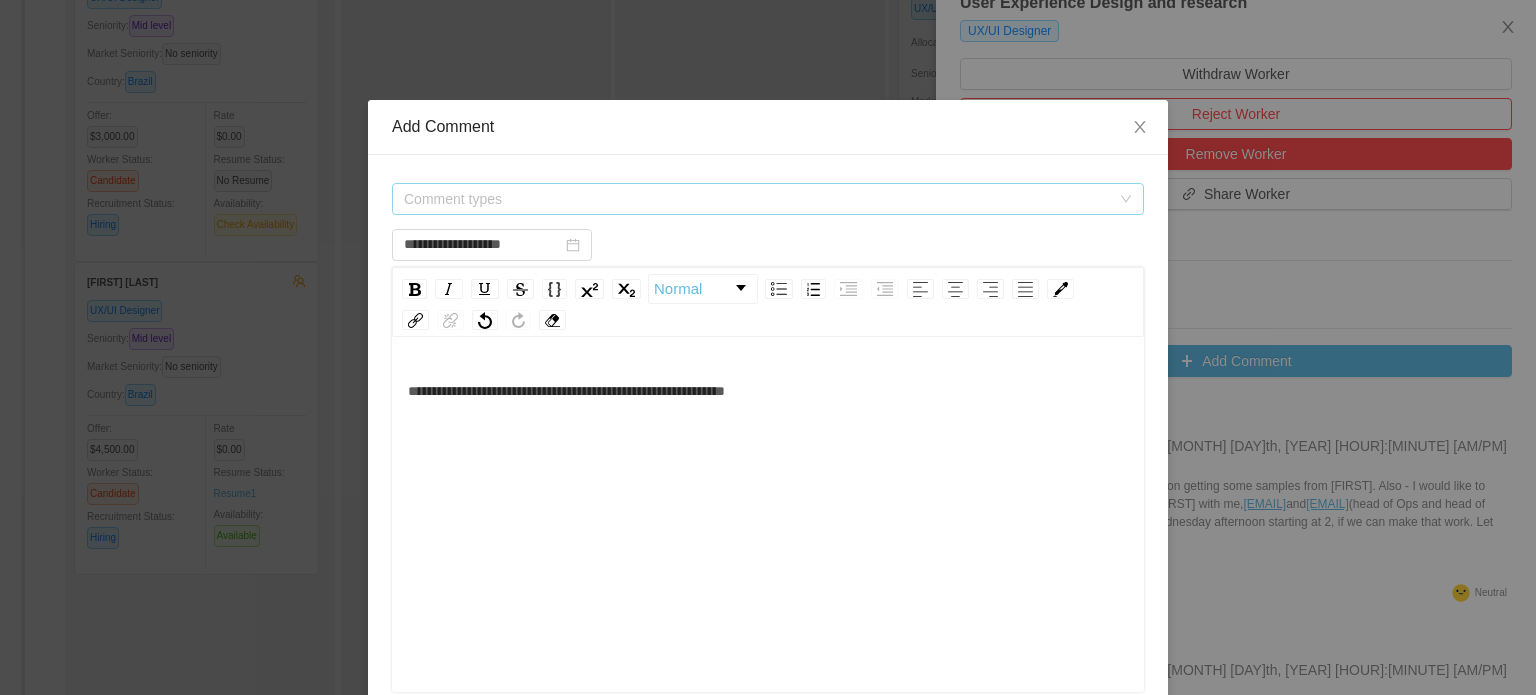 click on "Comment types" at bounding box center (757, 199) 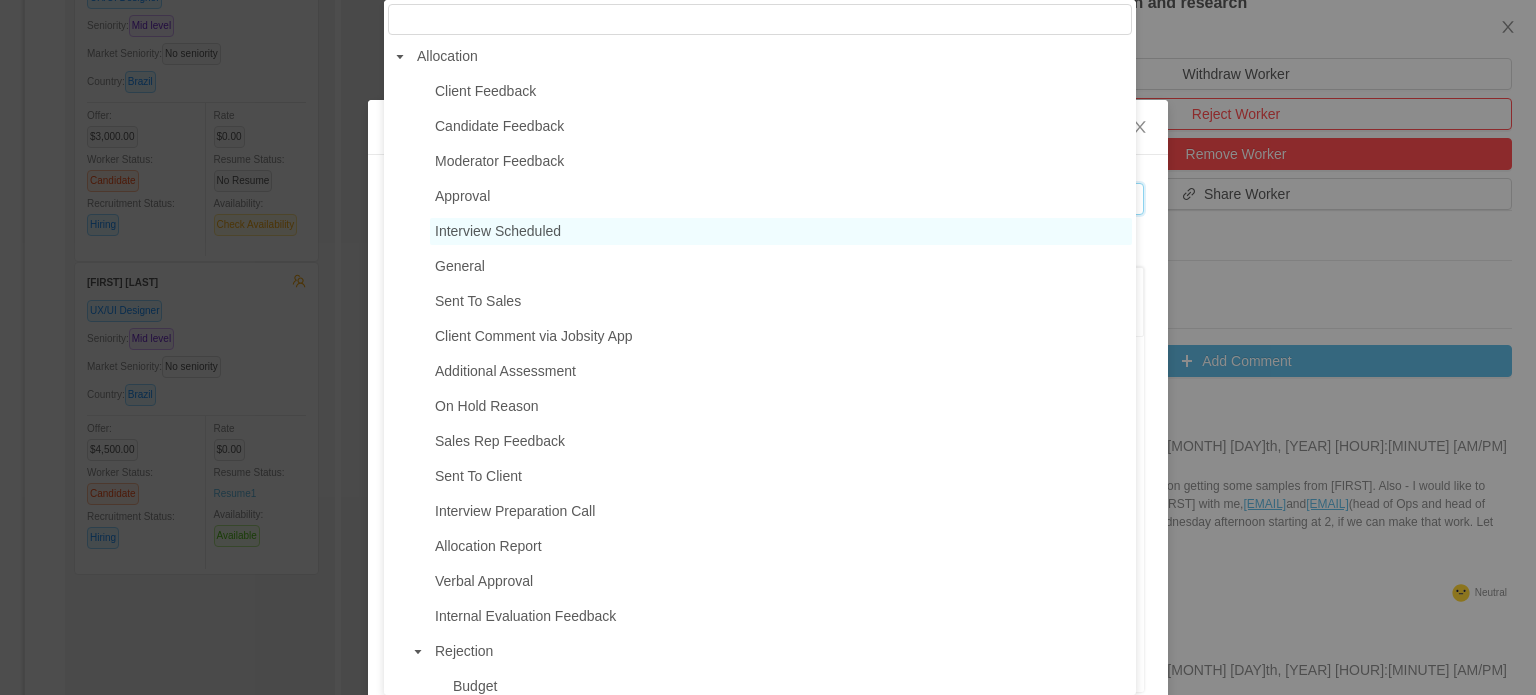click on "Interview Scheduled" at bounding box center [498, 231] 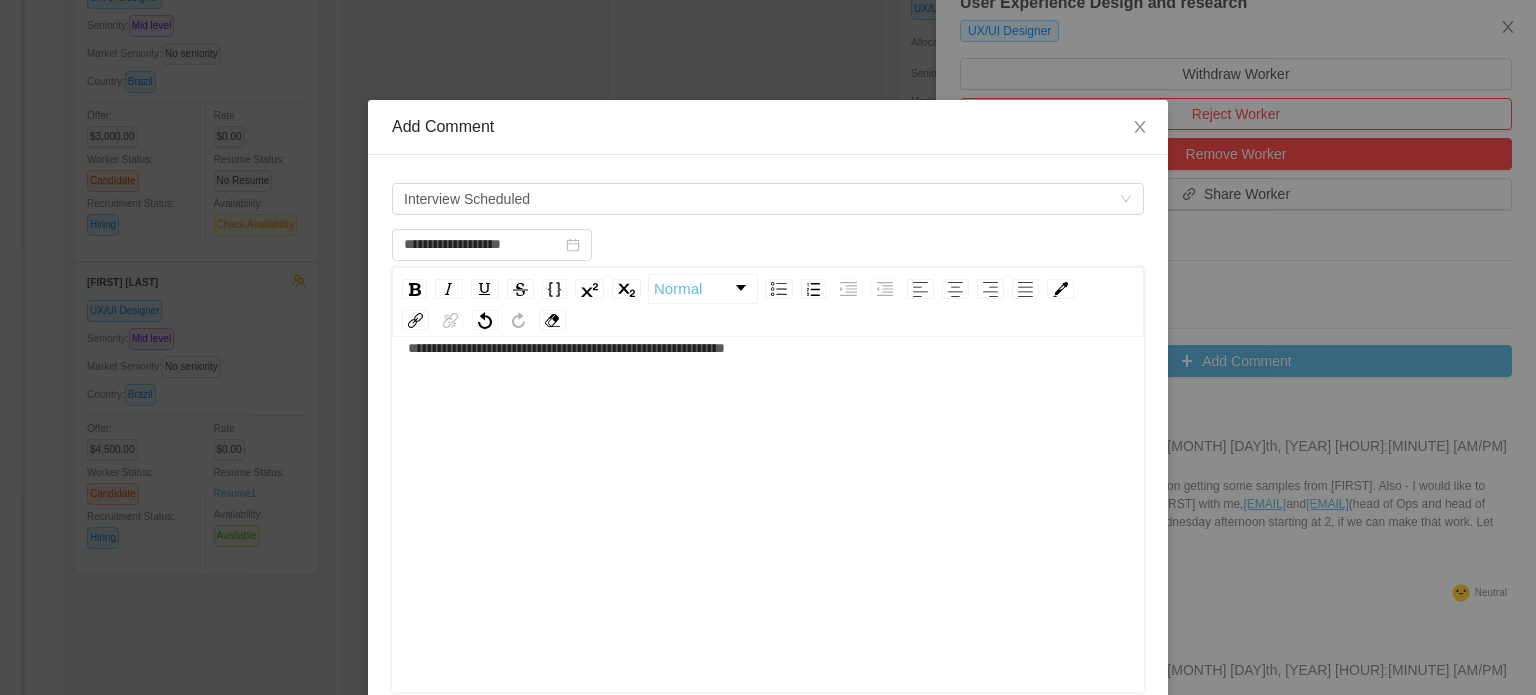 scroll, scrollTop: 44, scrollLeft: 0, axis: vertical 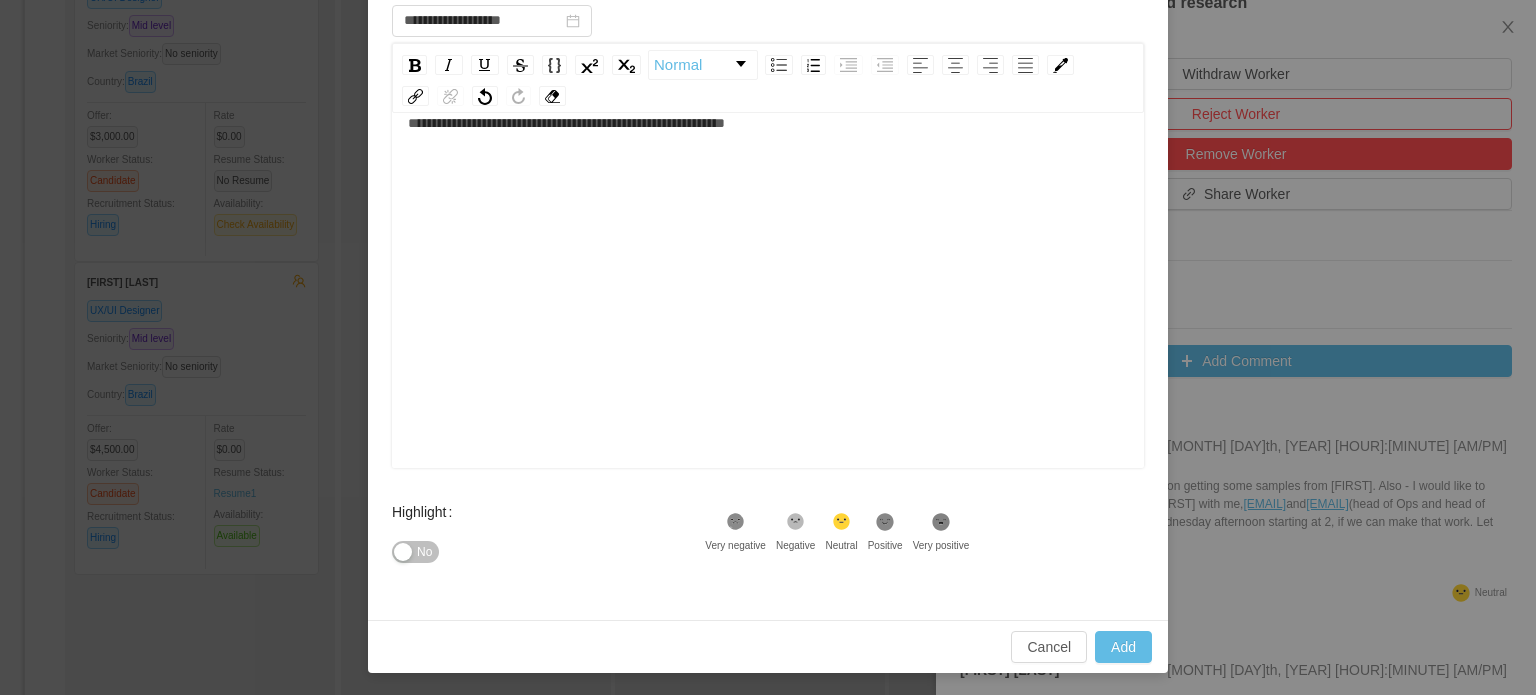 click on "No" at bounding box center [548, 552] 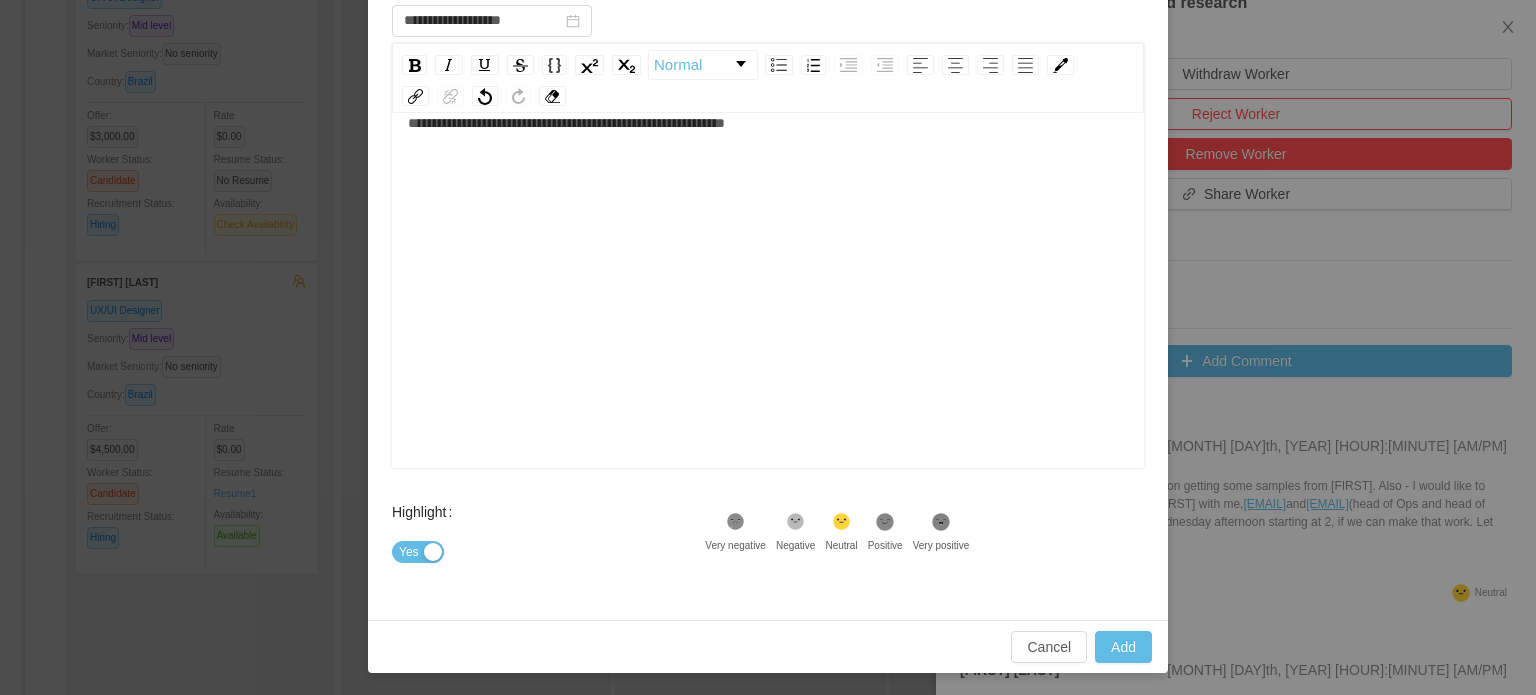 click on "Yes" at bounding box center [418, 552] 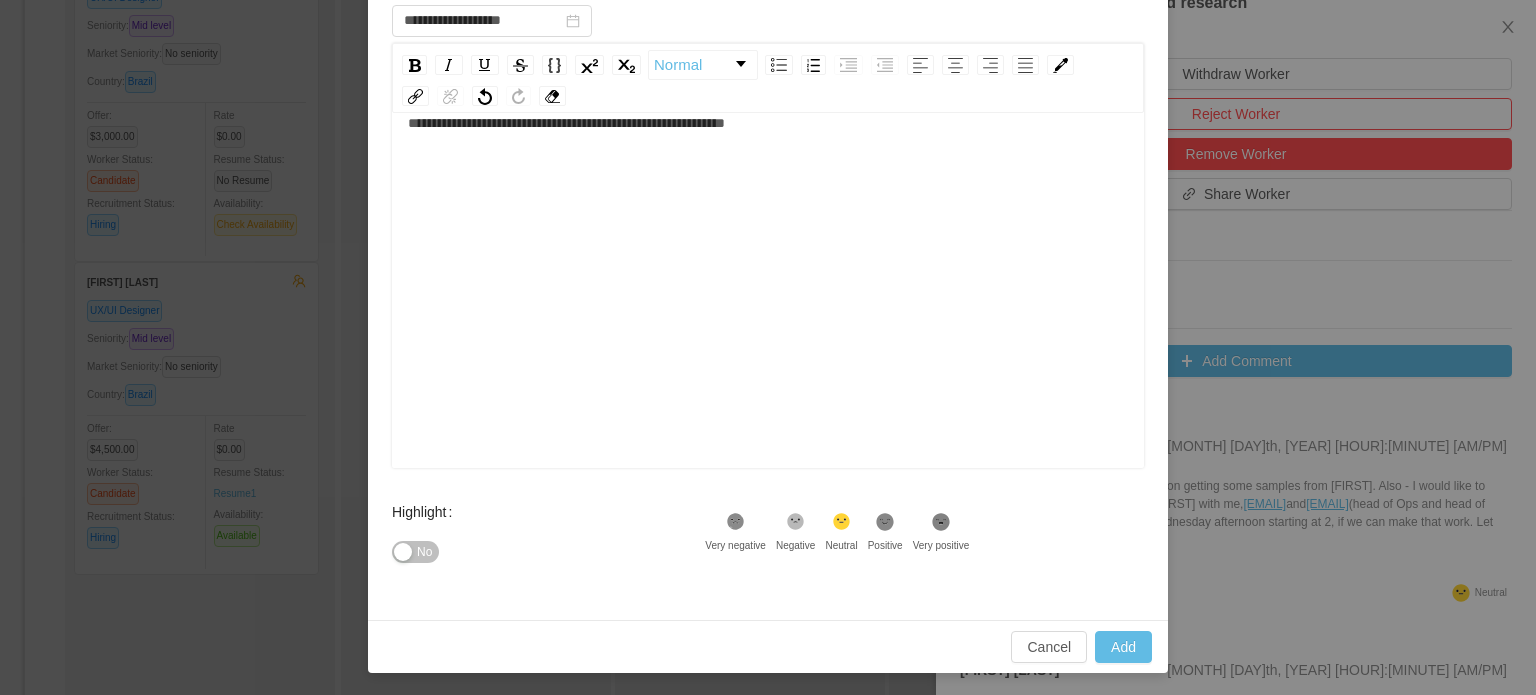 click on "**********" at bounding box center (566, 123) 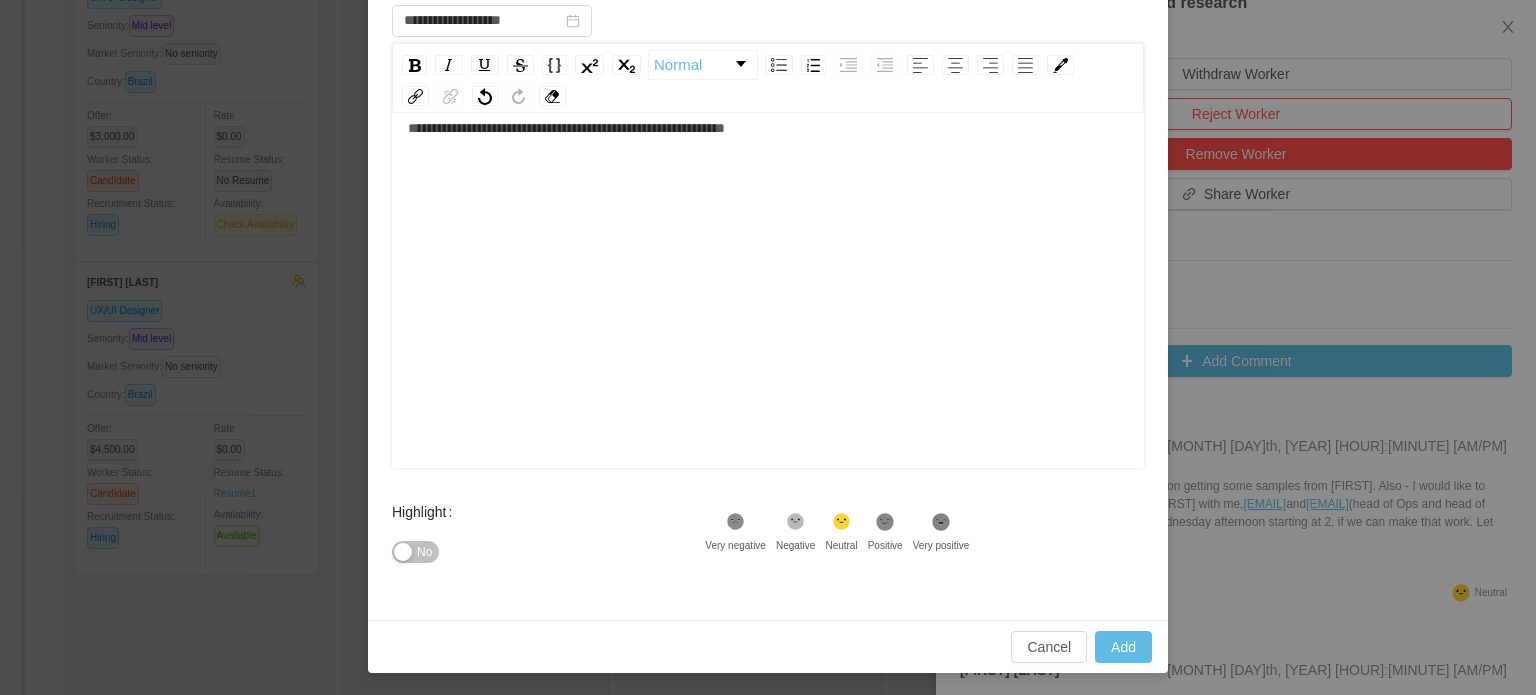 click on "**********" at bounding box center [768, 283] 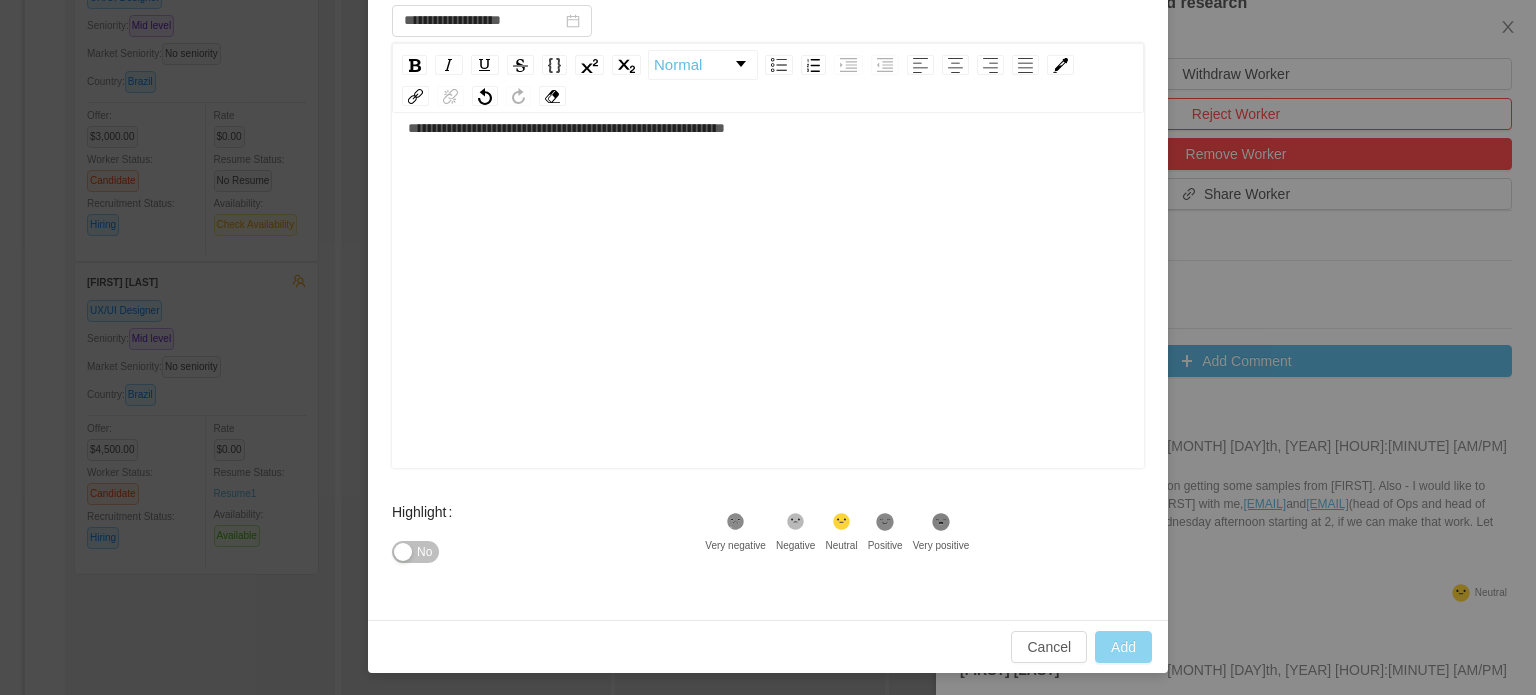 type on "**********" 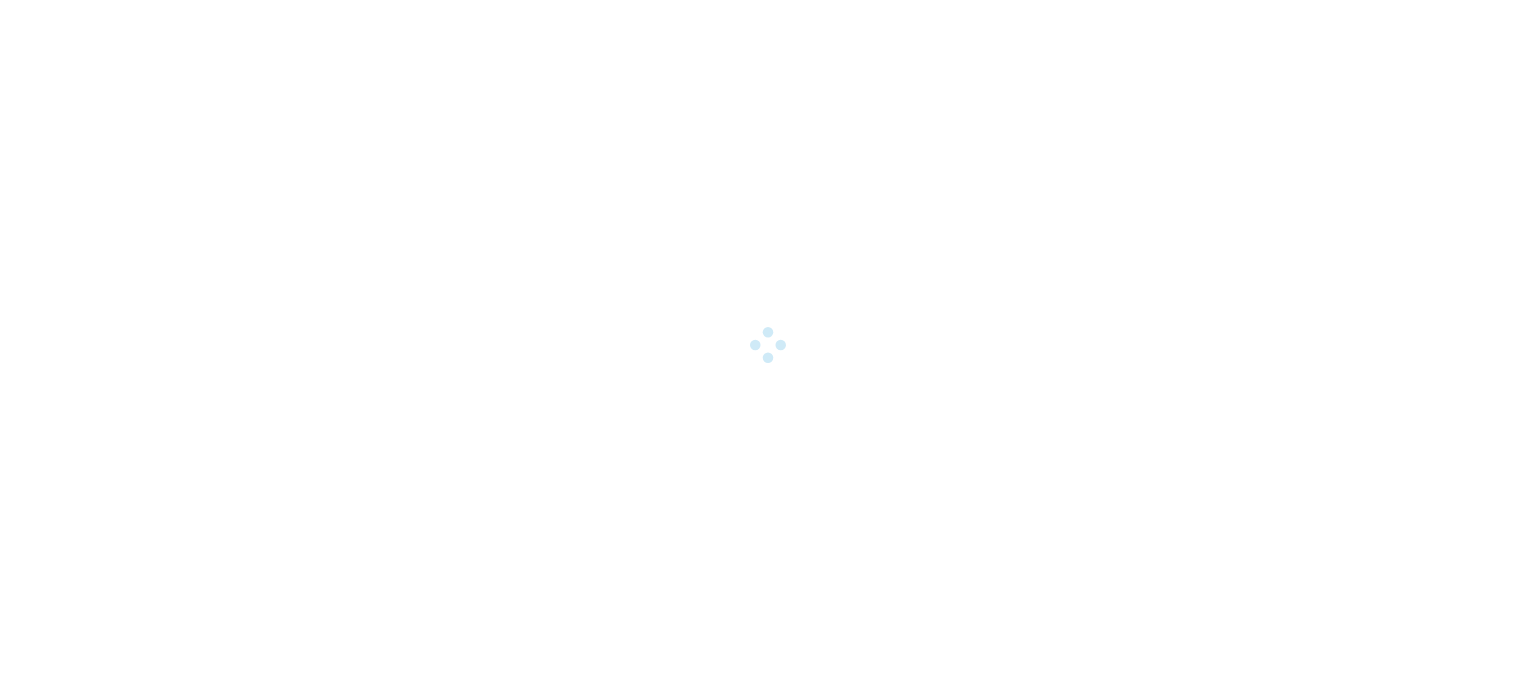 scroll, scrollTop: 0, scrollLeft: 0, axis: both 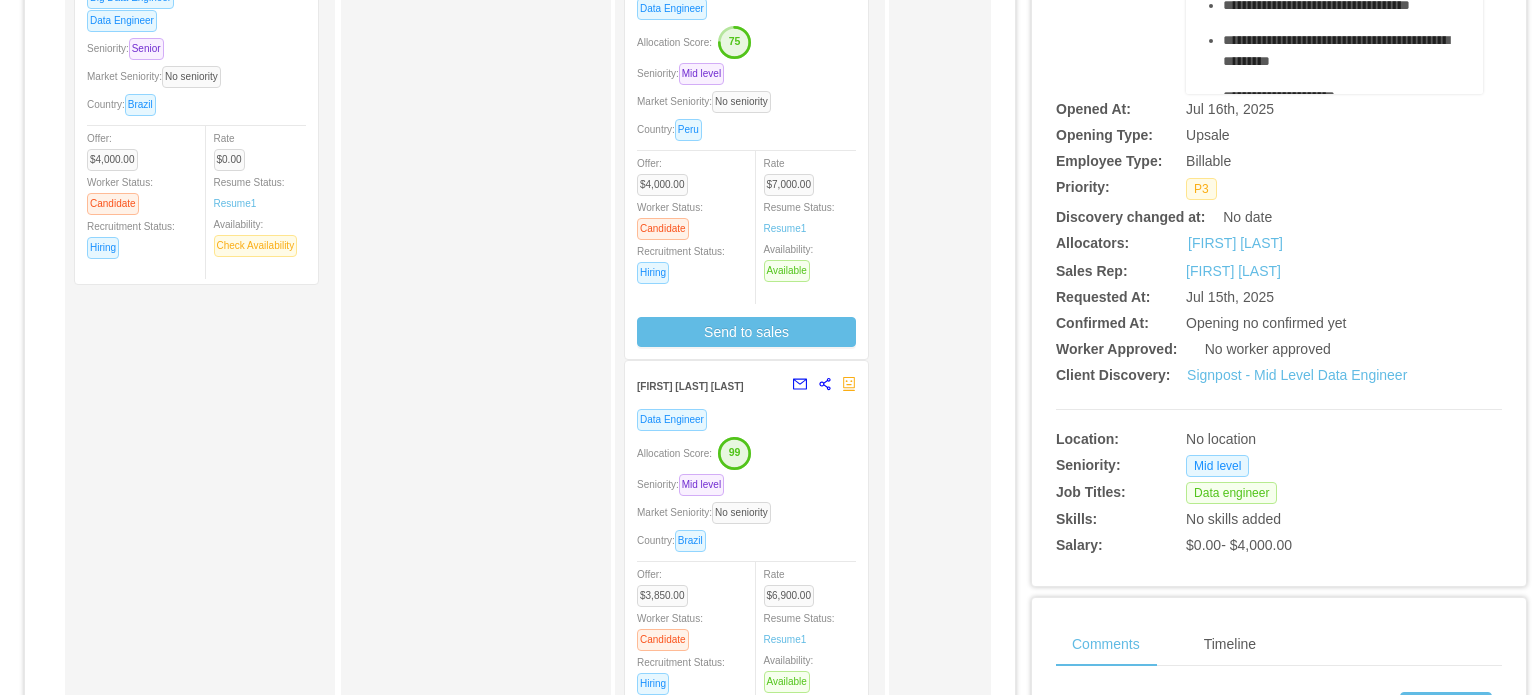 click on "Seniority:   Mid level" at bounding box center (746, 484) 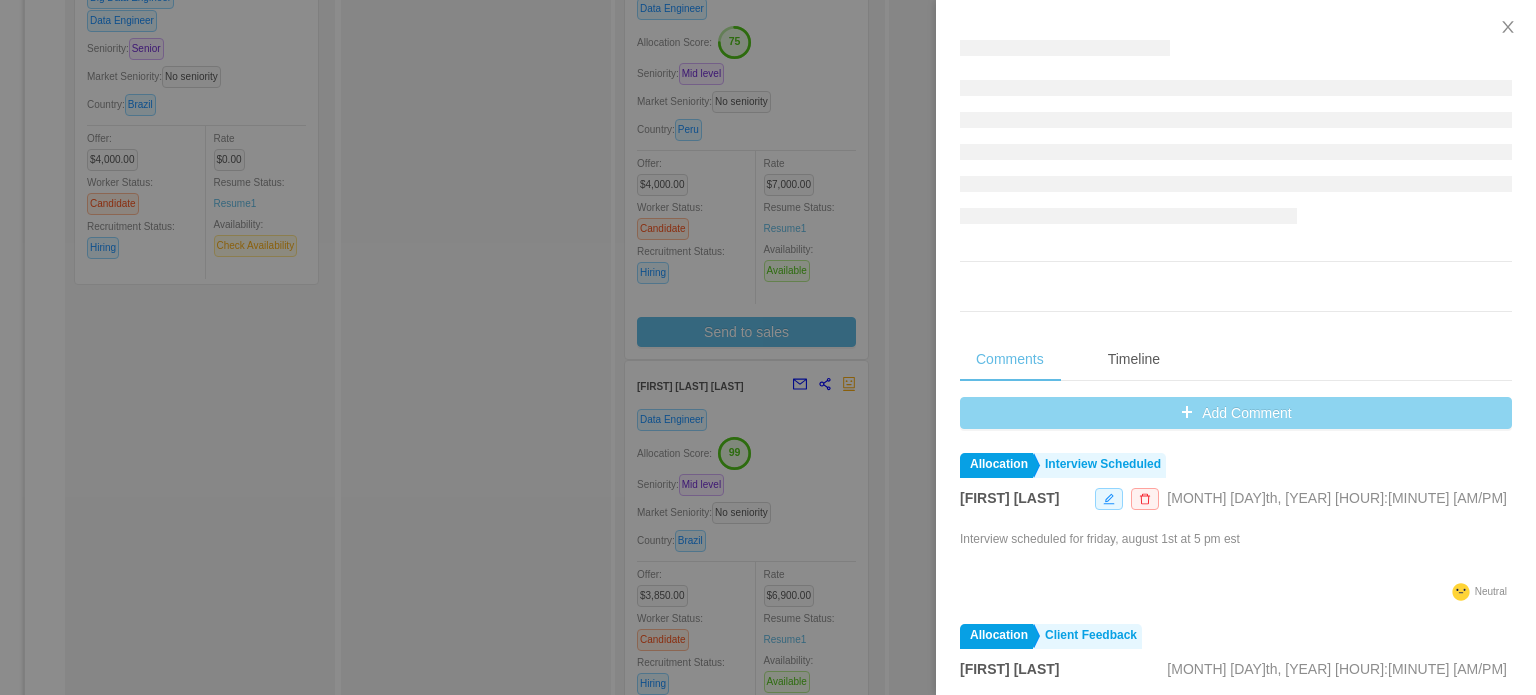 click on "Comments Timeline Add Comment Allocation Interview Scheduled [FIRST] [LAST] [MONTH] [DAY]th, [YEAR] [HOUR]:[MINUTE] [AM/PM] Interview scheduled for friday, august 1st at 5 pm est .st2{fill:#2a2522} Neutral Allocation Client Feedback [FIRST] [LAST] [MONTH] [DAY]th, [YEAR] [HOUR]:[MINUTE] [AM/PM]  Sera que tienen chance los muchachos el viernes para una entrevista conmigo? [FIRST] [HOUR] [TIMEZONE] [FIRST] [HOUR] [TIMEZONE] Can you please schedule the interview with Renan? email:  [EMAIL]   .st2{fill:#2a2522} Neutral Allocation Sent To Client [FIRST] [LAST] [MONTH] [DAY]th, [YEAR] [HOUR]:[MINUTE] [AM/PM] was sent to Client Allocation Sent To Sales [FIRST] [LAST] [MONTH] [DAY]th, [YEAR] [HOUR]:[MINUTE] [AM/PM] was sent to the Sales Team" at bounding box center (1236, 534) 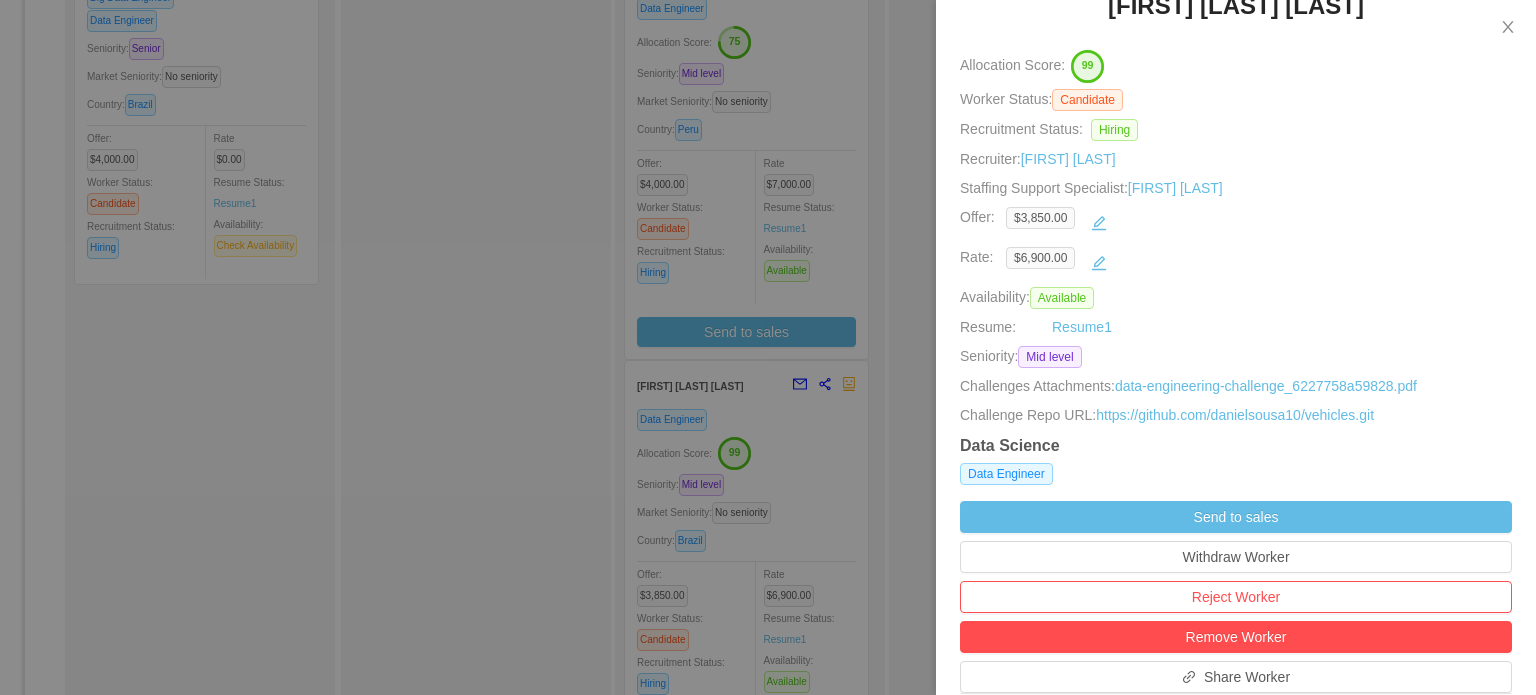 scroll, scrollTop: 500, scrollLeft: 0, axis: vertical 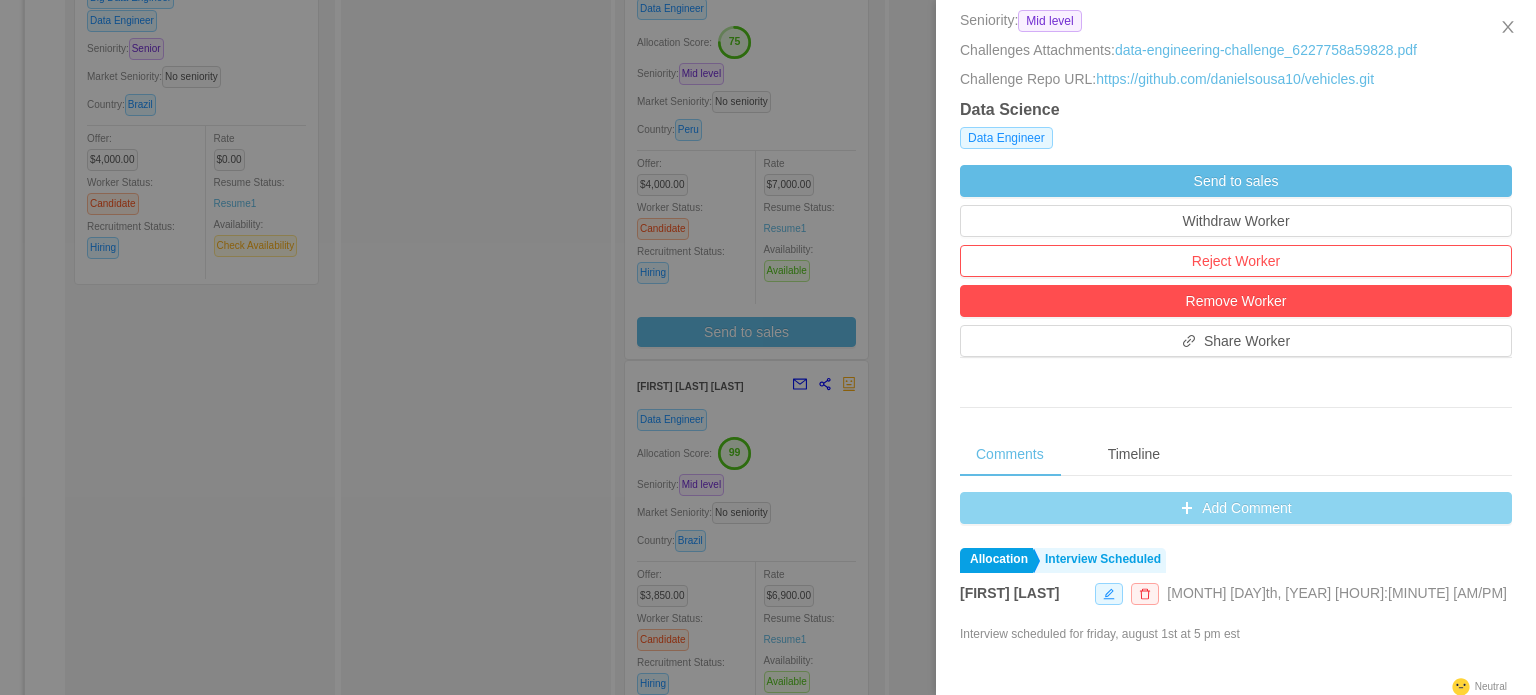 click on "Add Comment" at bounding box center [1236, 508] 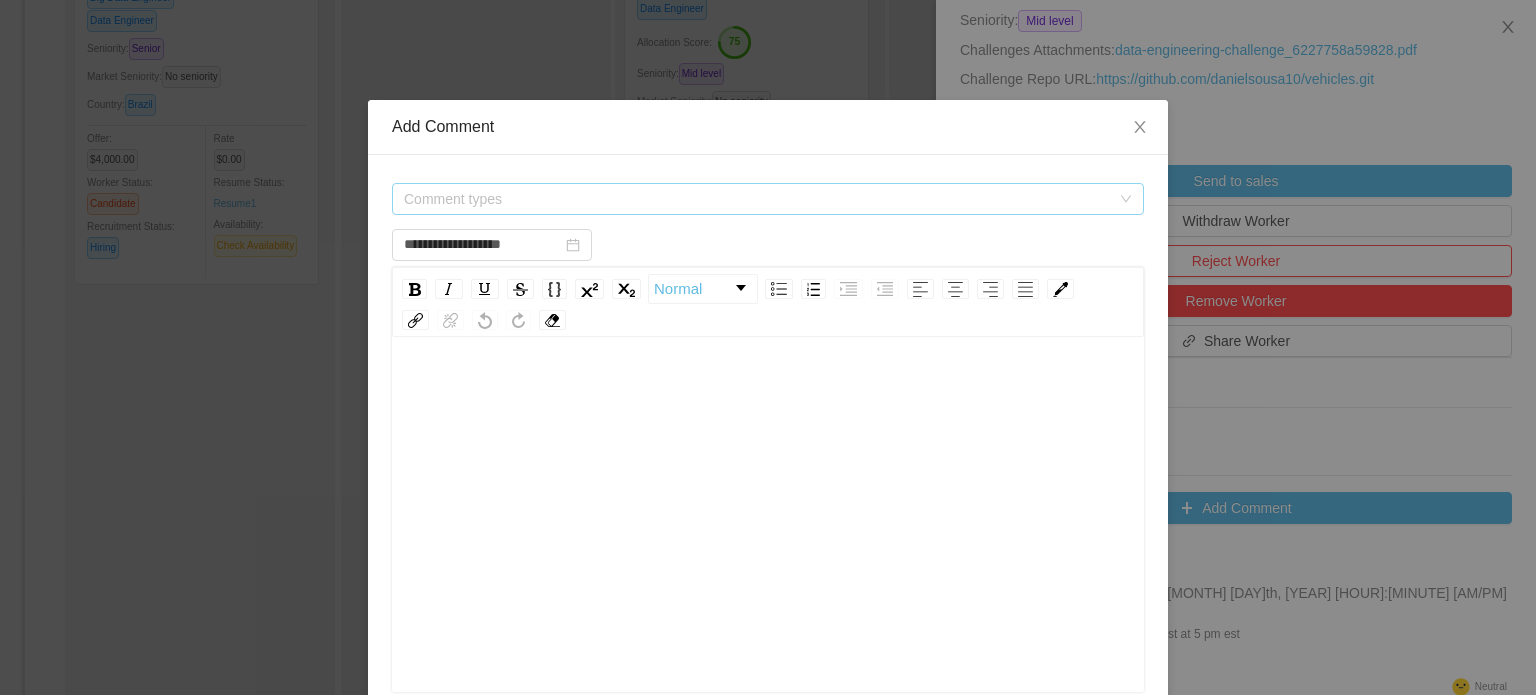 click on "Comment types" at bounding box center [757, 199] 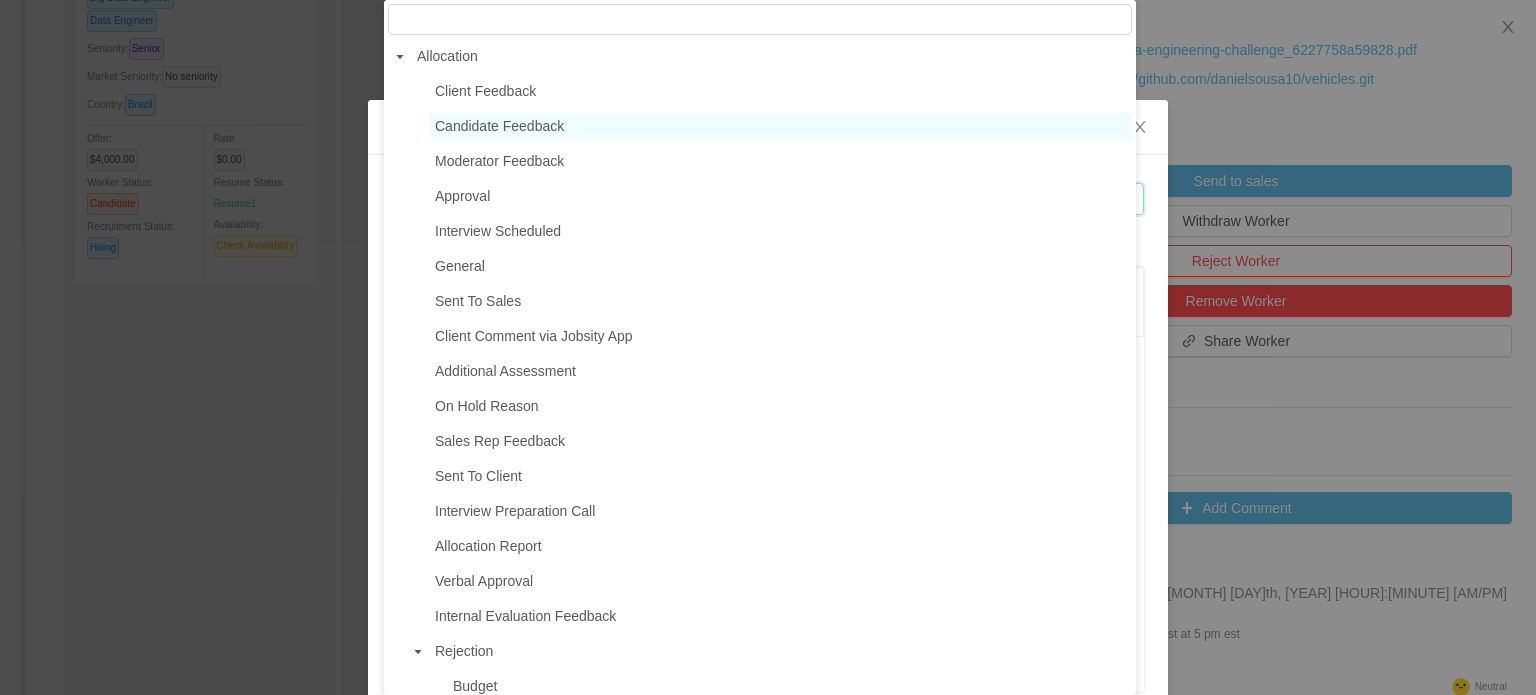 type on "**********" 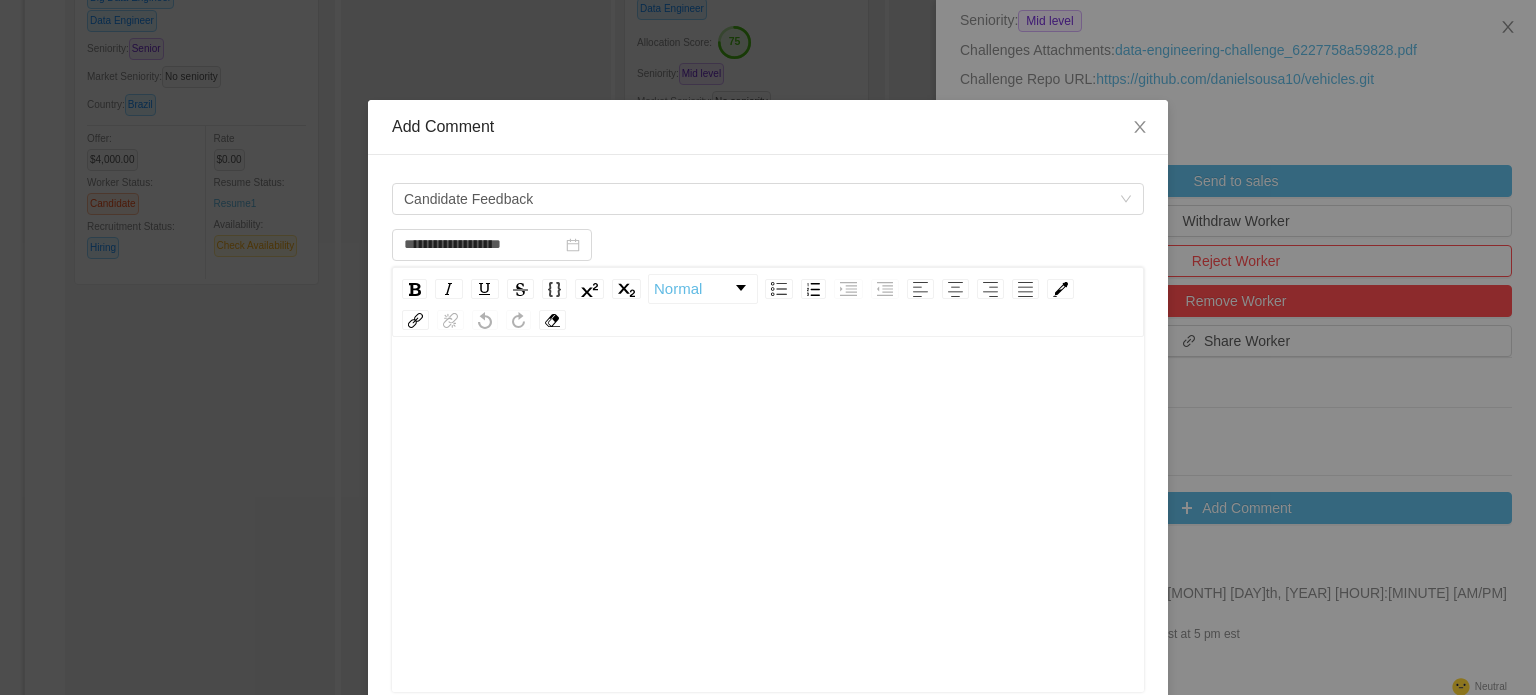 click at bounding box center (768, 391) 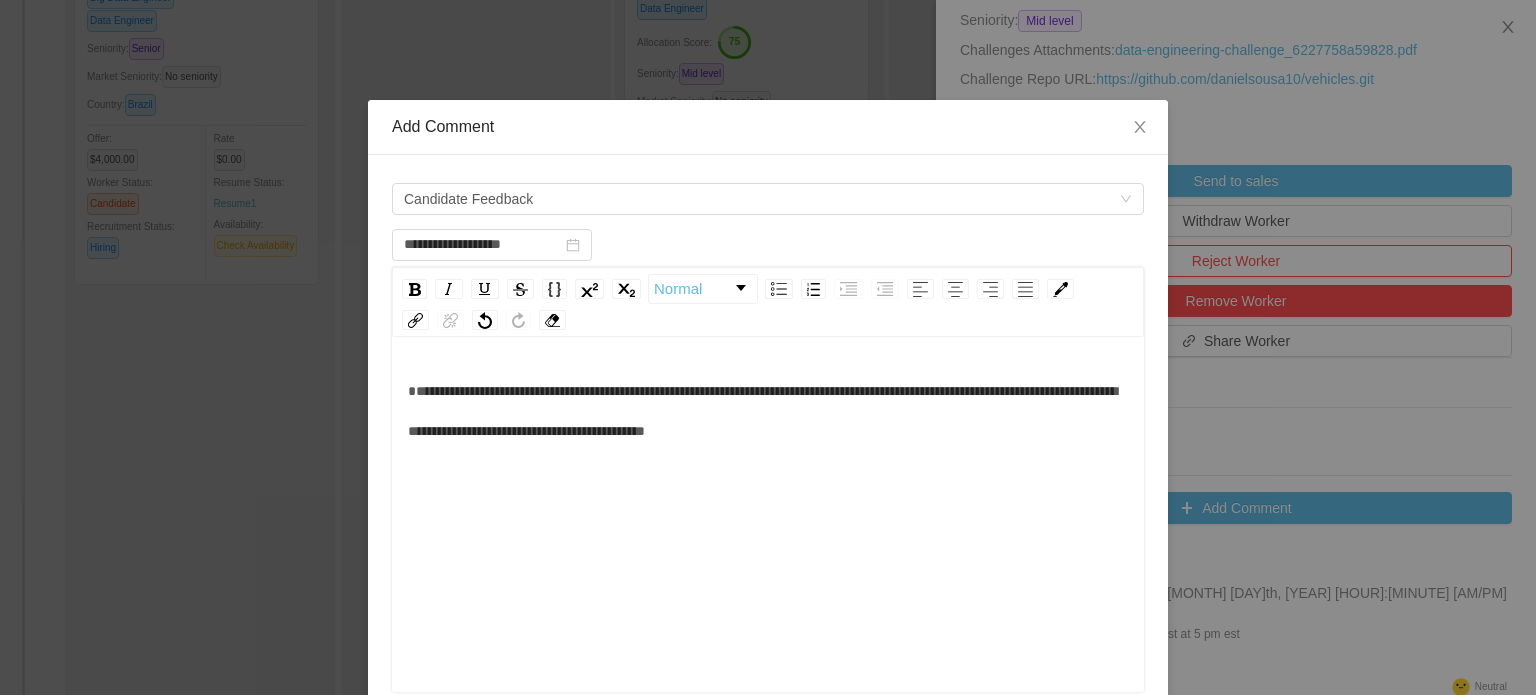 type 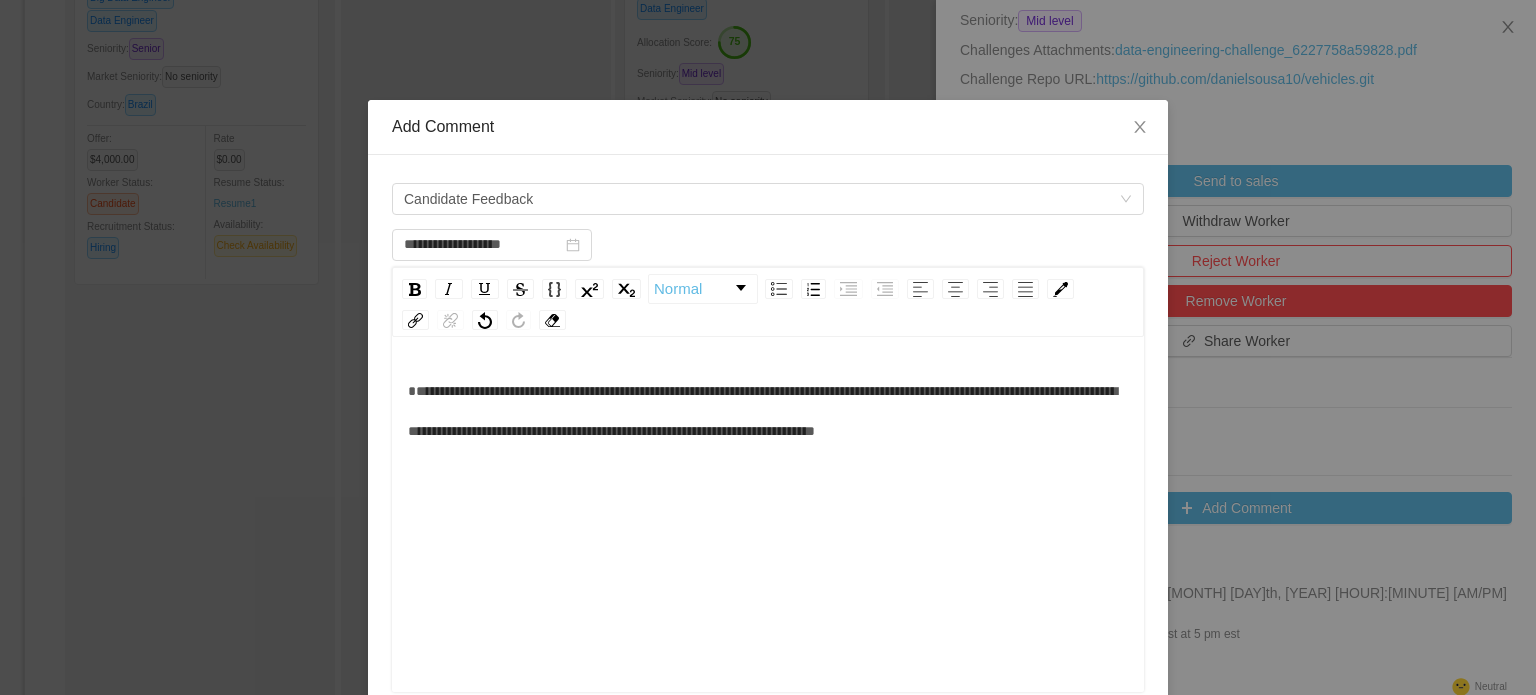 click on "**********" at bounding box center [762, 411] 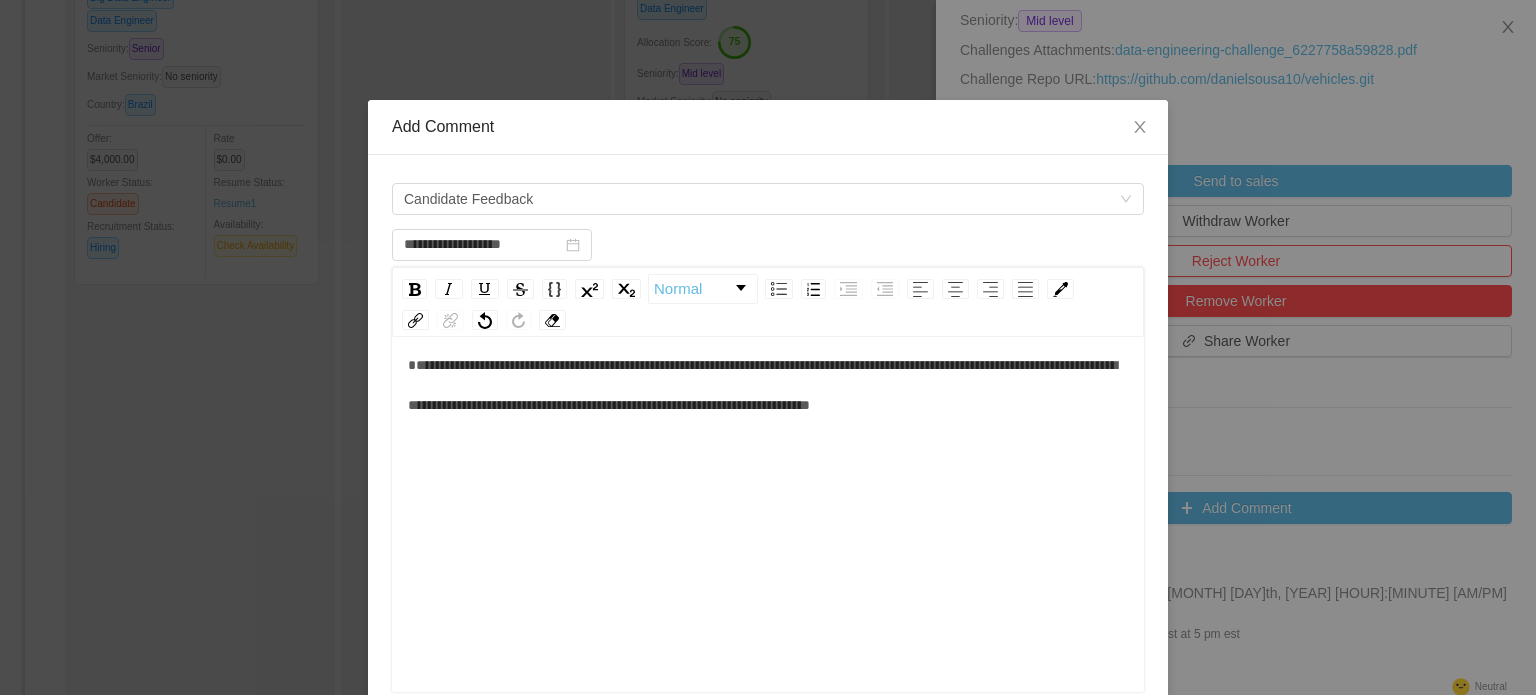 scroll, scrollTop: 44, scrollLeft: 0, axis: vertical 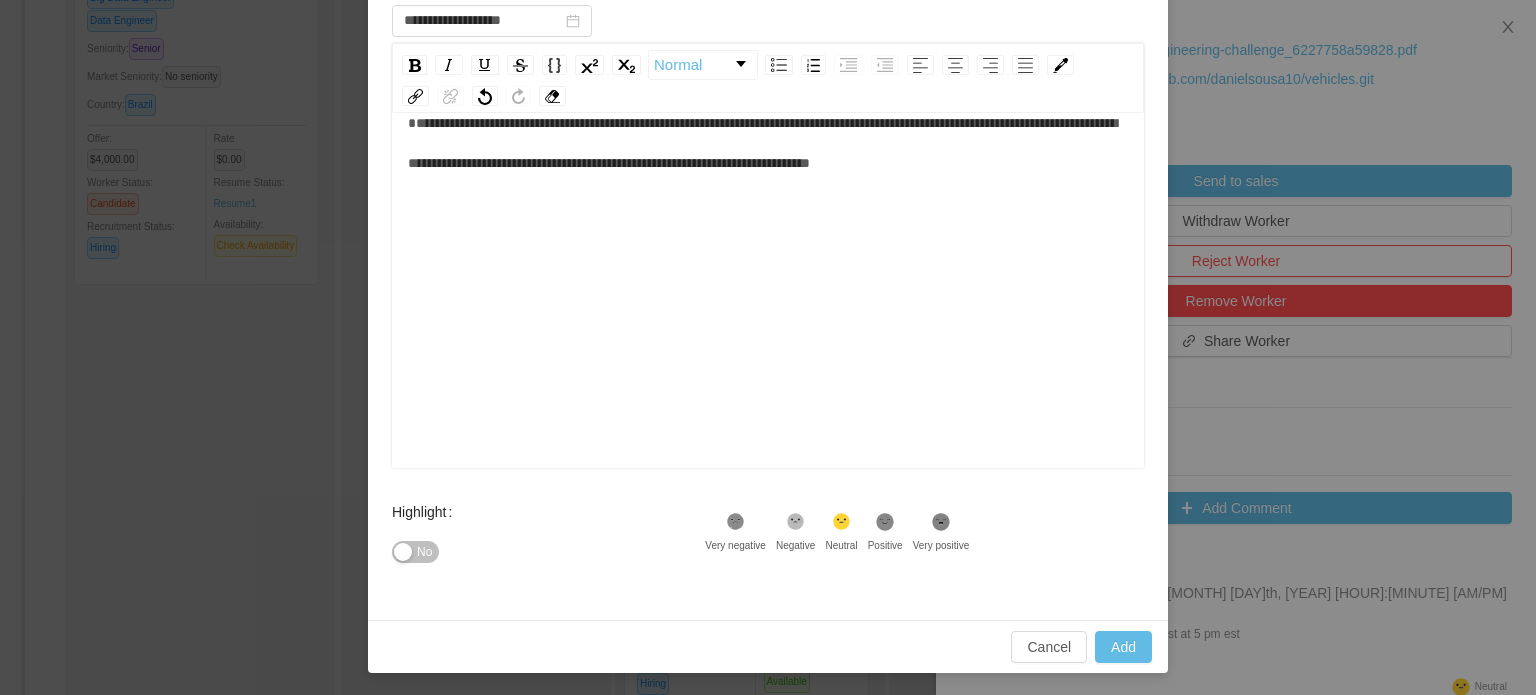 click on "No" at bounding box center [415, 552] 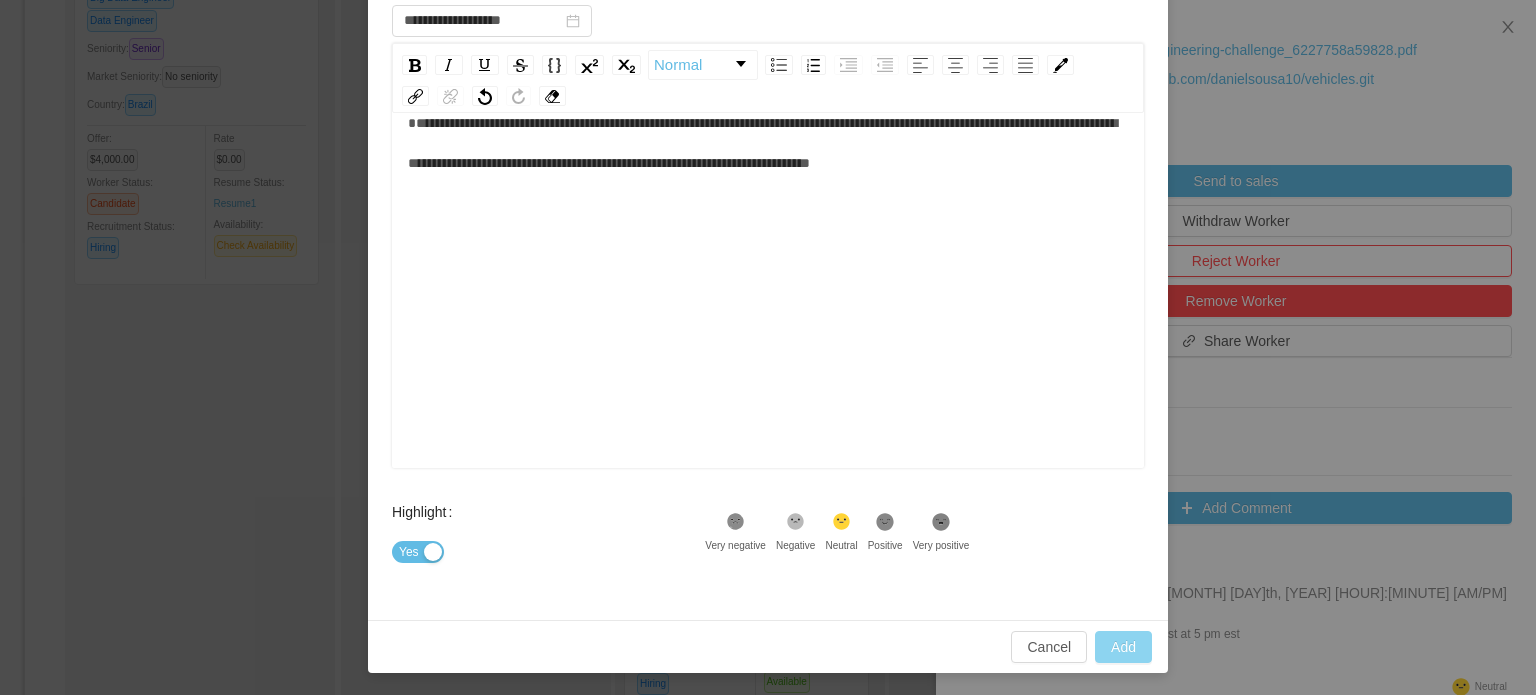 click on "Add" at bounding box center [1123, 647] 